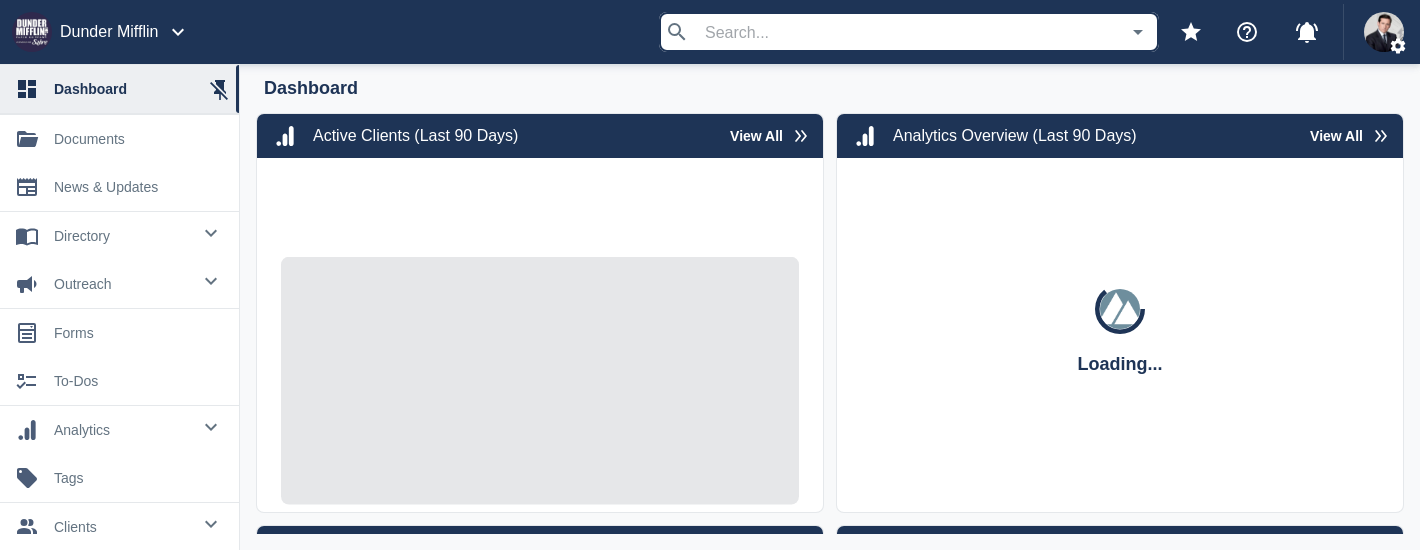 scroll, scrollTop: 0, scrollLeft: 0, axis: both 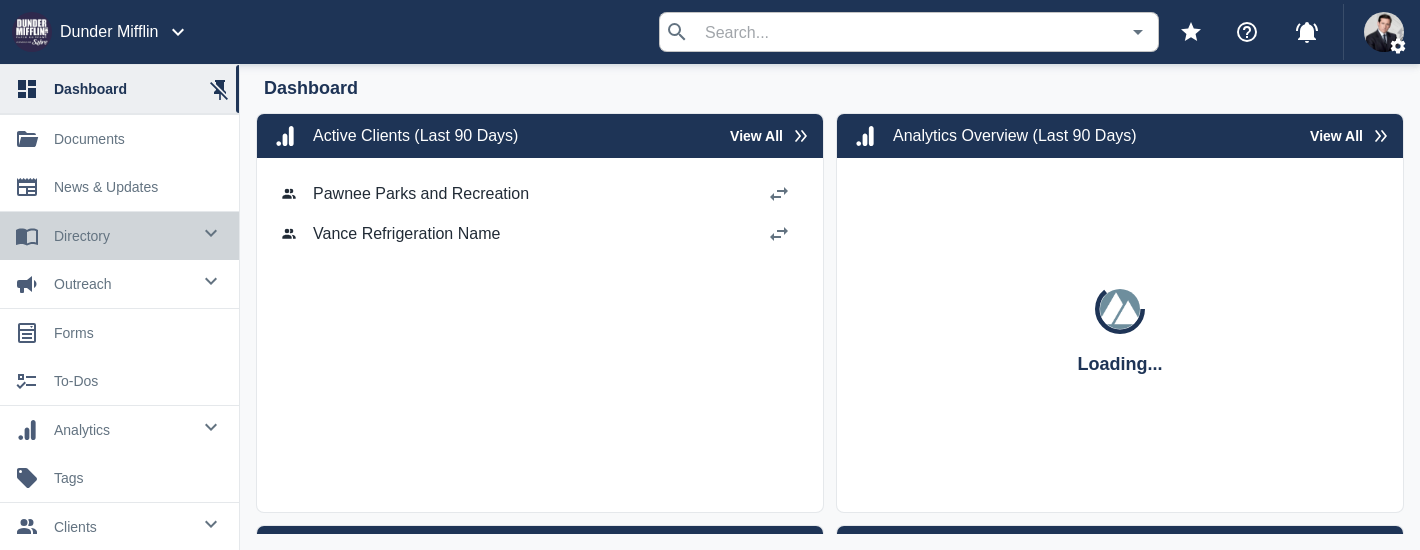 click on "directory" at bounding box center [122, 236] 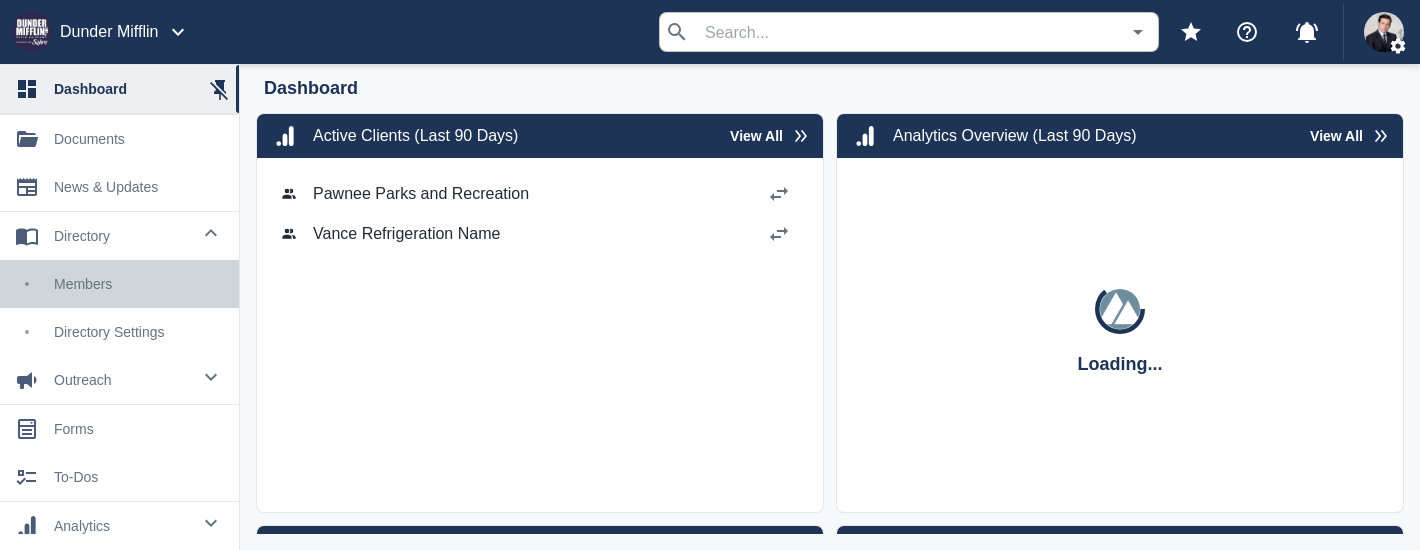 click on "members" at bounding box center [138, 284] 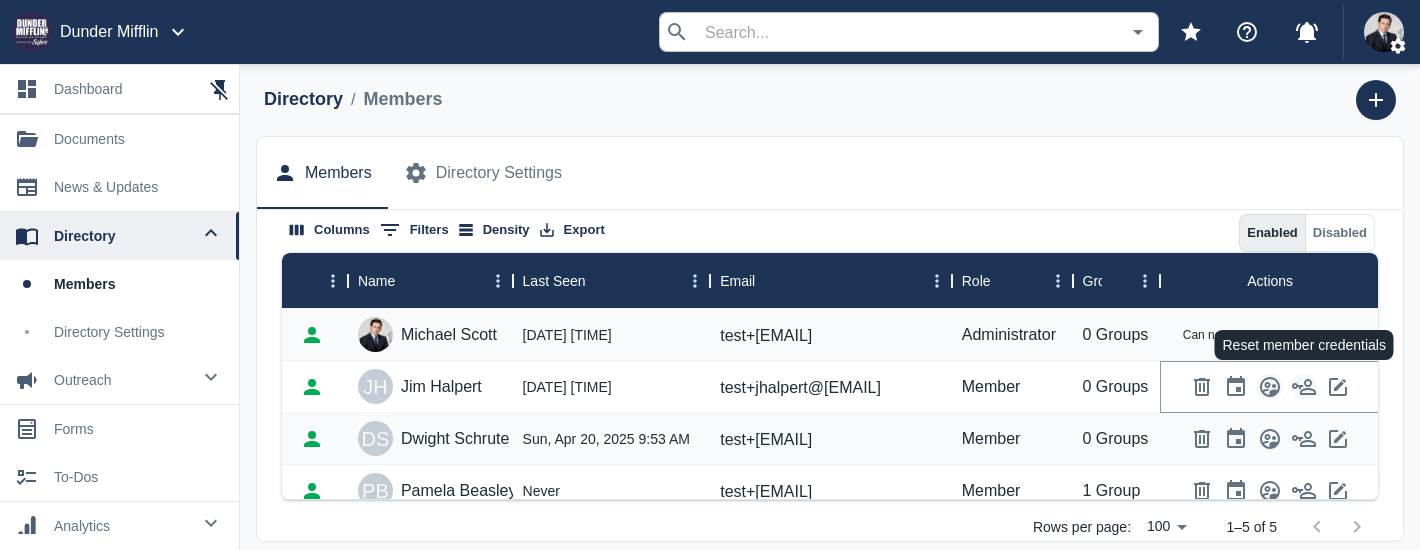 click at bounding box center (1304, 387) 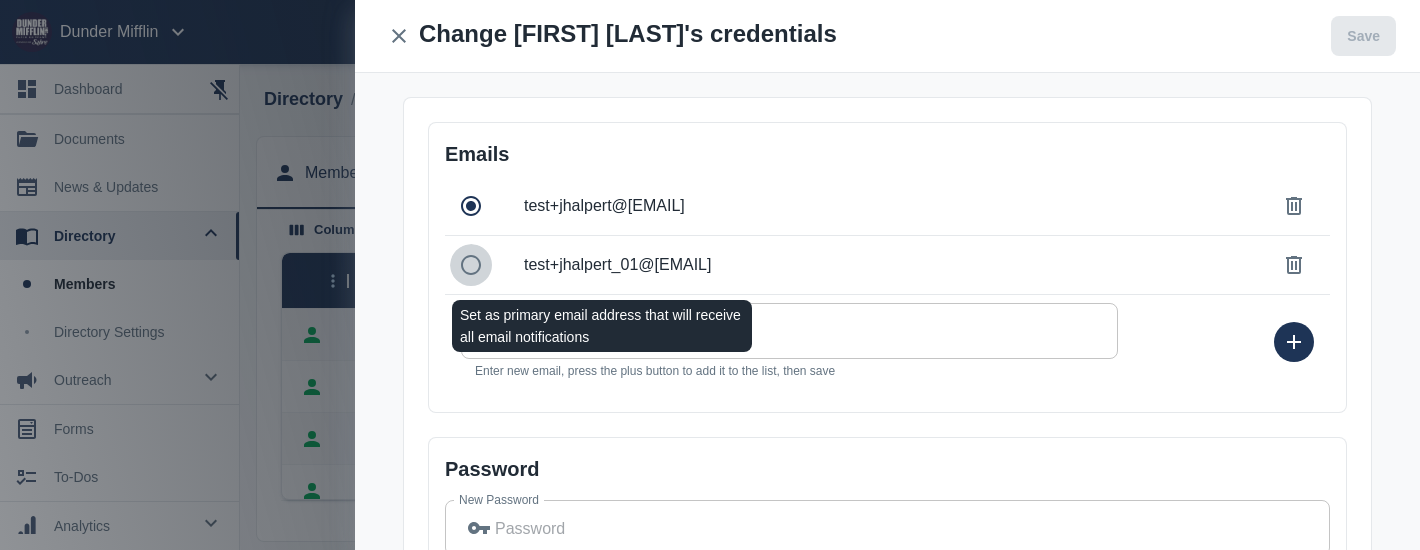 click at bounding box center [471, 265] 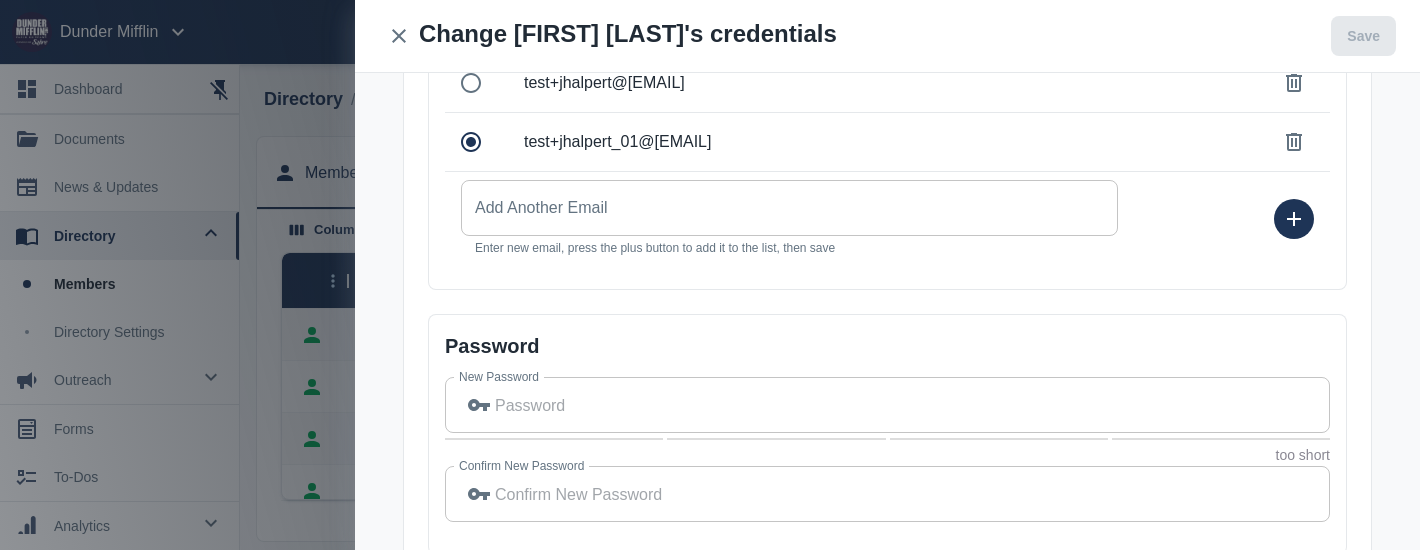 scroll, scrollTop: 122, scrollLeft: 0, axis: vertical 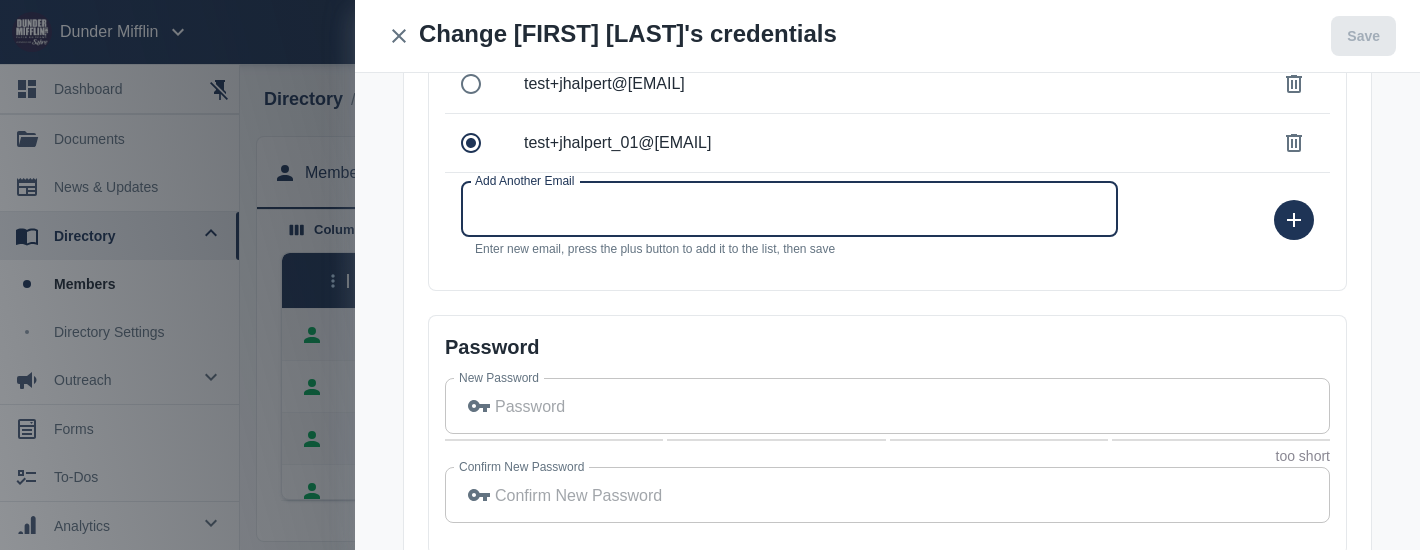 click on "Add Another Email" at bounding box center (789, 209) 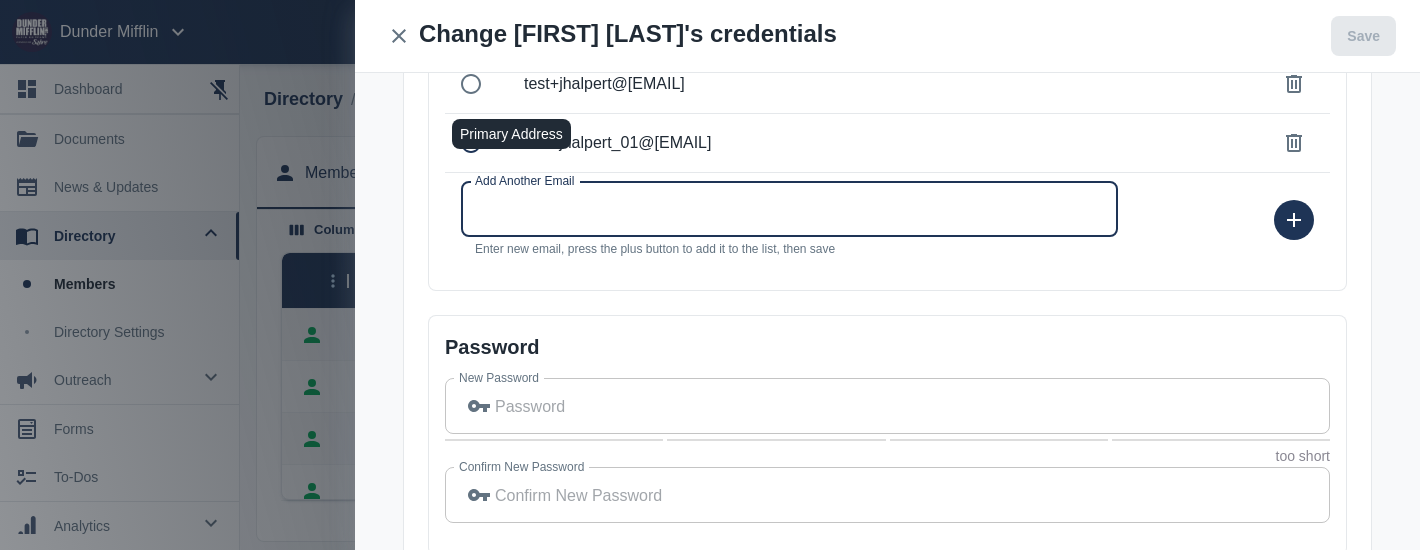 click at bounding box center (471, 84) 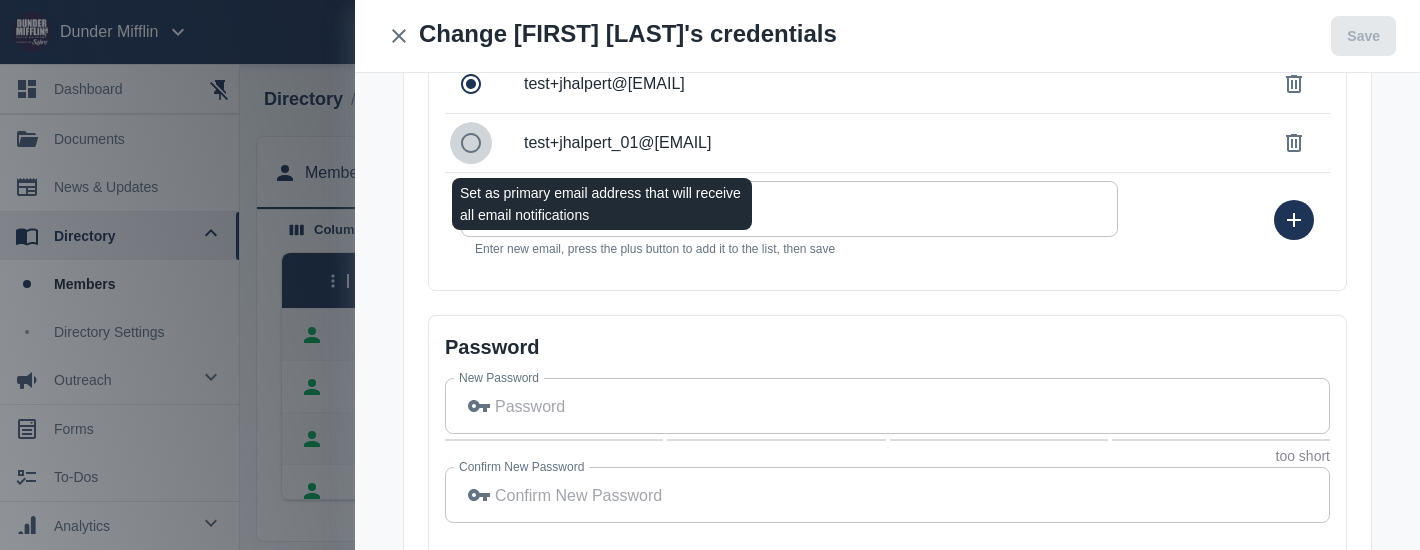 click at bounding box center (471, 143) 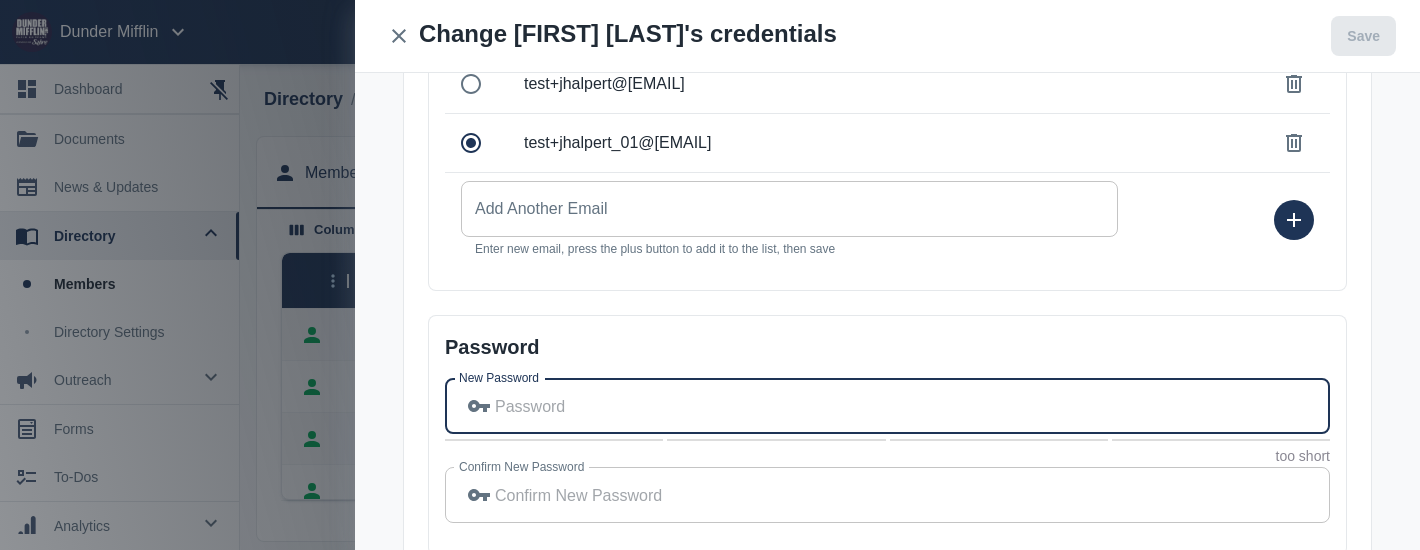click on "New Password" at bounding box center (912, 406) 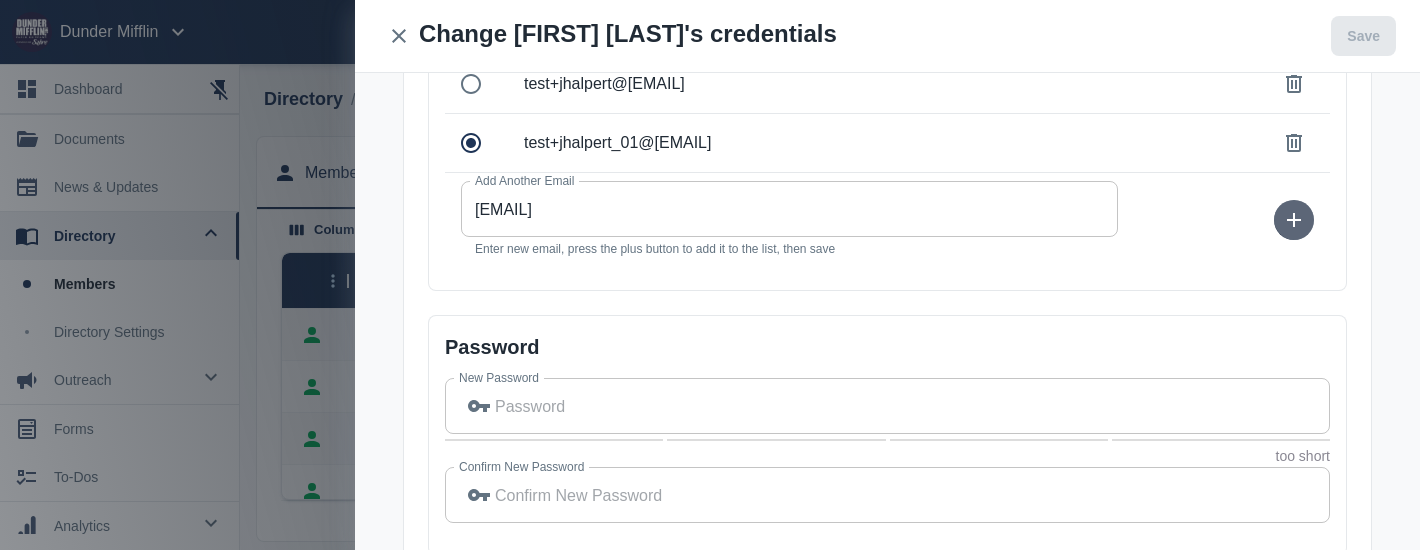 click at bounding box center (1294, 220) 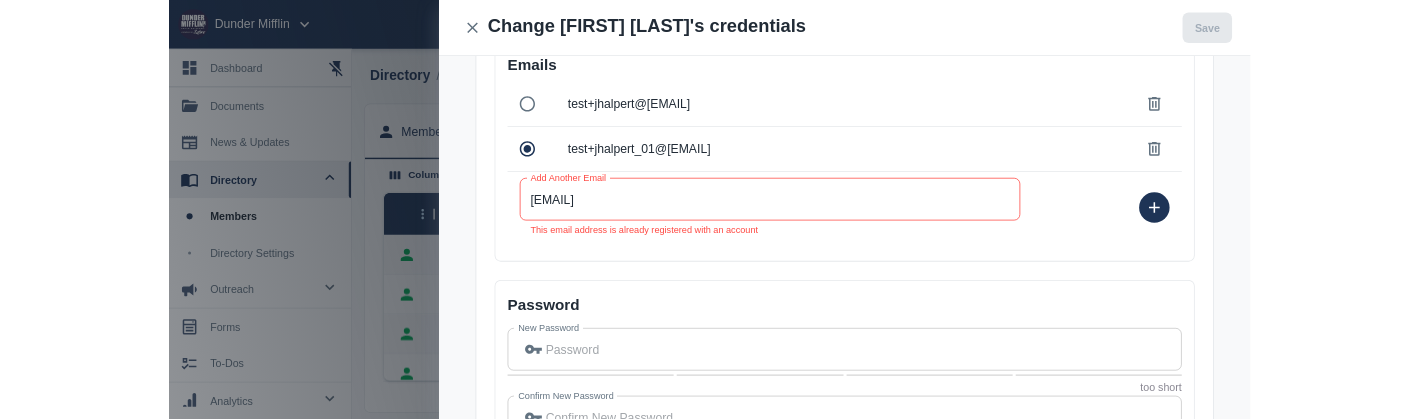 scroll, scrollTop: 0, scrollLeft: 0, axis: both 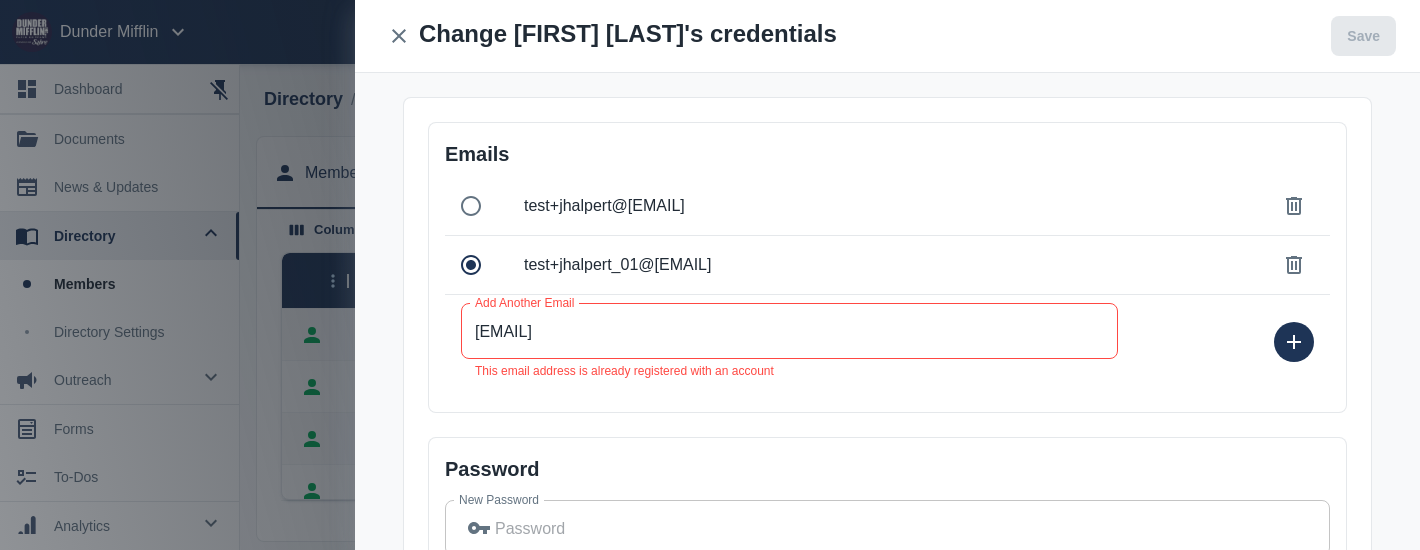 click on "larryberland@gmail.com" at bounding box center (789, 331) 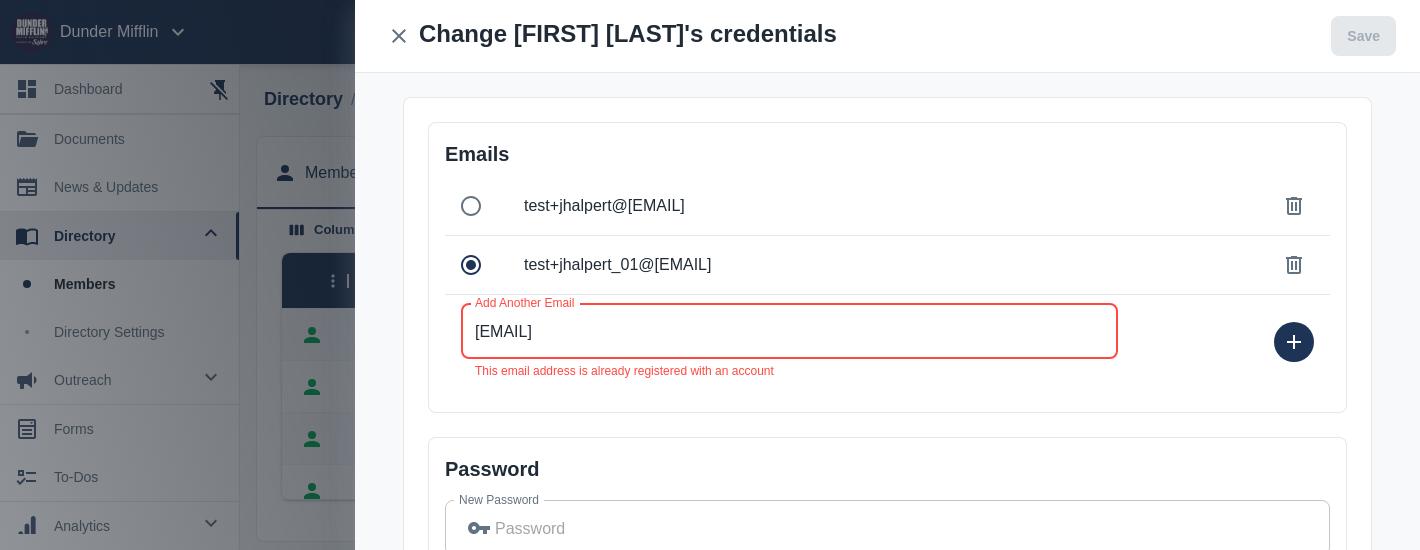 click on "larryberland@gmail.com" at bounding box center [789, 331] 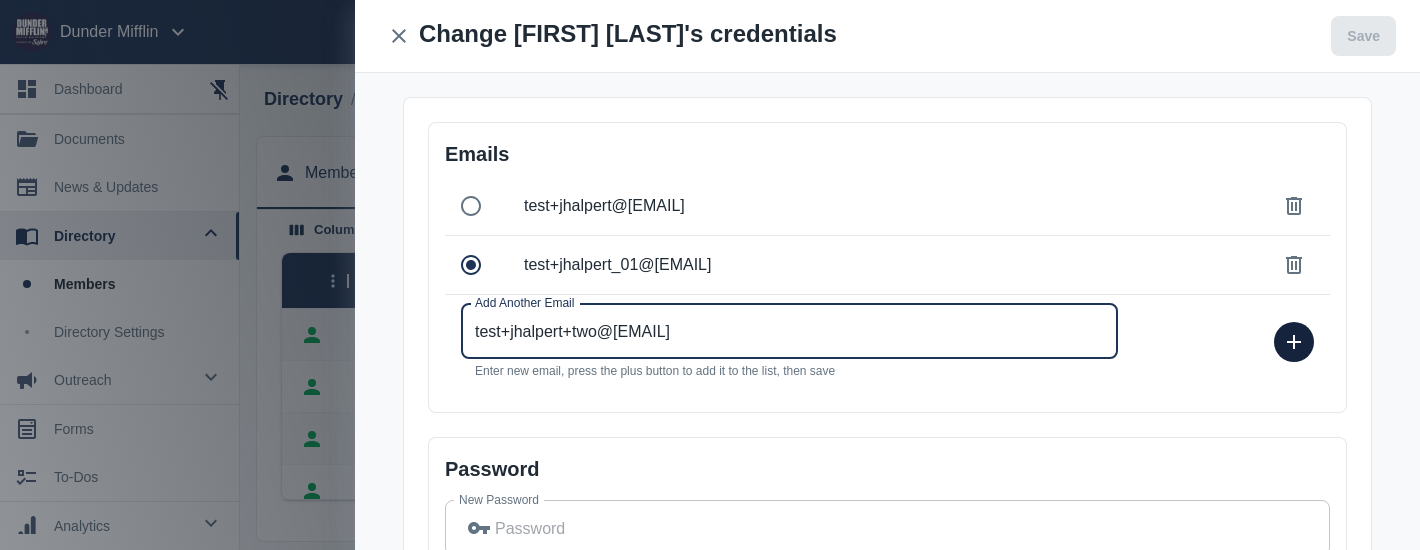 type on "test+jhalpert+two@gmail.com" 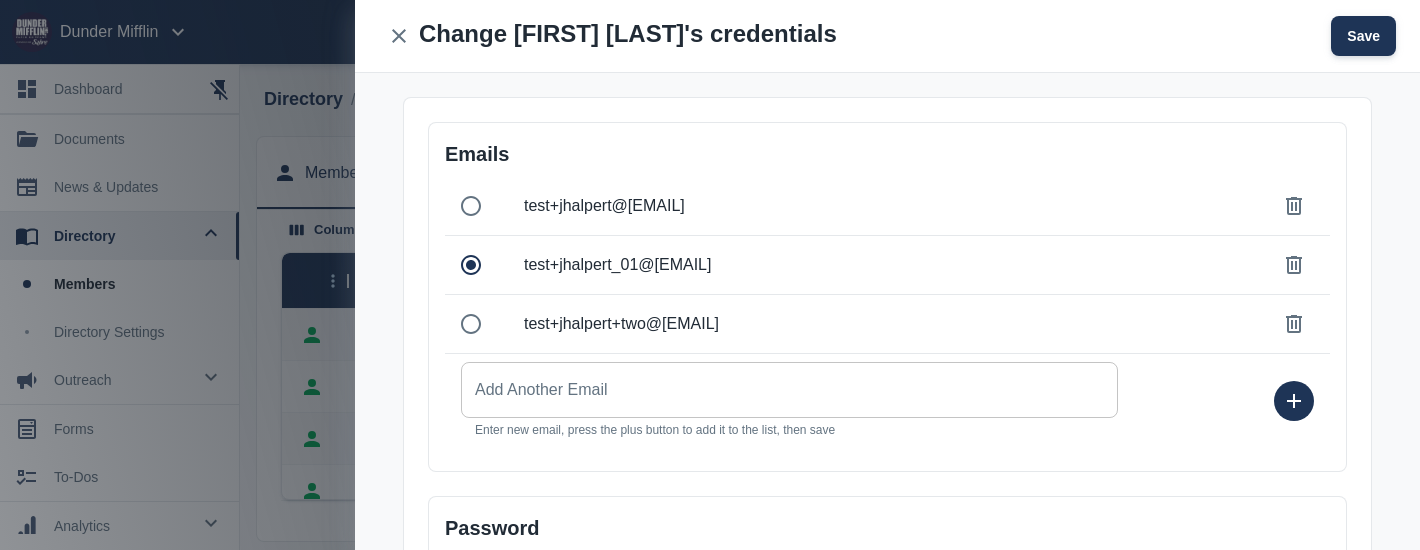 click on "Save" at bounding box center [1363, 36] 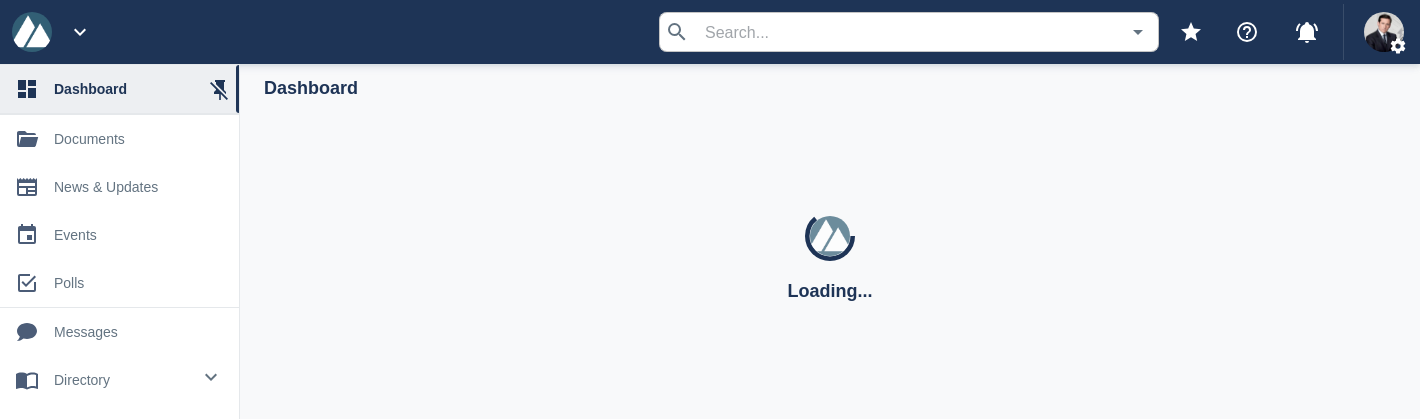 click on "Loading..." at bounding box center [830, 258] 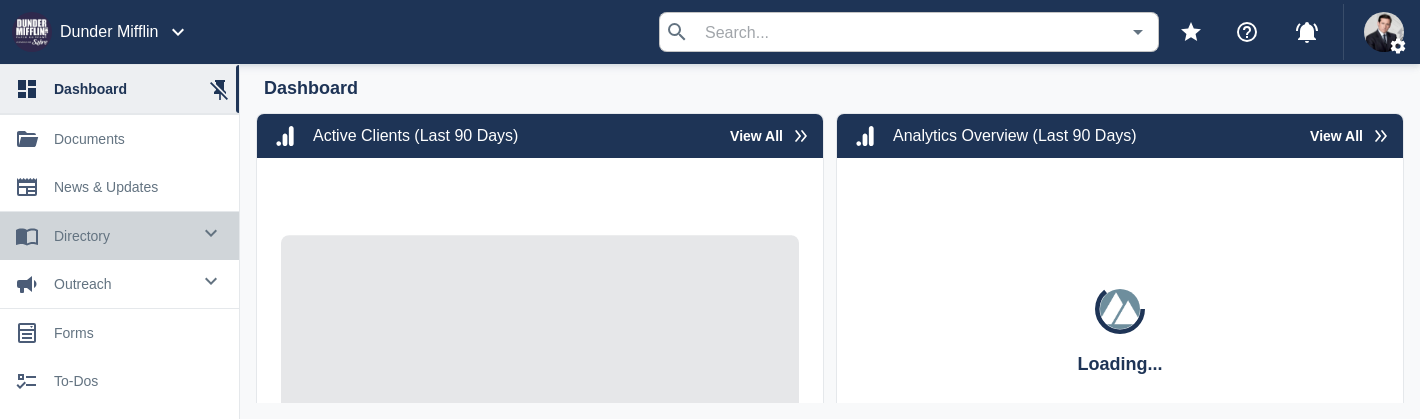 click on "directory" at bounding box center [122, 236] 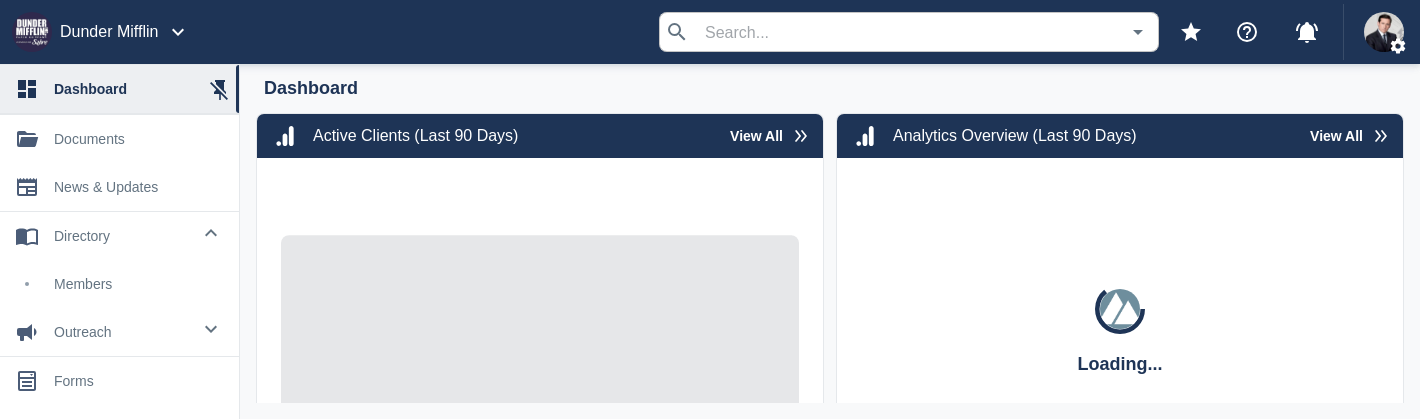 click on "members" at bounding box center (138, 284) 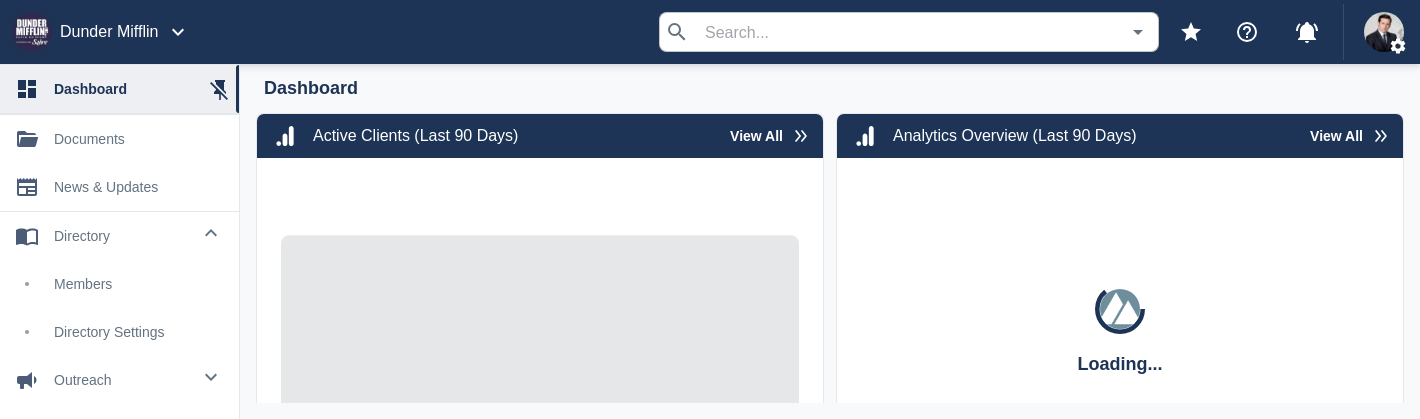 click on "members" at bounding box center (138, 284) 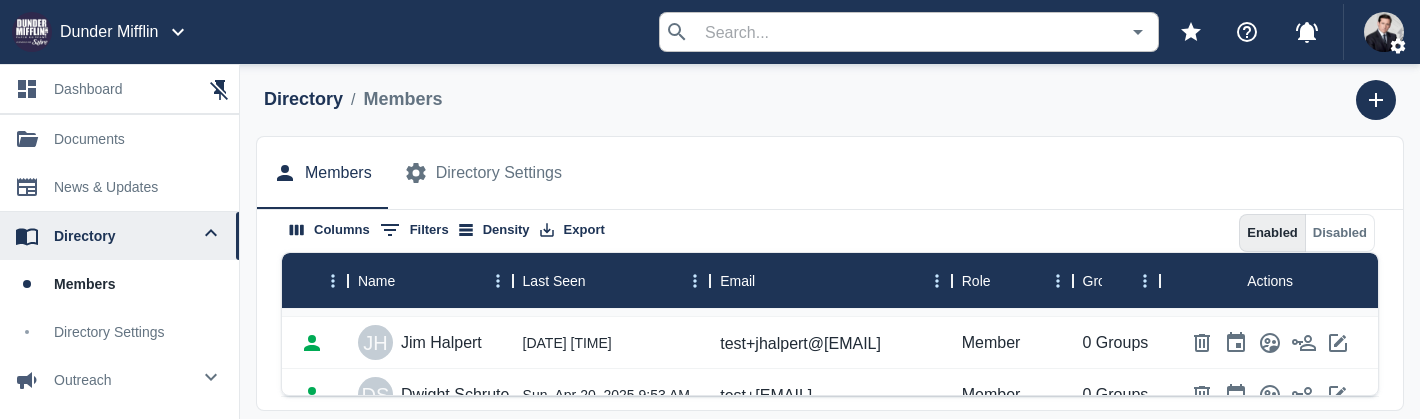 scroll, scrollTop: 43, scrollLeft: 0, axis: vertical 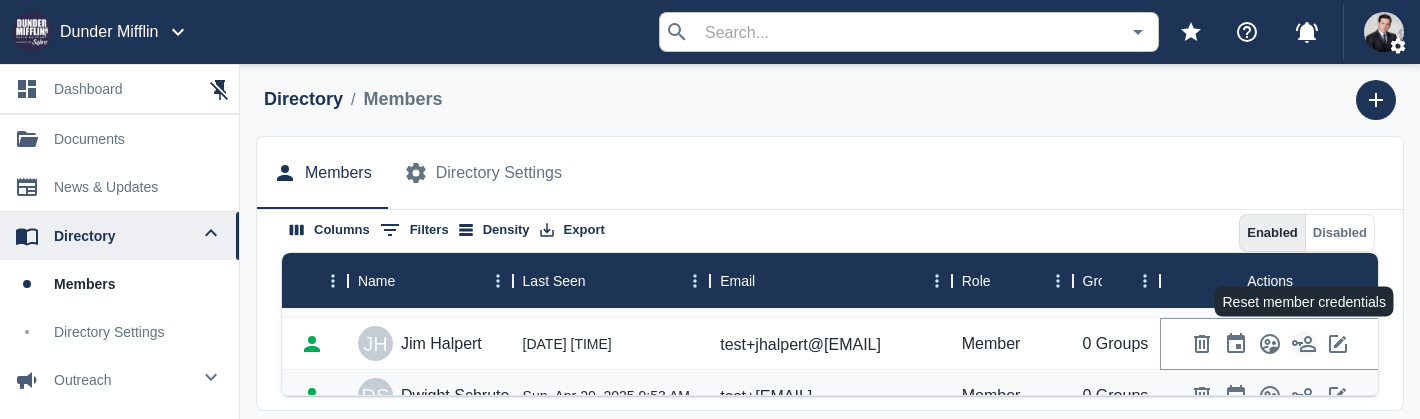 click at bounding box center [1304, 344] 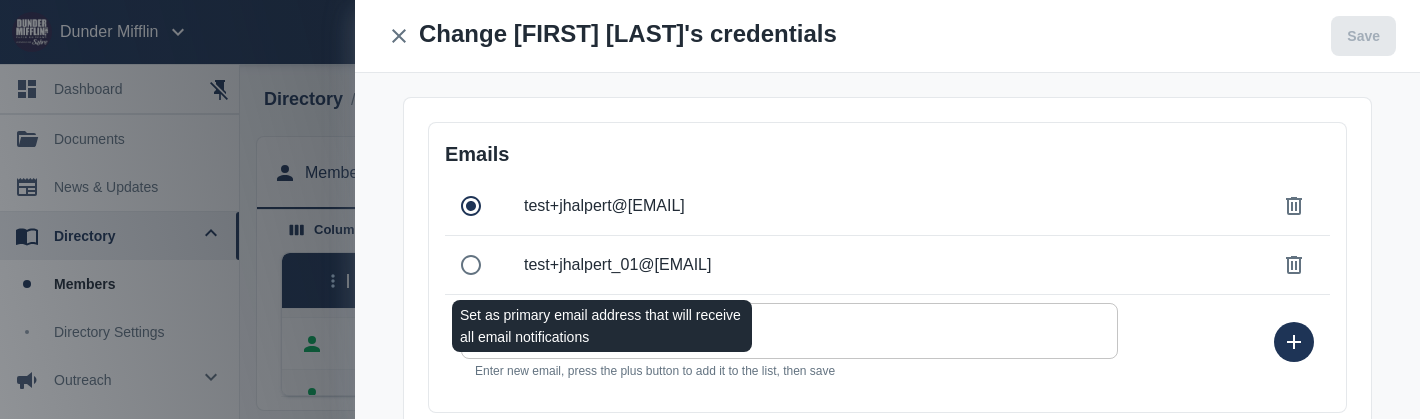 click at bounding box center [471, 265] 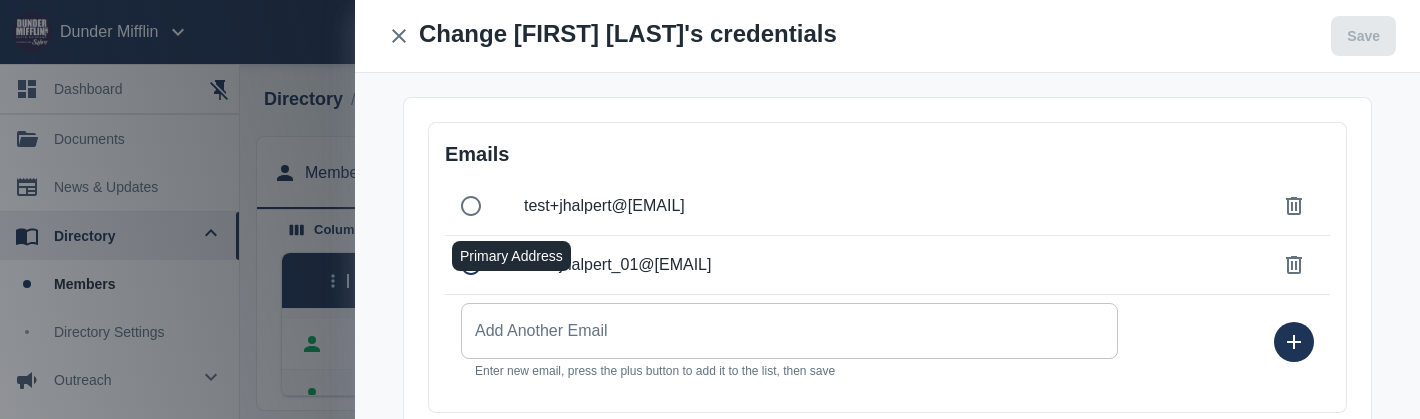 click at bounding box center [471, 206] 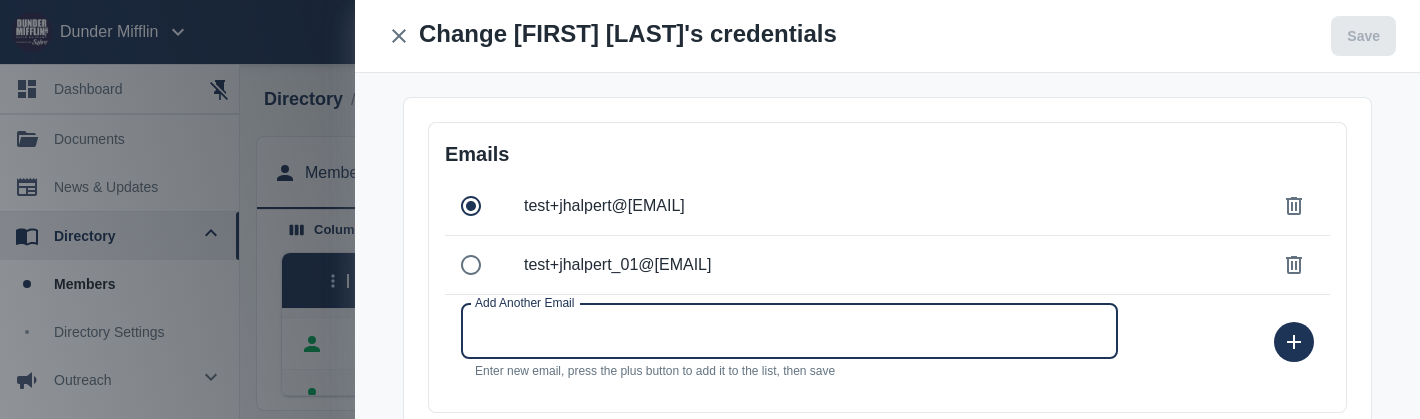 click on "Add Another Email" at bounding box center [789, 331] 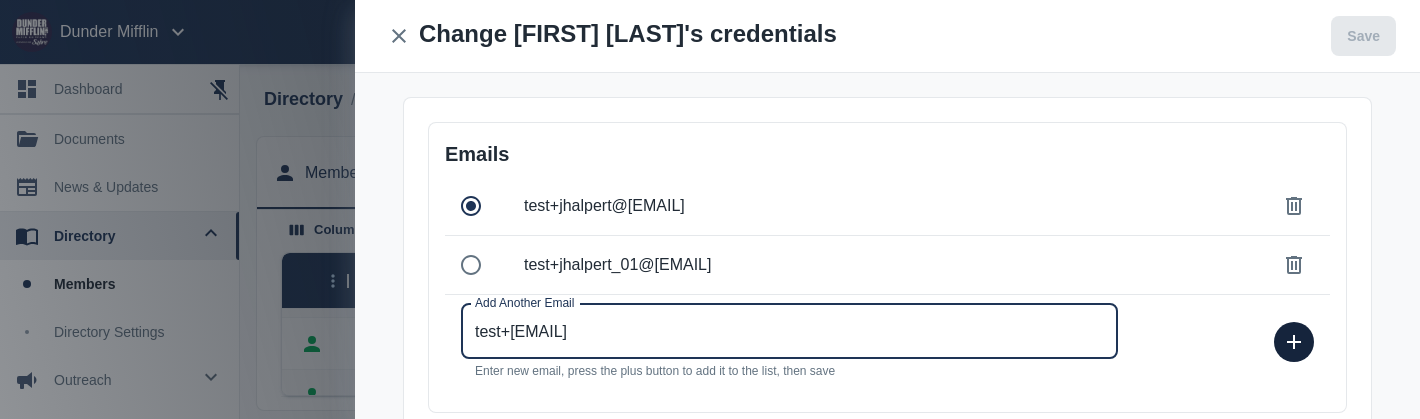 type on "test+jhalpert+02@getdecio.com" 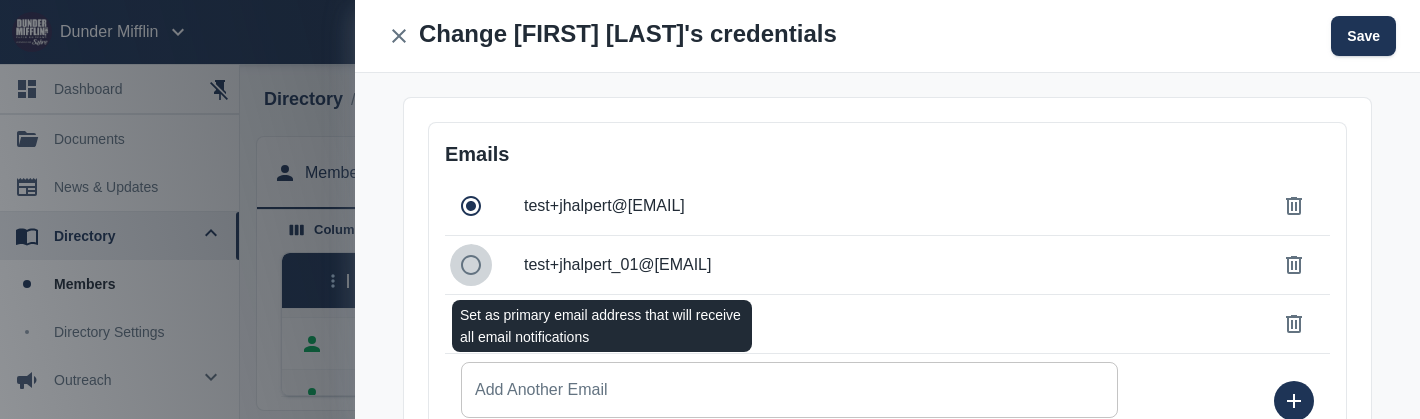 click at bounding box center (471, 265) 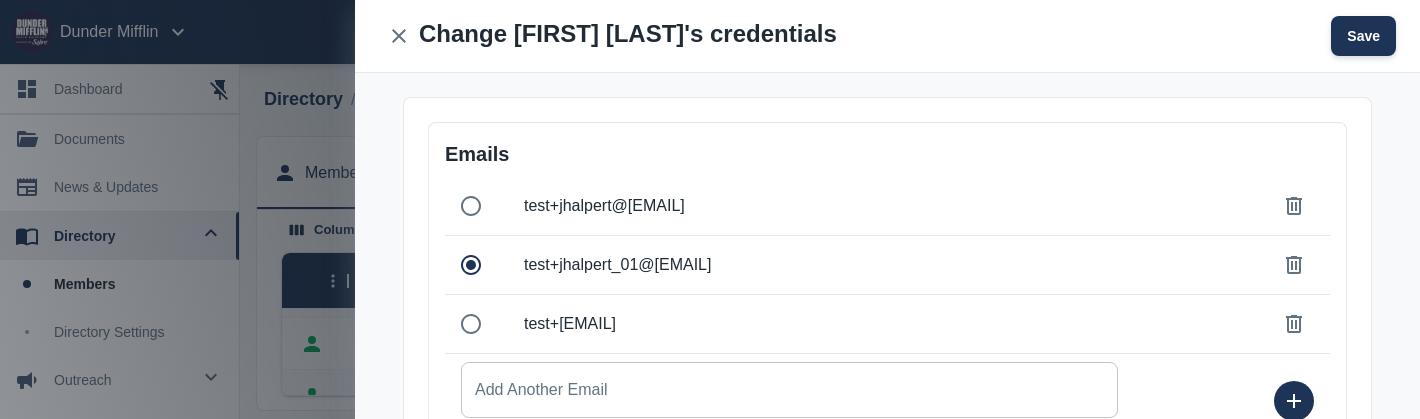 click on "Save" at bounding box center [1363, 36] 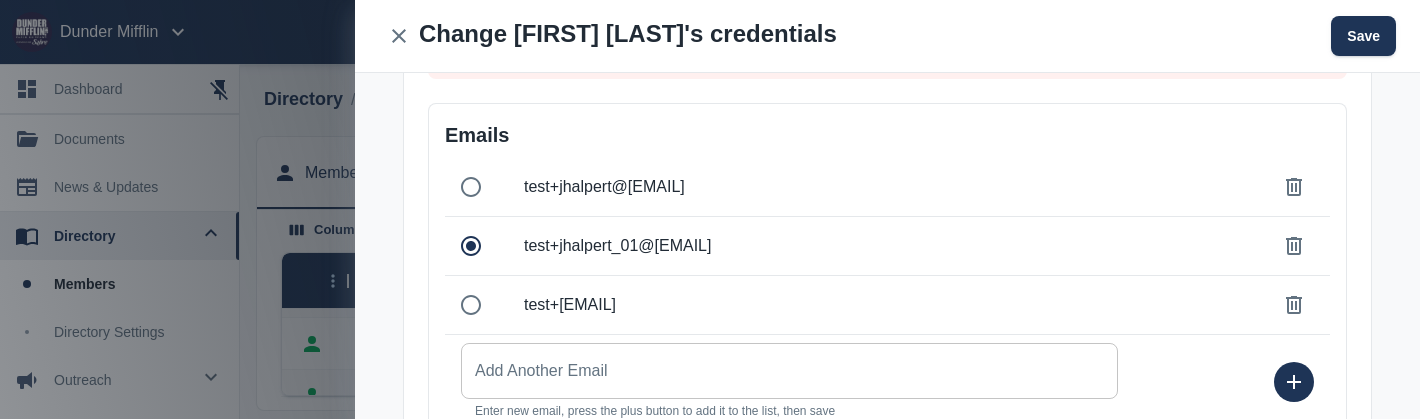 scroll, scrollTop: 19, scrollLeft: 0, axis: vertical 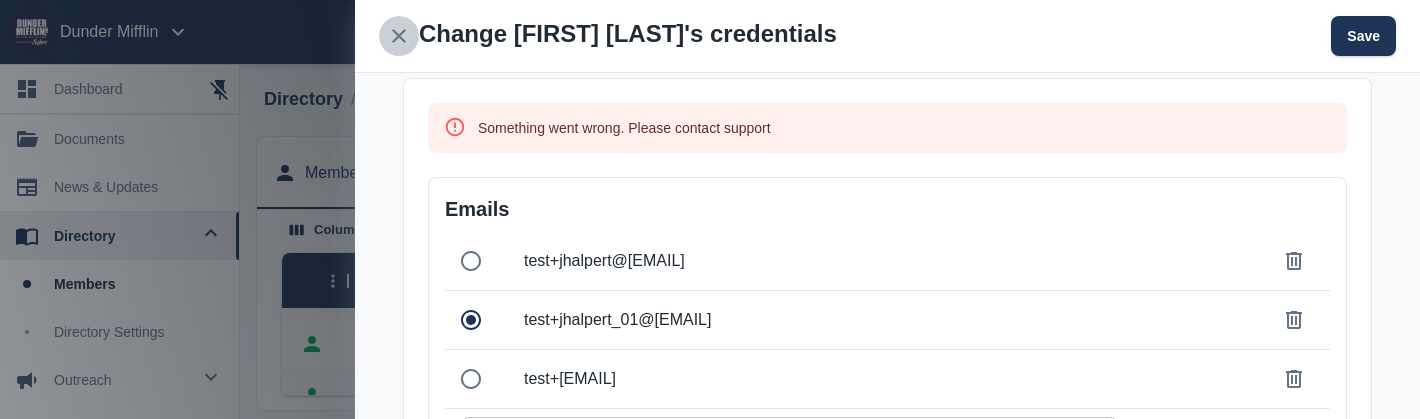 click at bounding box center (399, 36) 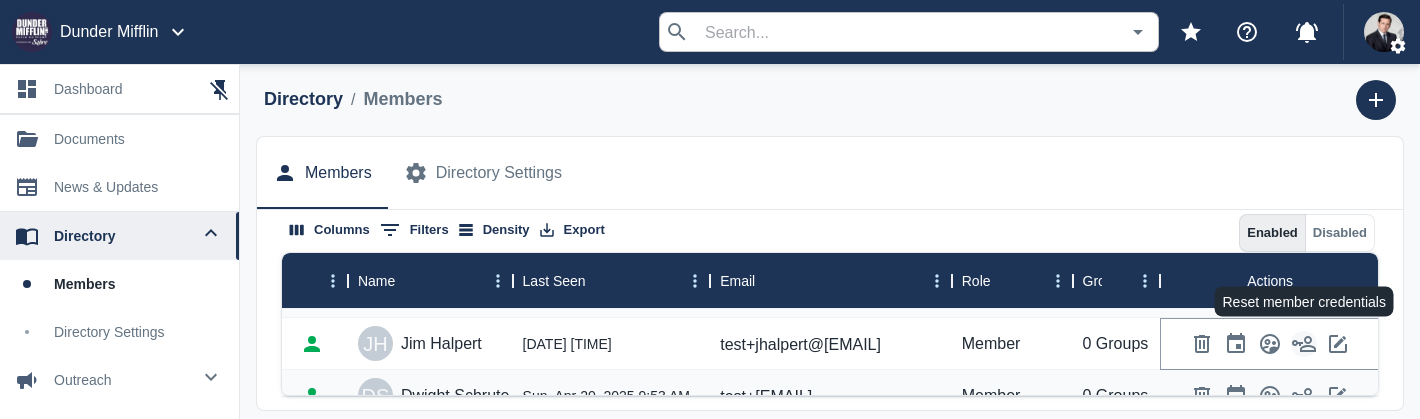 click at bounding box center [1304, 344] 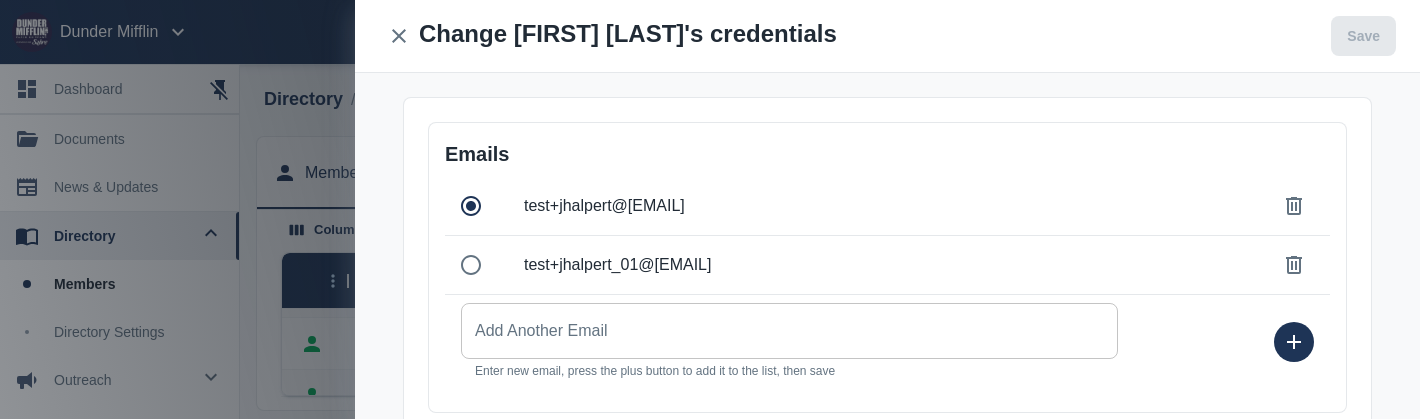 click on "Add Another Email" at bounding box center (789, 331) 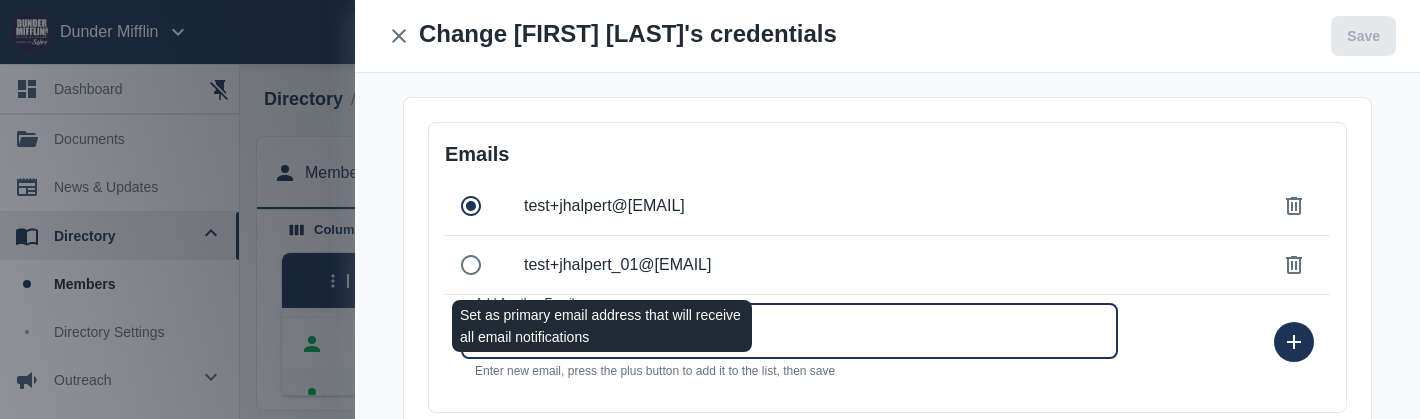 click at bounding box center [471, 265] 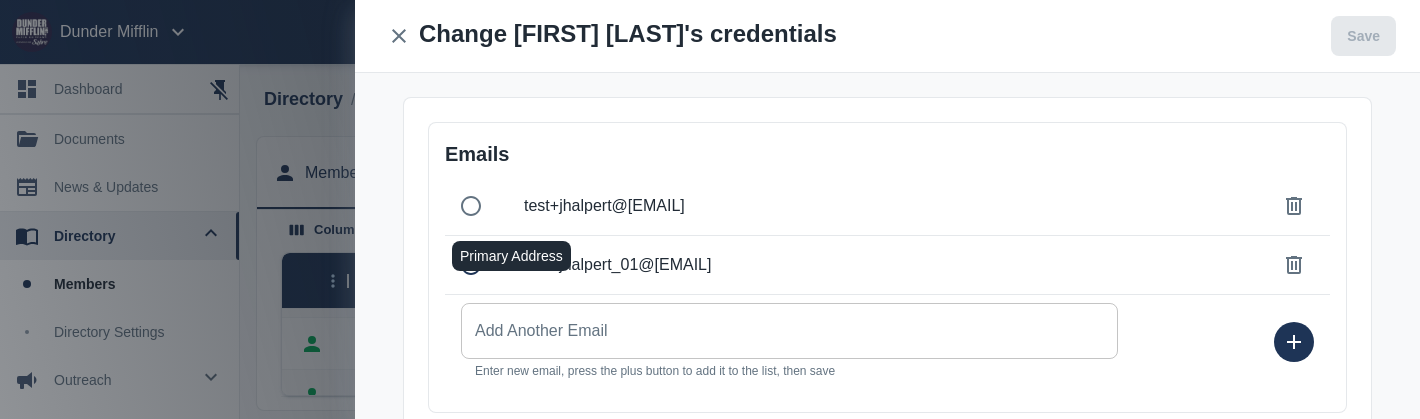 click at bounding box center [471, 206] 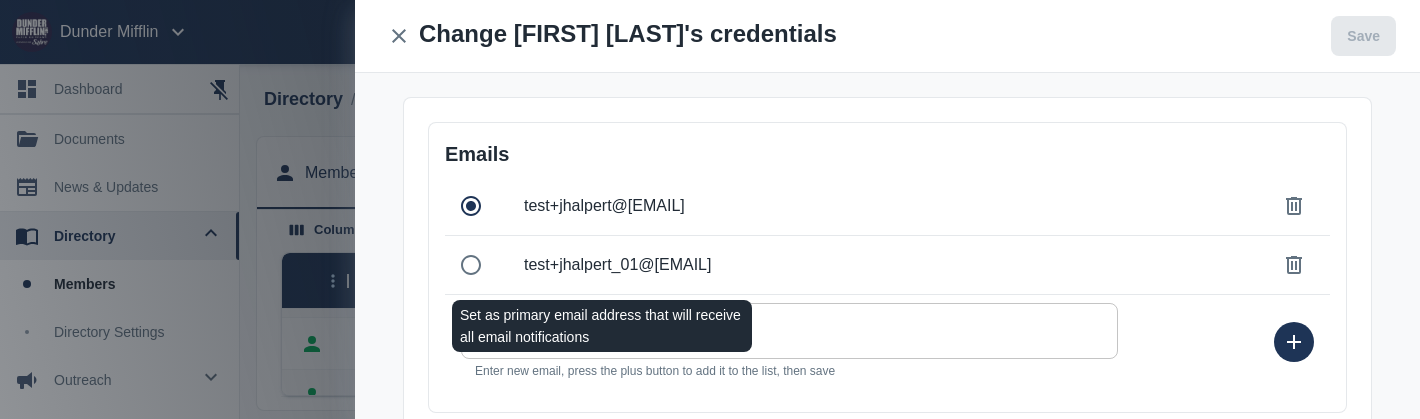 click at bounding box center (471, 265) 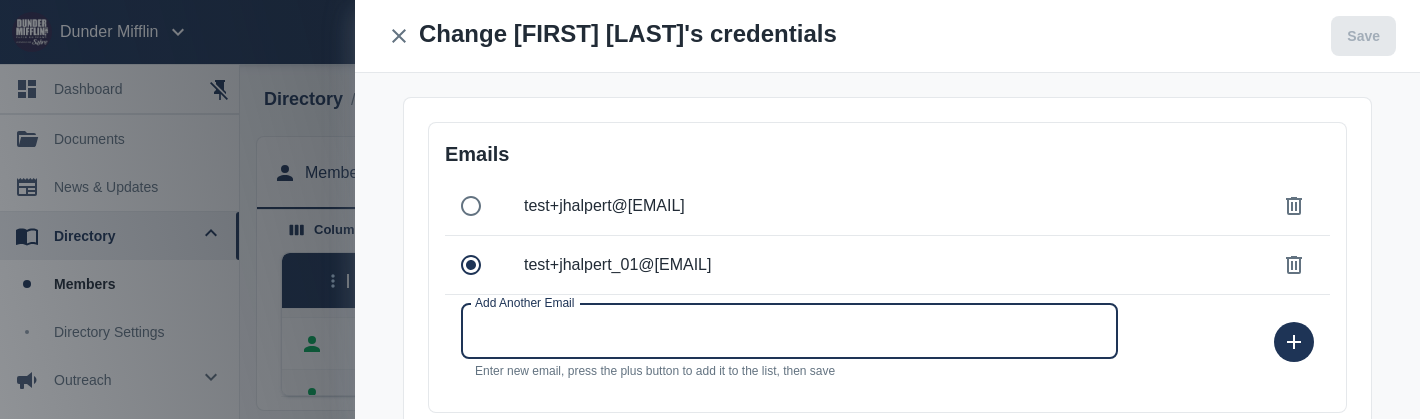 click on "Add Another Email" at bounding box center (789, 331) 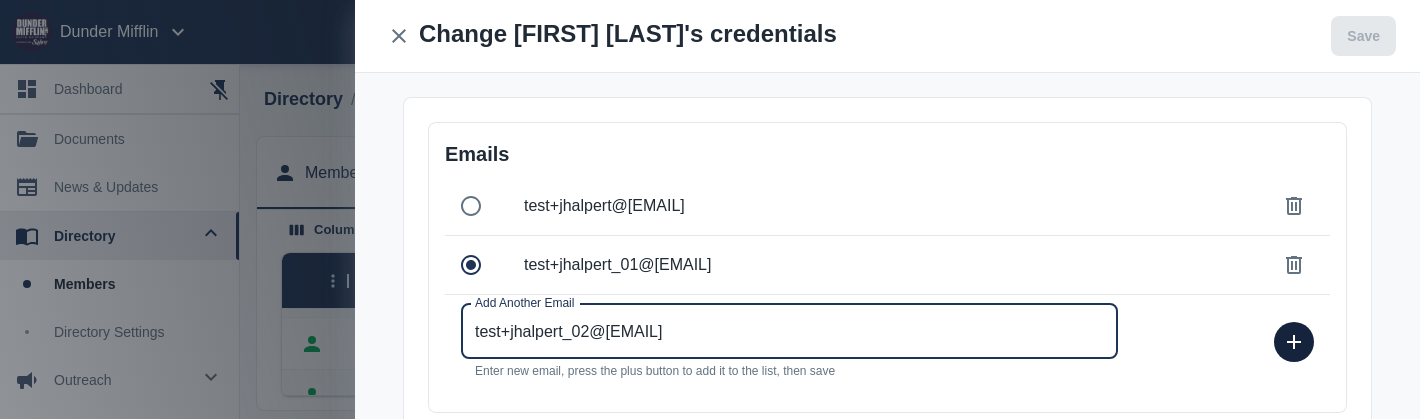 type on "test+[EMAIL]" 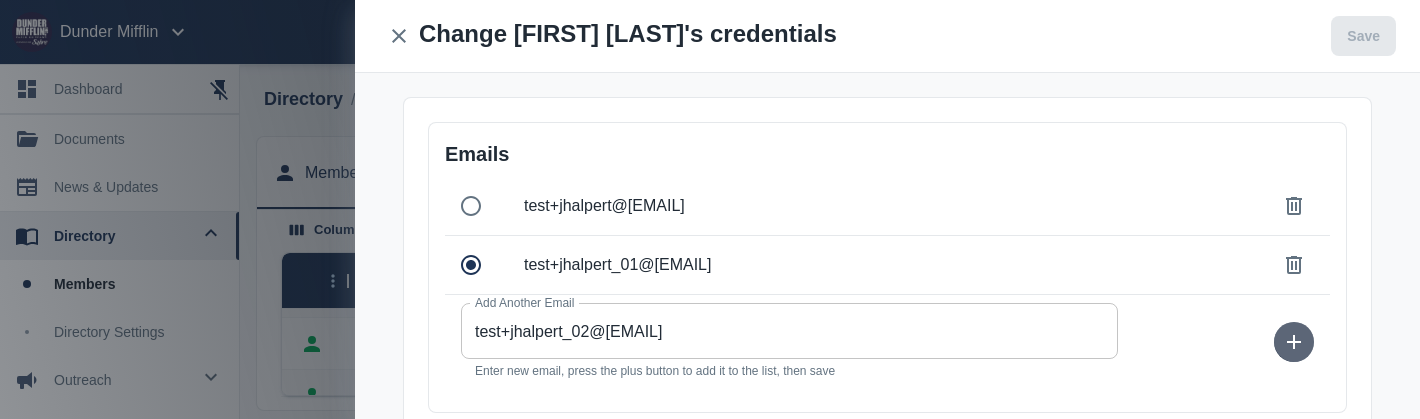 click at bounding box center [1294, 342] 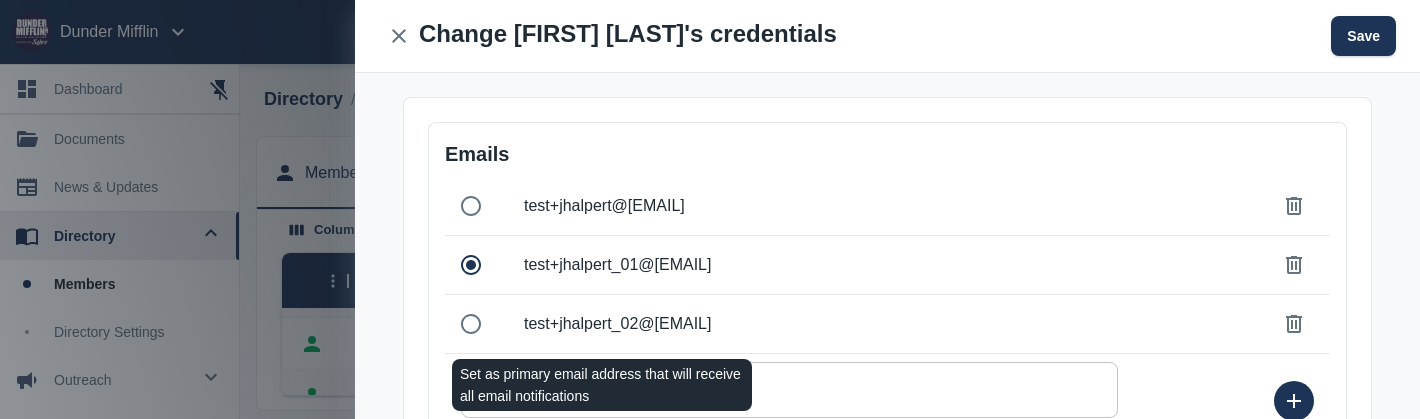 click at bounding box center (471, 265) 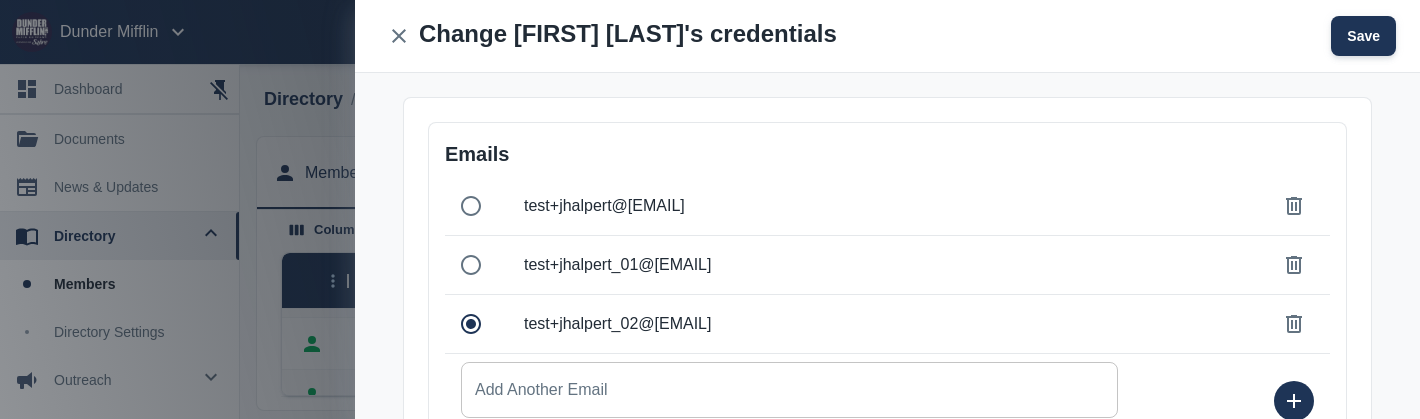 click on "Save" at bounding box center [1363, 36] 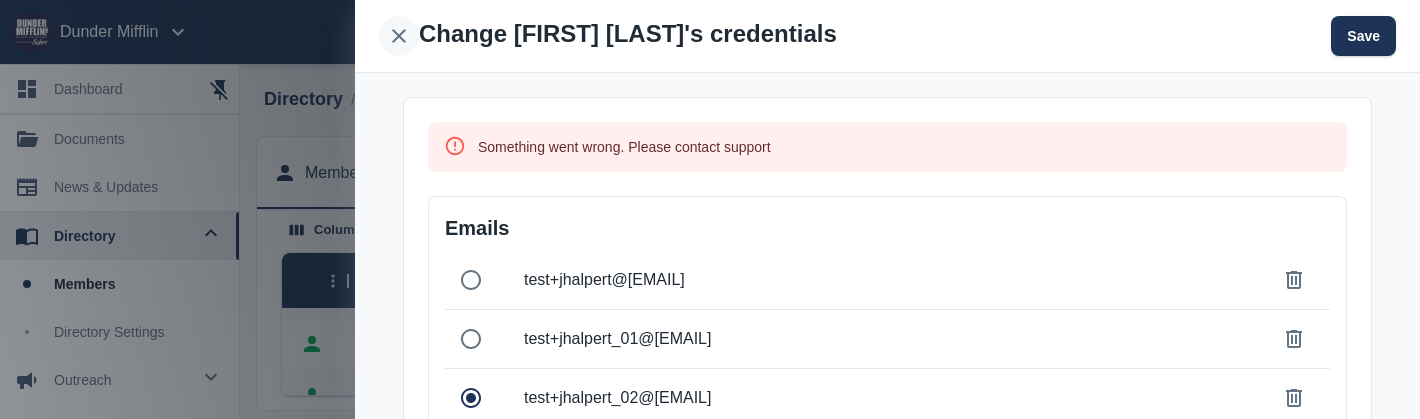 click at bounding box center (399, 36) 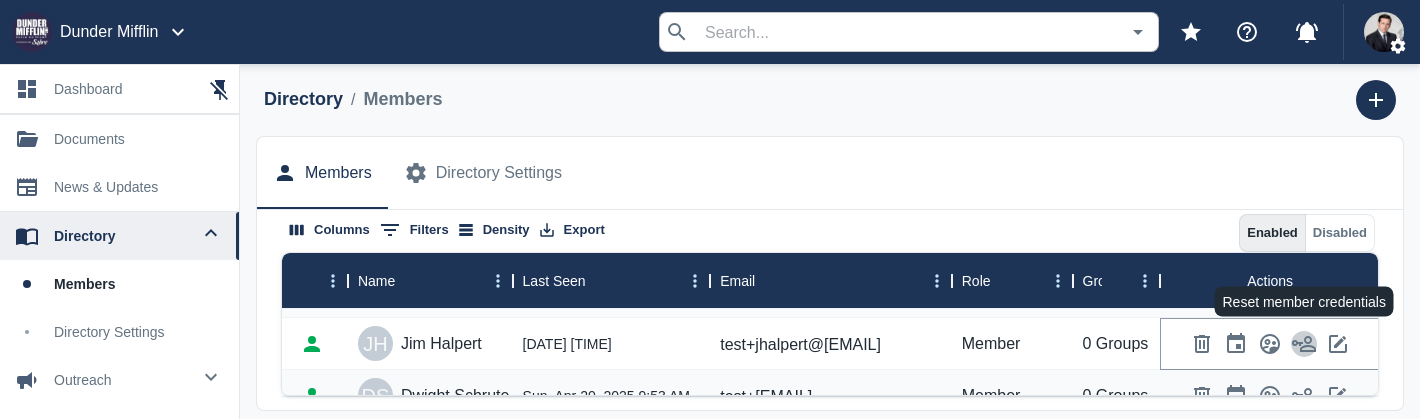 click at bounding box center [1304, 344] 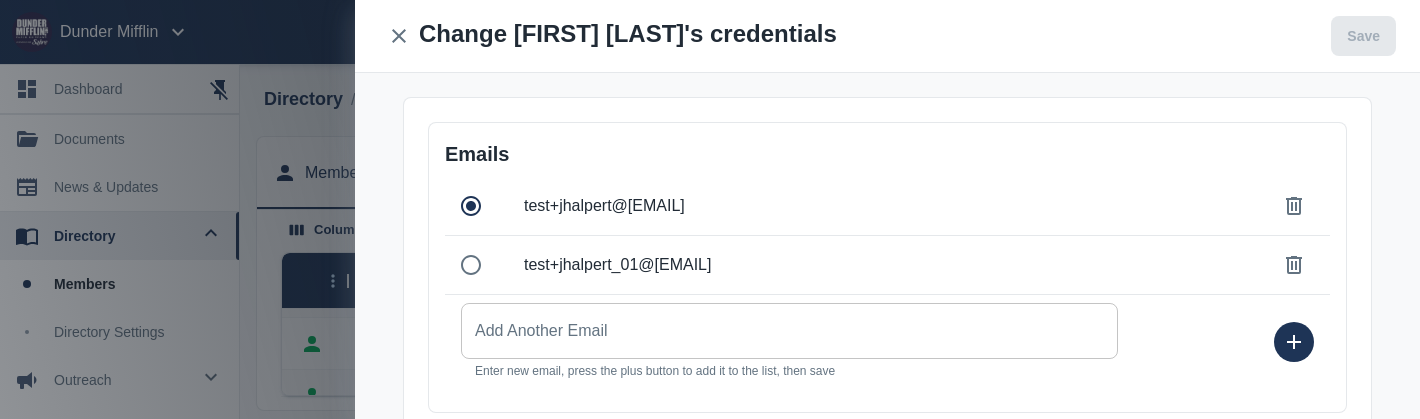 click on "Add Another Email" at bounding box center (789, 331) 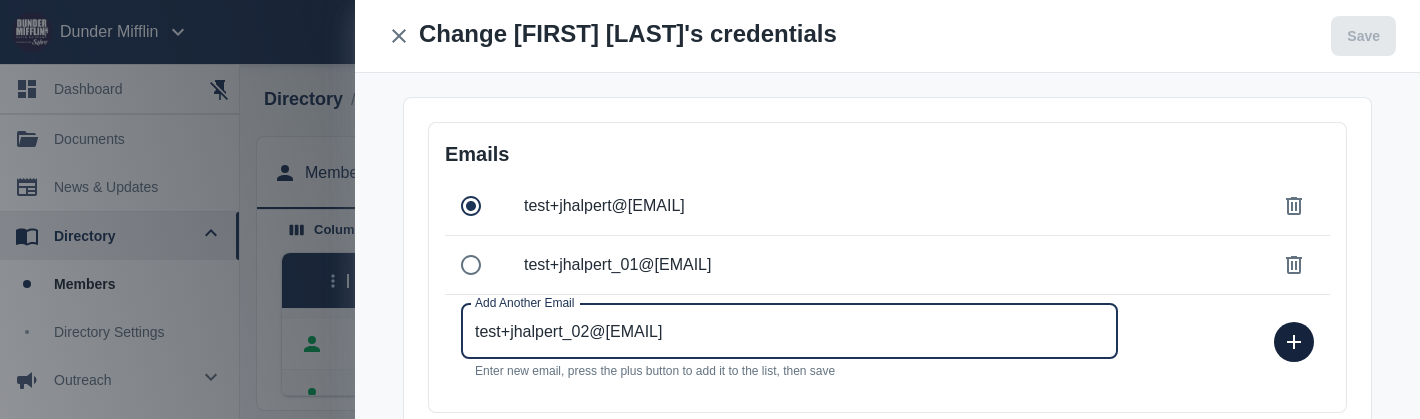 type on "test+[EMAIL]" 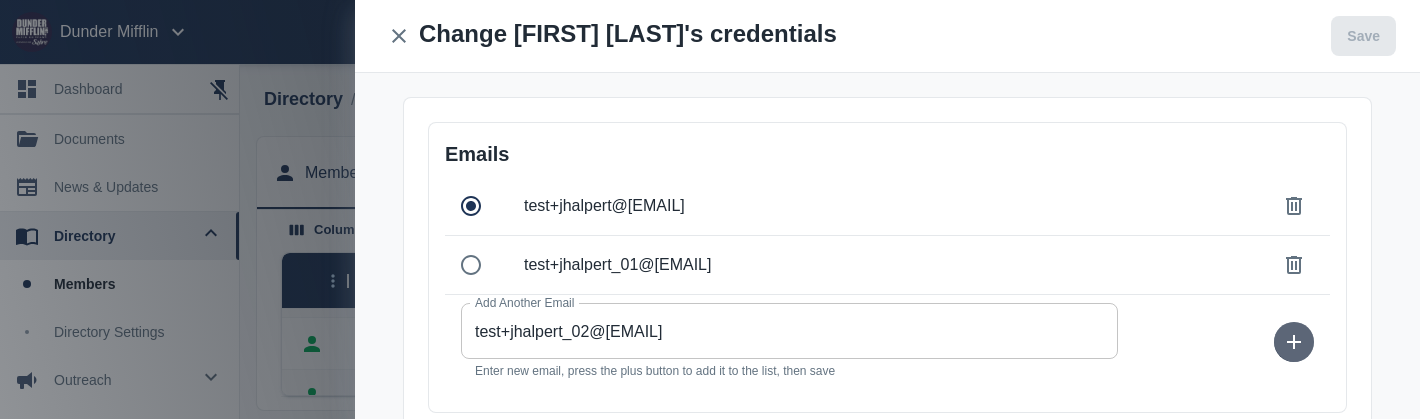 click at bounding box center [1294, 342] 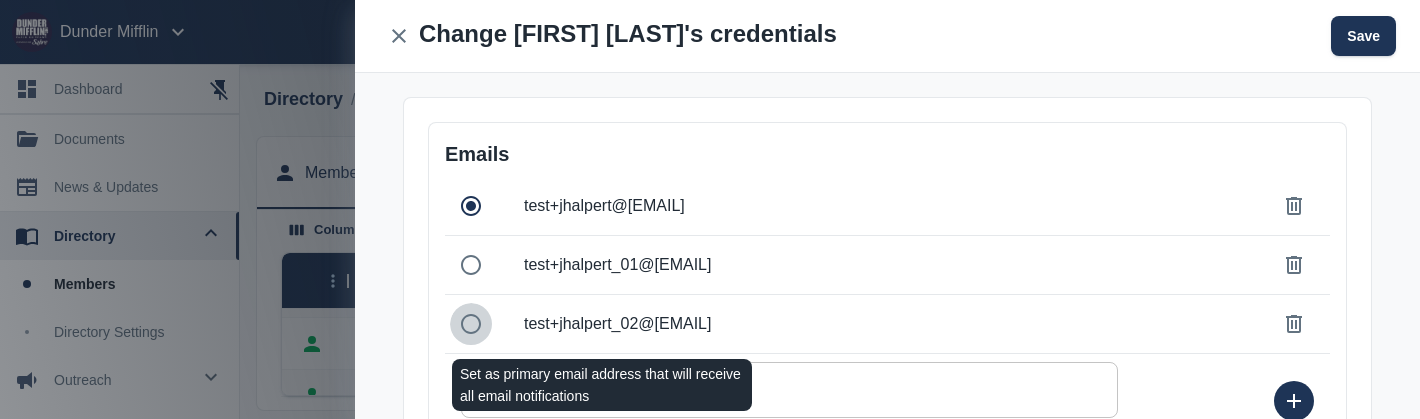 click at bounding box center [471, 265] 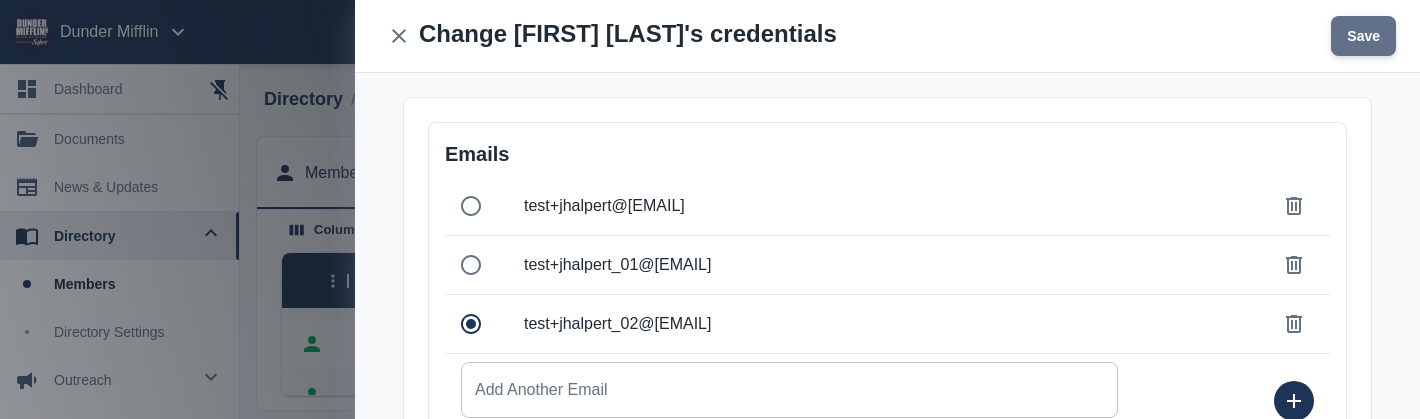 click on "Save" at bounding box center [1363, 36] 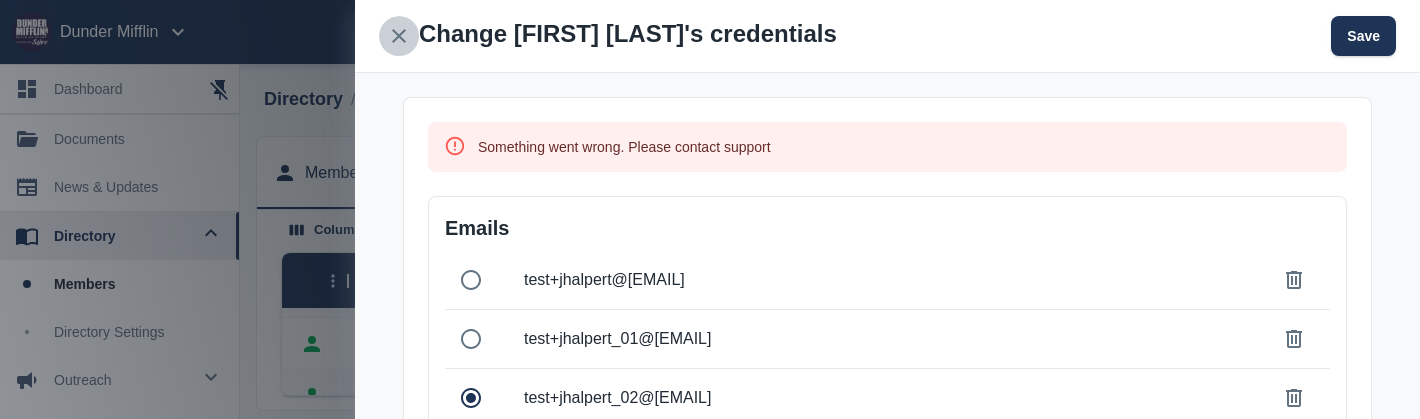 click at bounding box center (399, 36) 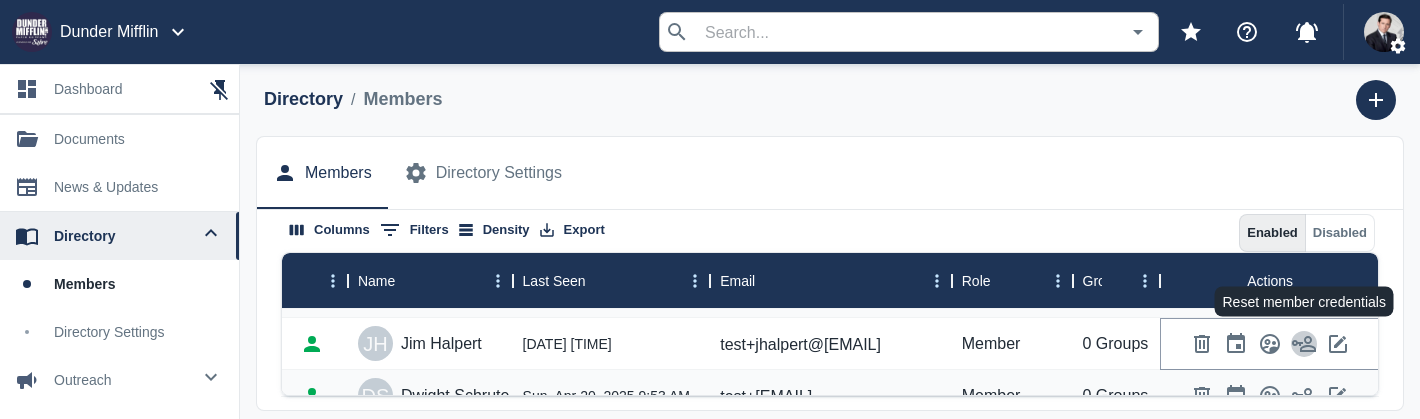 click at bounding box center (1304, 344) 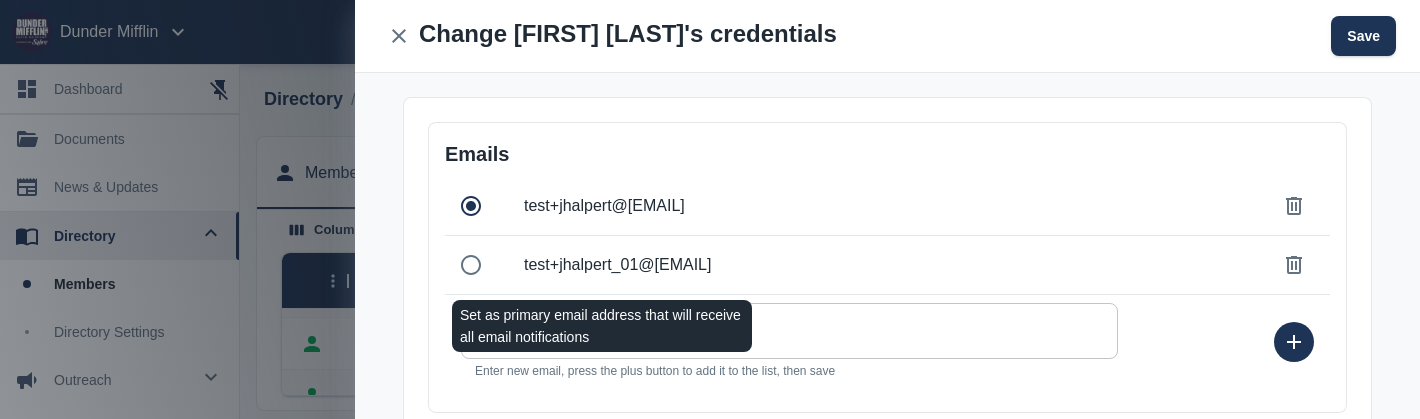 click at bounding box center (471, 265) 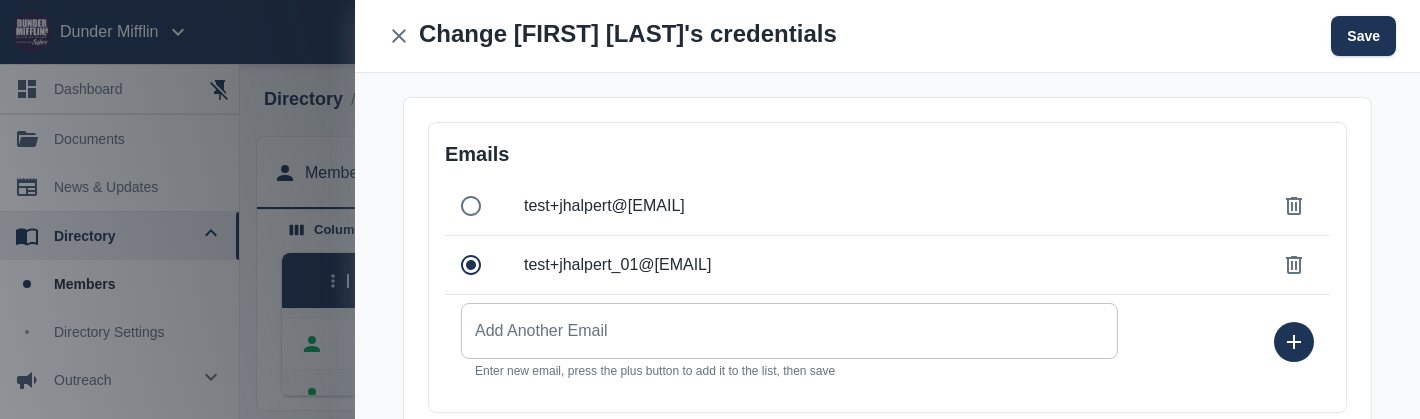 click on "Add Another Email" at bounding box center (789, 331) 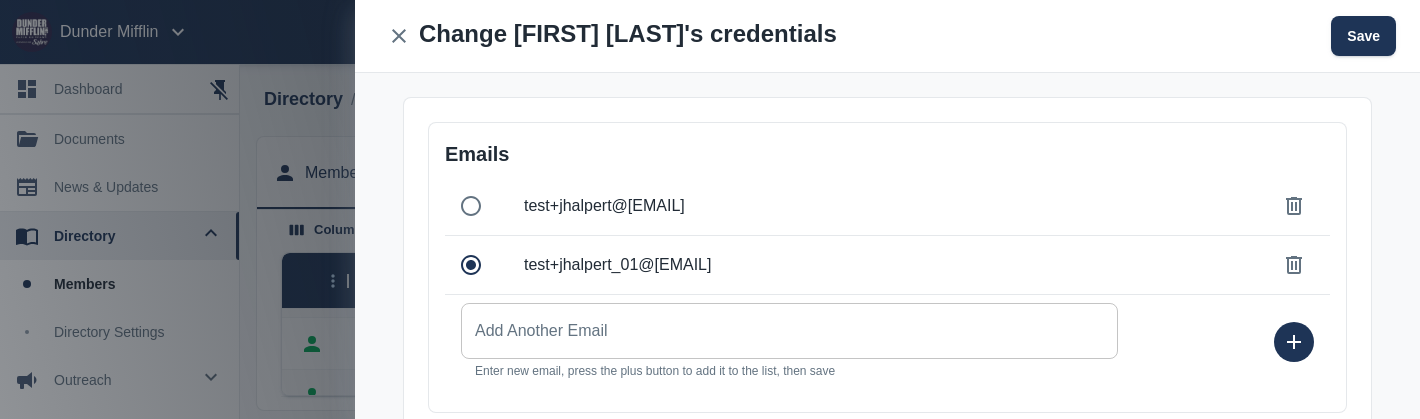 click on "Add Another Email Add Another Email Enter new email, press the plus button to add it to the list, then save" at bounding box center (871, 341) 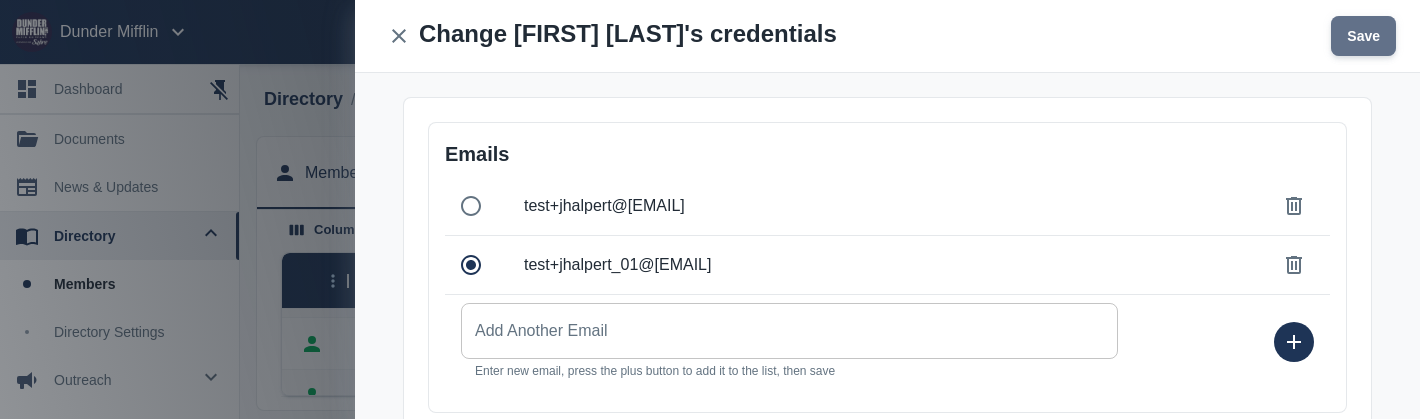 click on "Save" at bounding box center [1363, 36] 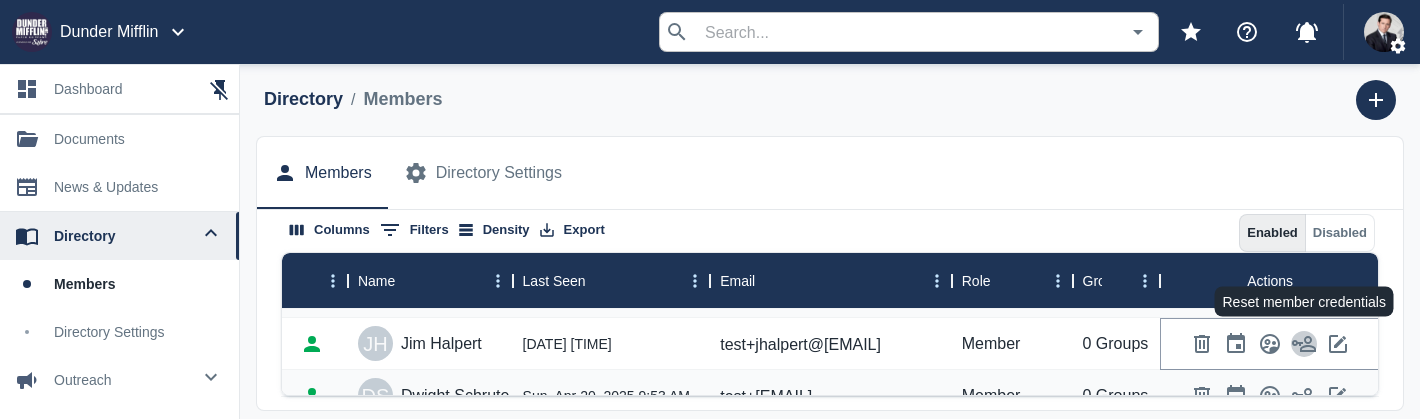 click at bounding box center (1304, 344) 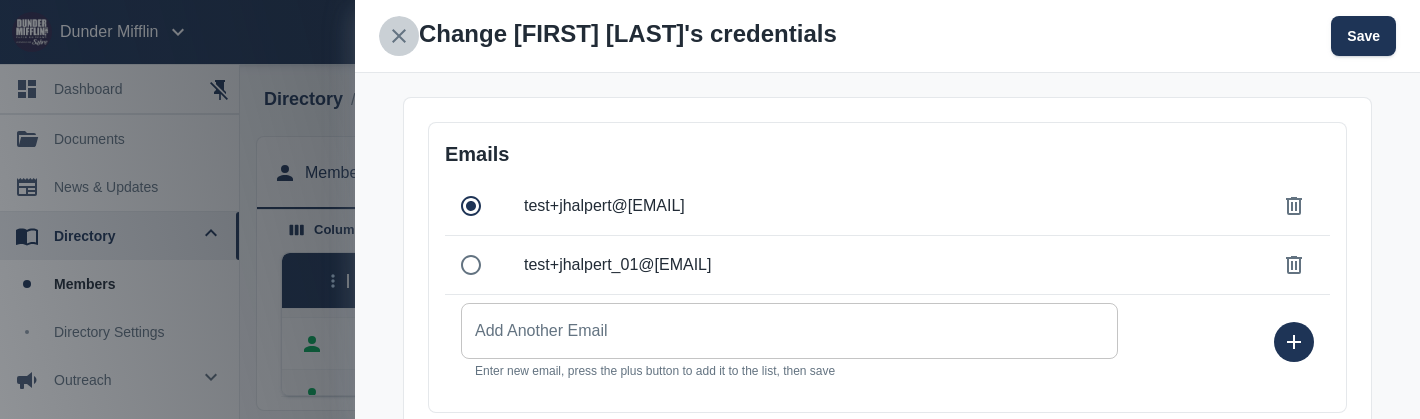 click at bounding box center [399, 36] 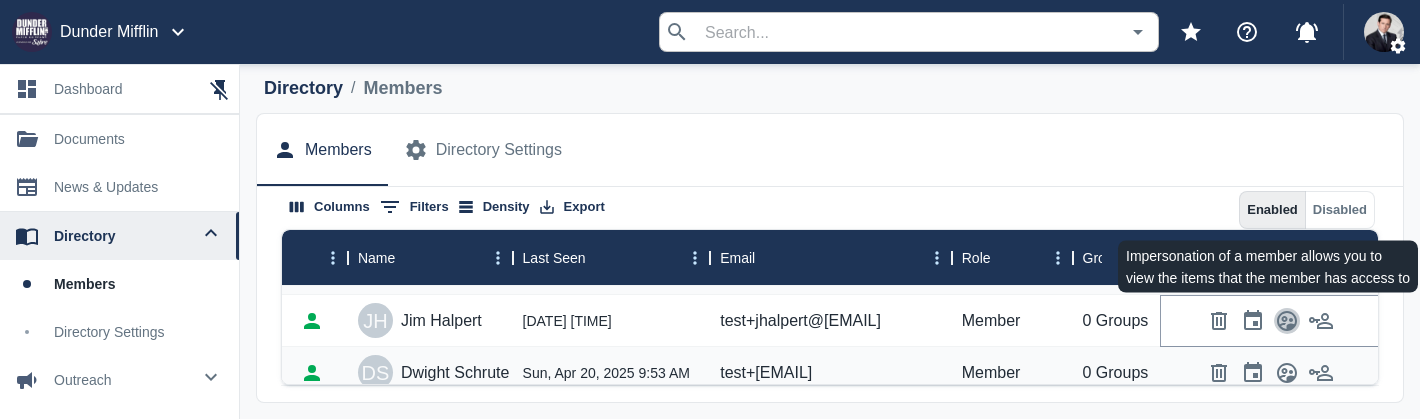 click at bounding box center [1287, 321] 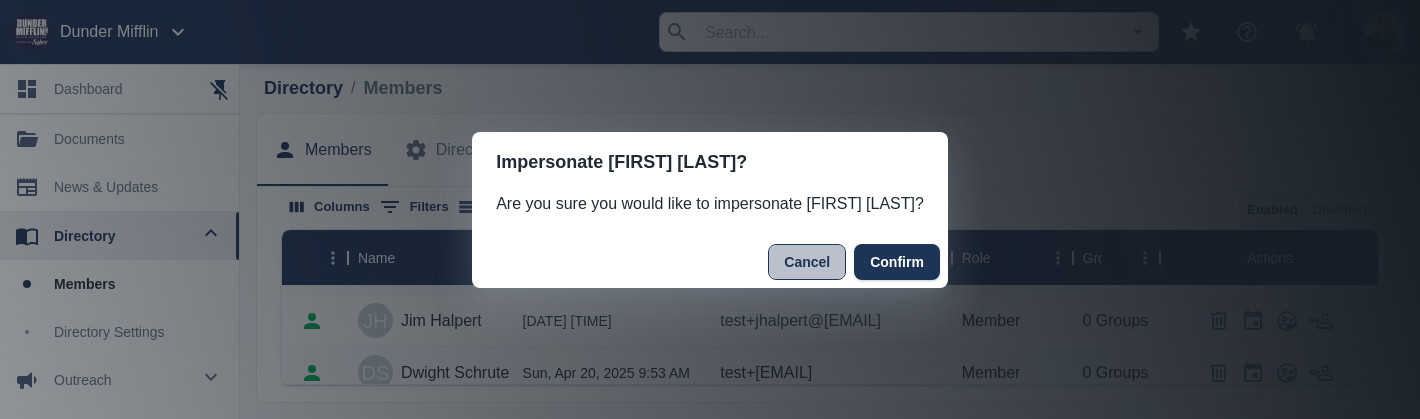 click on "Cancel" at bounding box center [807, 262] 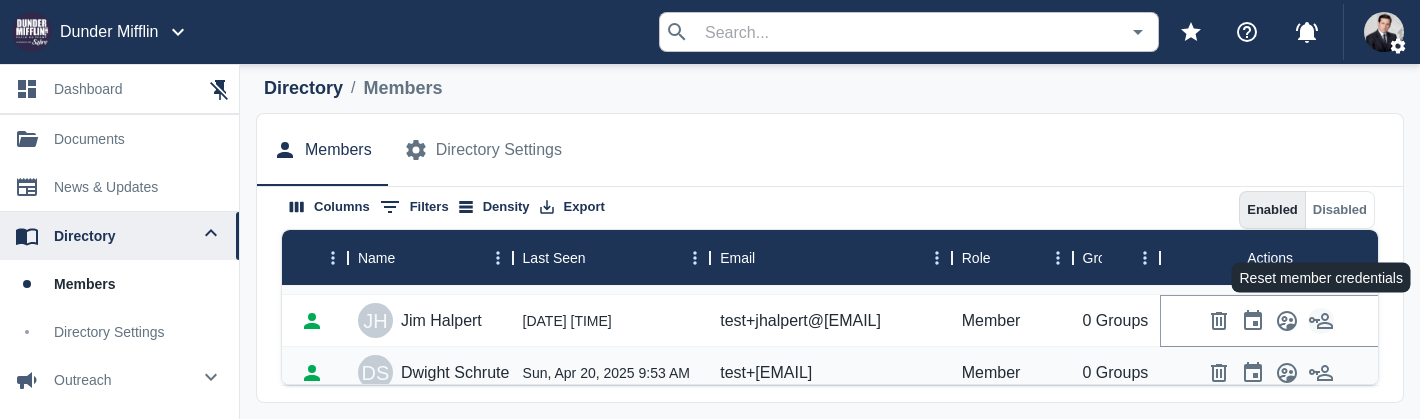click at bounding box center [1321, 321] 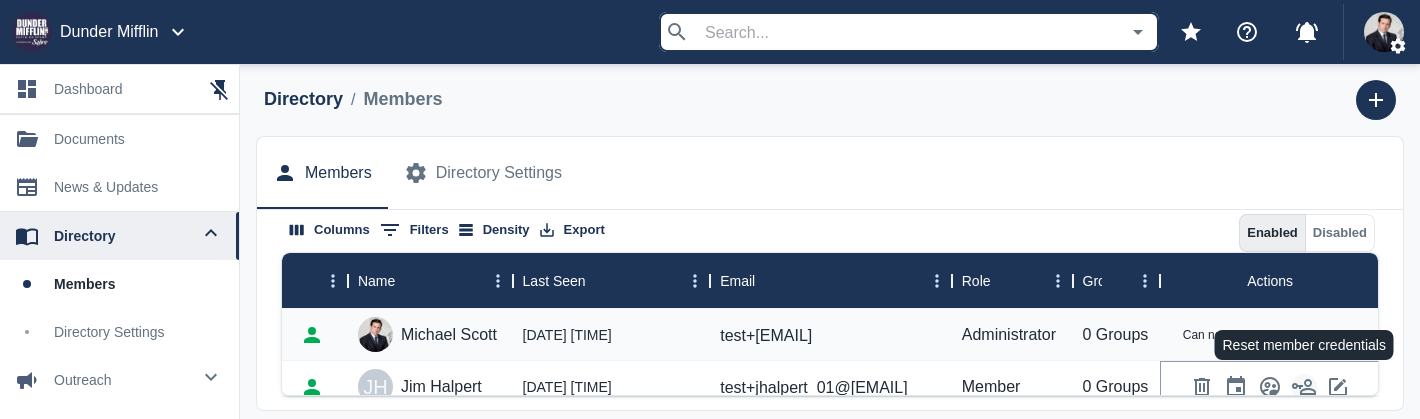 click at bounding box center [1304, 387] 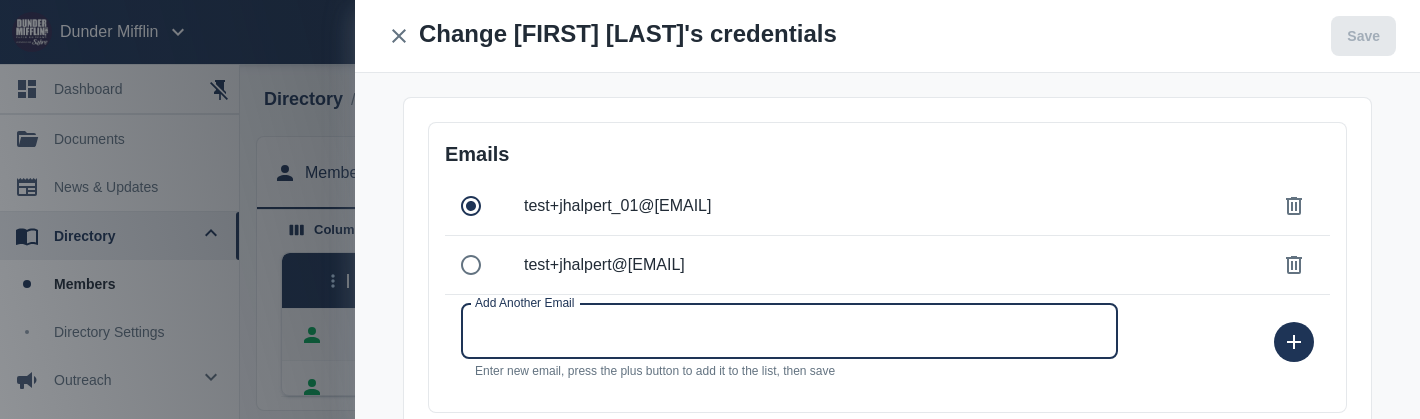 click on "Add Another Email" at bounding box center [789, 331] 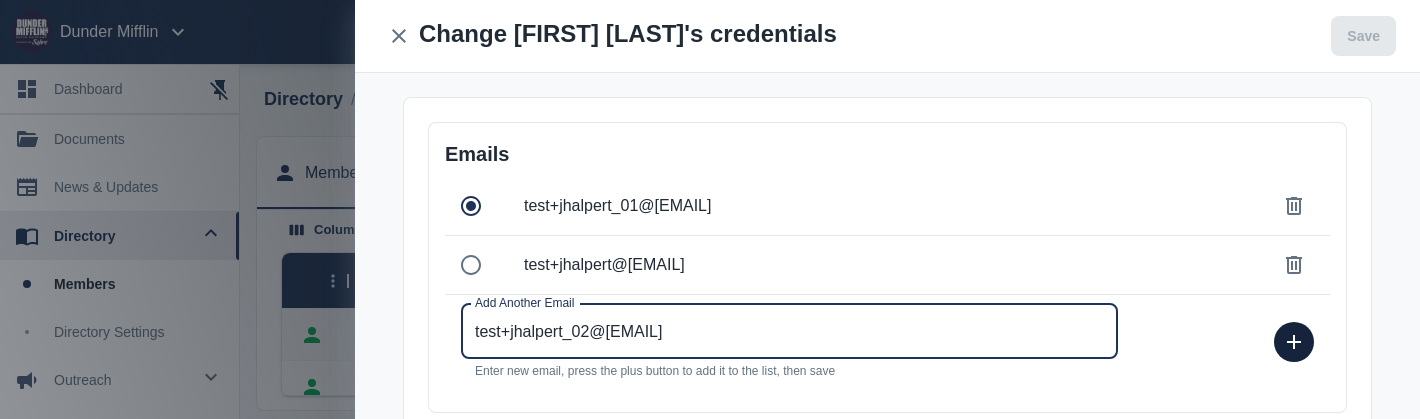 type on "test+[EMAIL]" 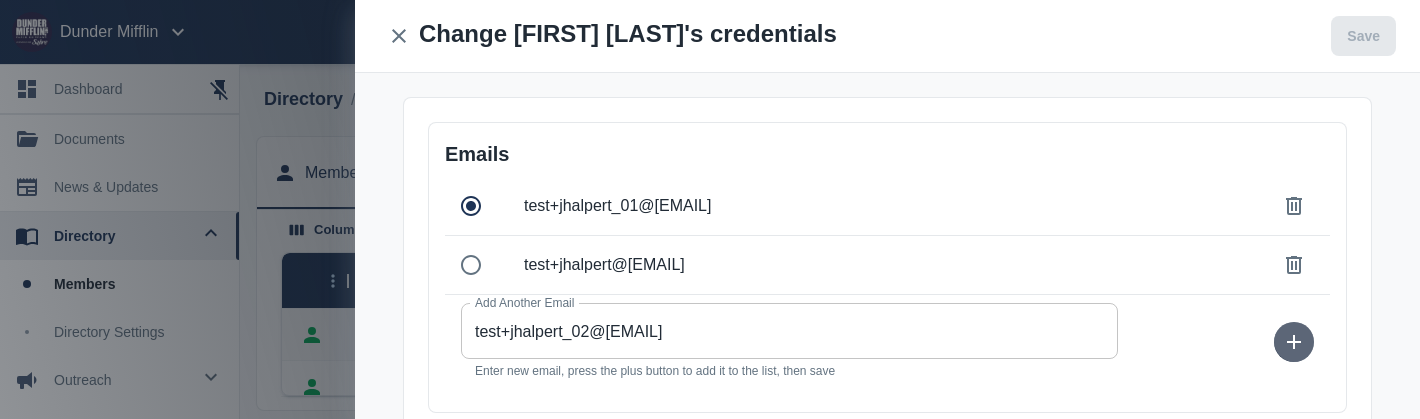click at bounding box center [1294, 342] 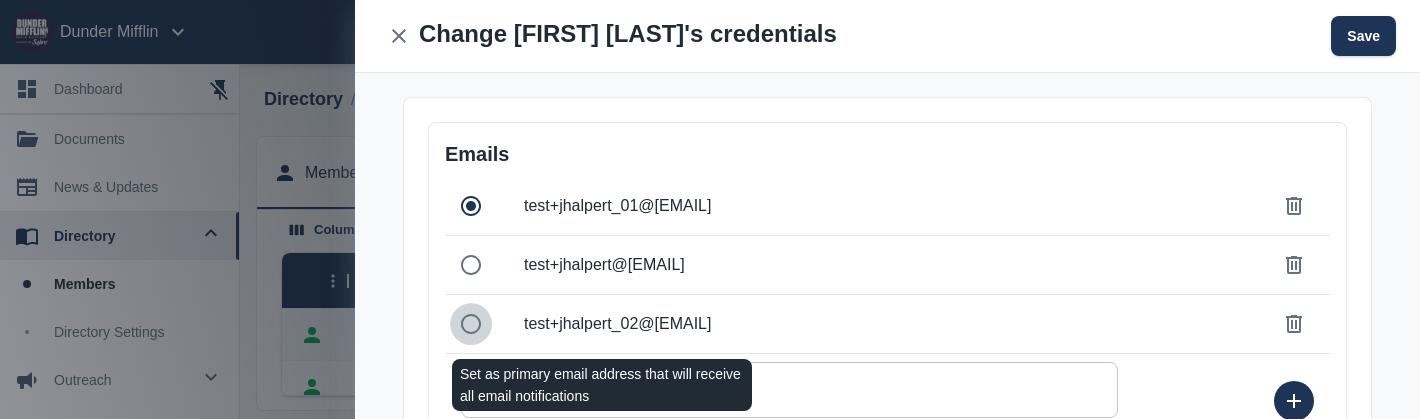 click at bounding box center (471, 265) 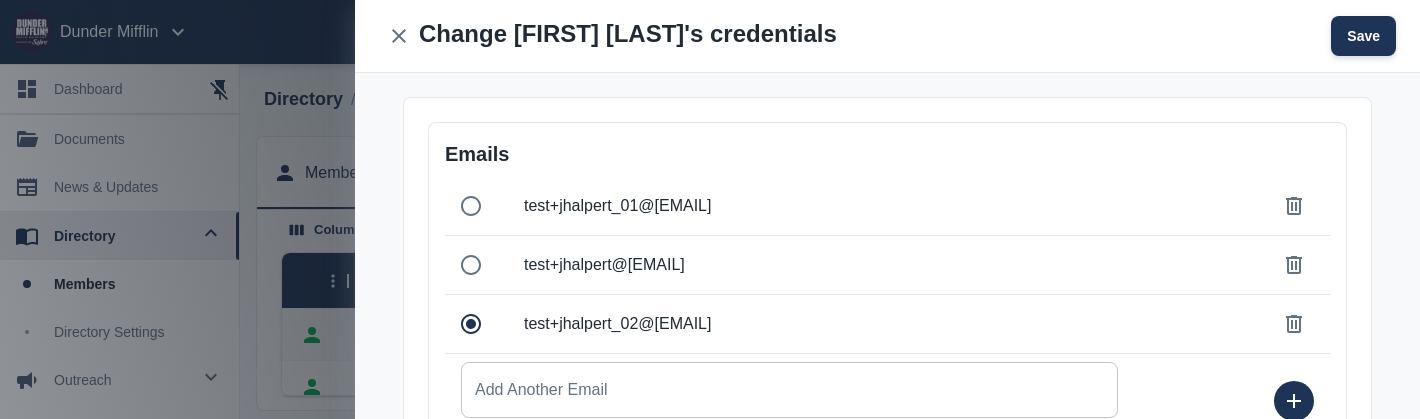 click on "Save" at bounding box center (1363, 36) 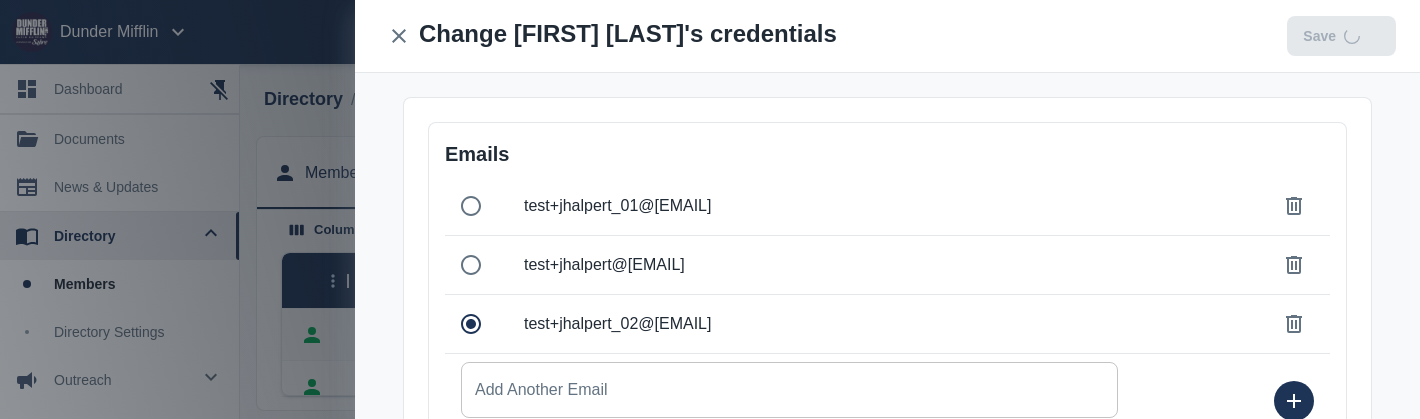 scroll, scrollTop: 5, scrollLeft: 0, axis: vertical 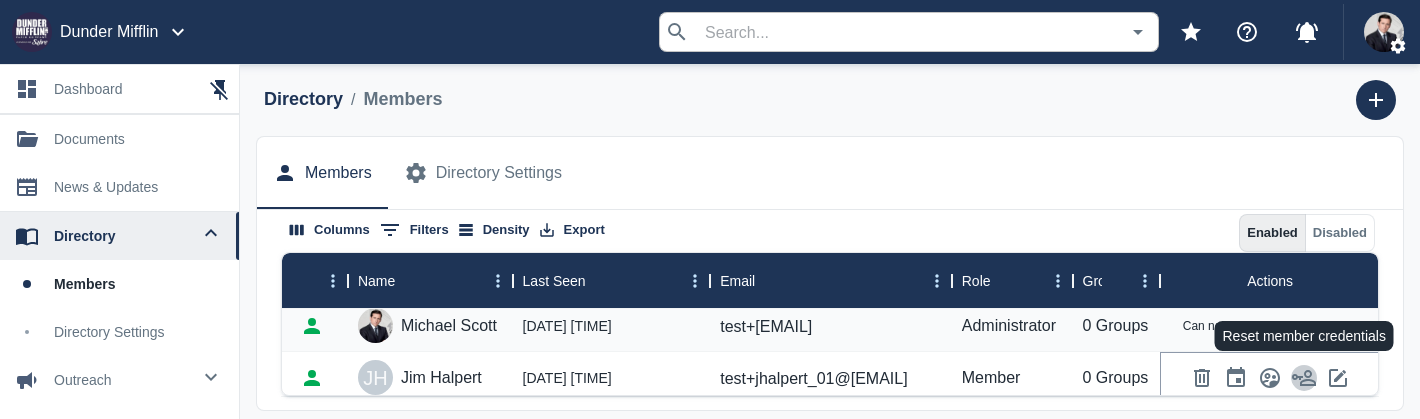 click at bounding box center (1304, 378) 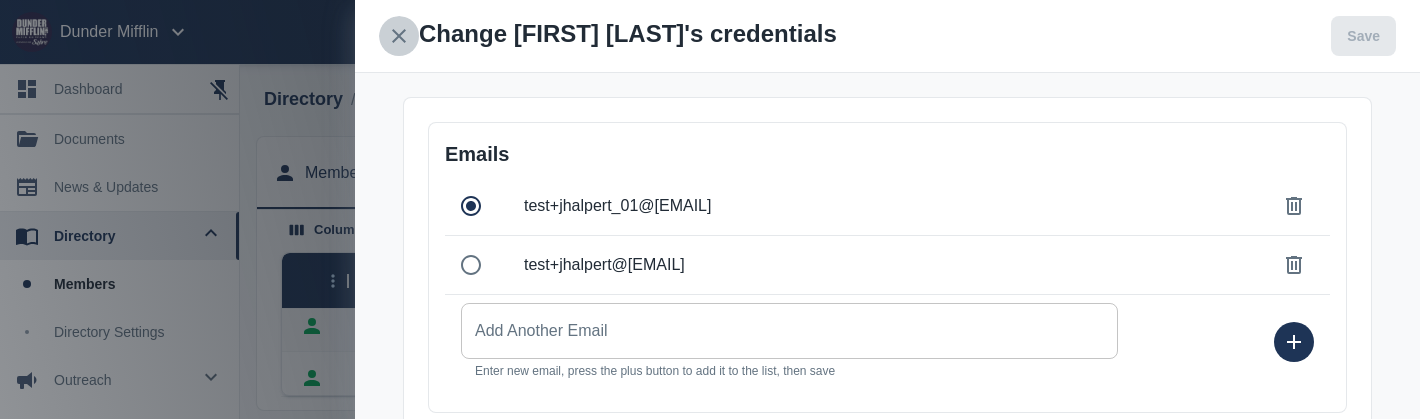 click at bounding box center [399, 36] 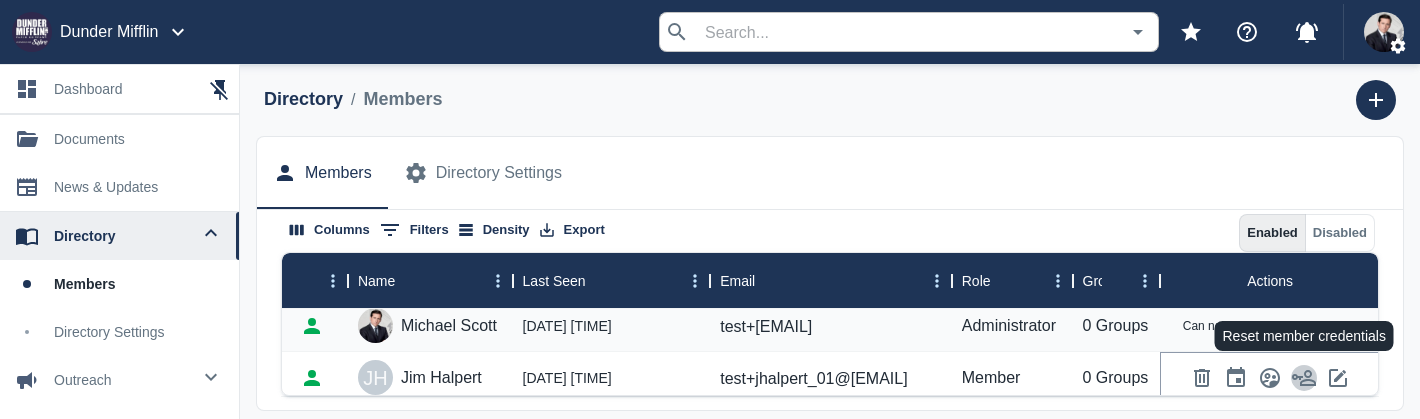 click at bounding box center (1304, 378) 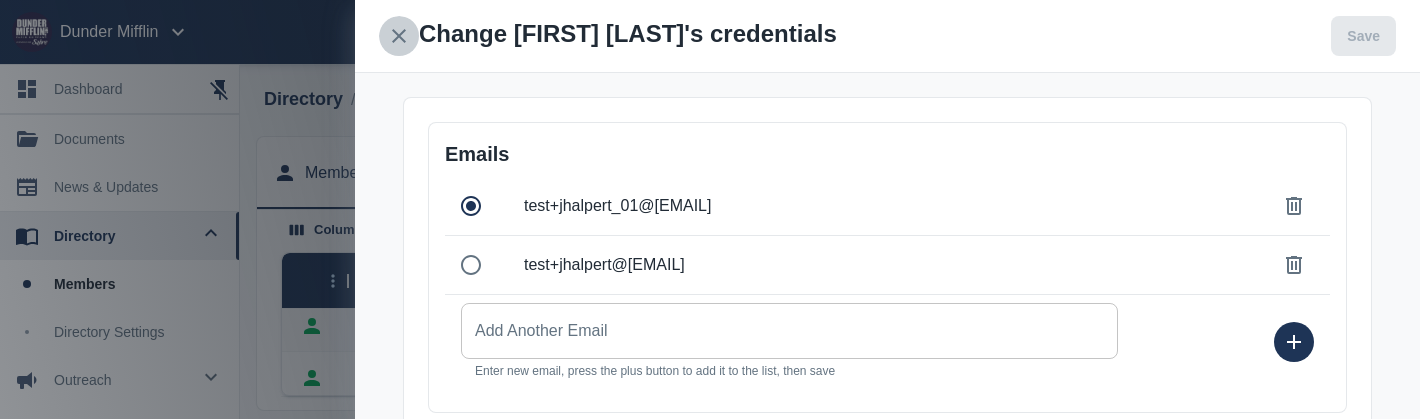click at bounding box center (399, 36) 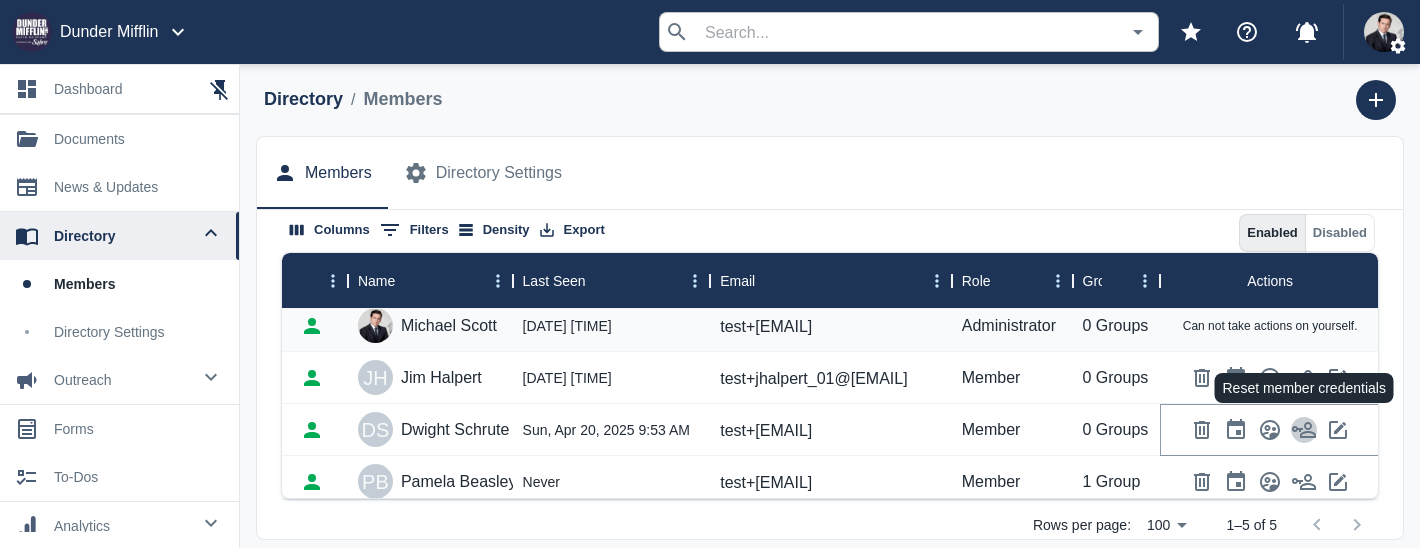 click at bounding box center [1304, 430] 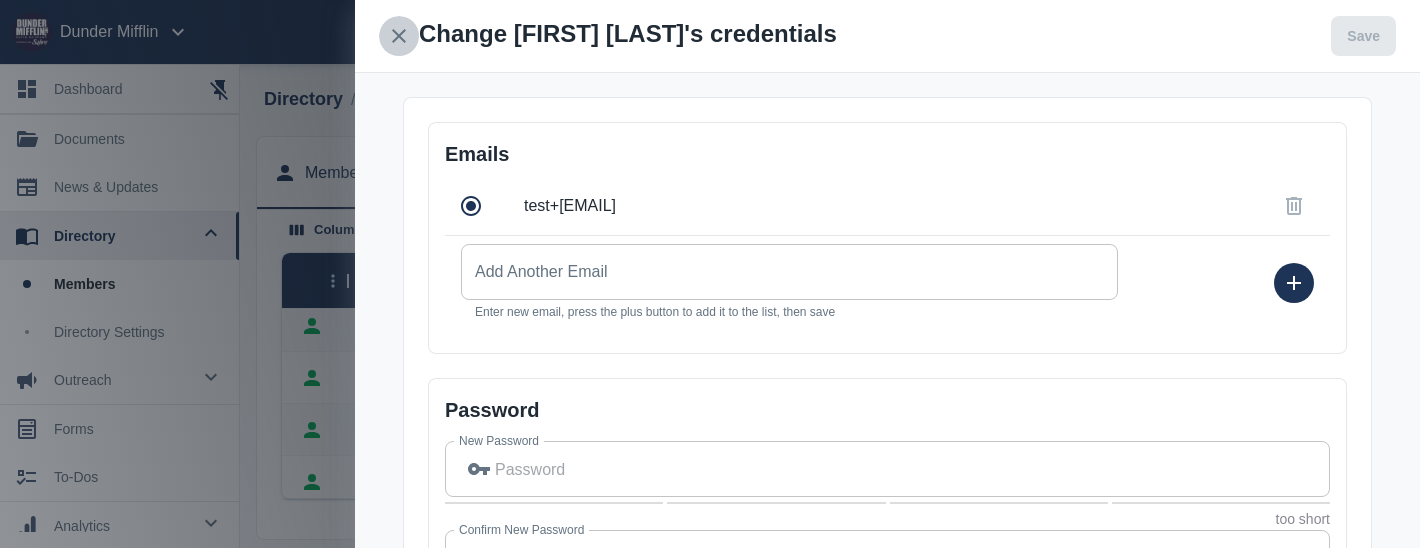 click at bounding box center [399, 36] 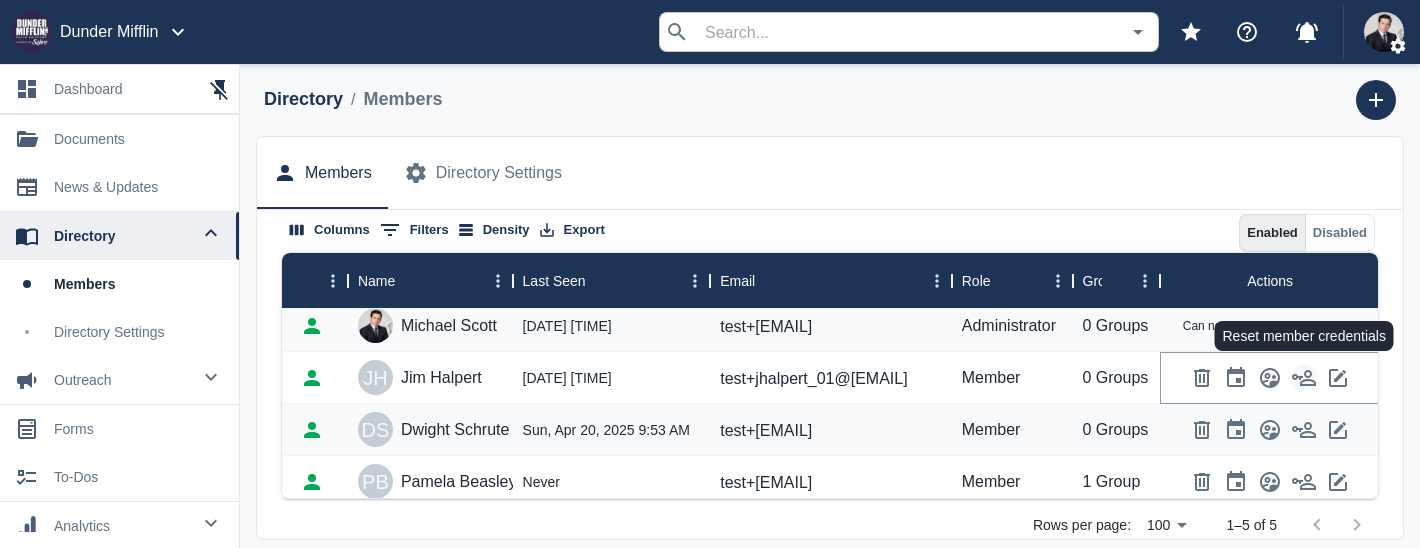 click at bounding box center (1304, 378) 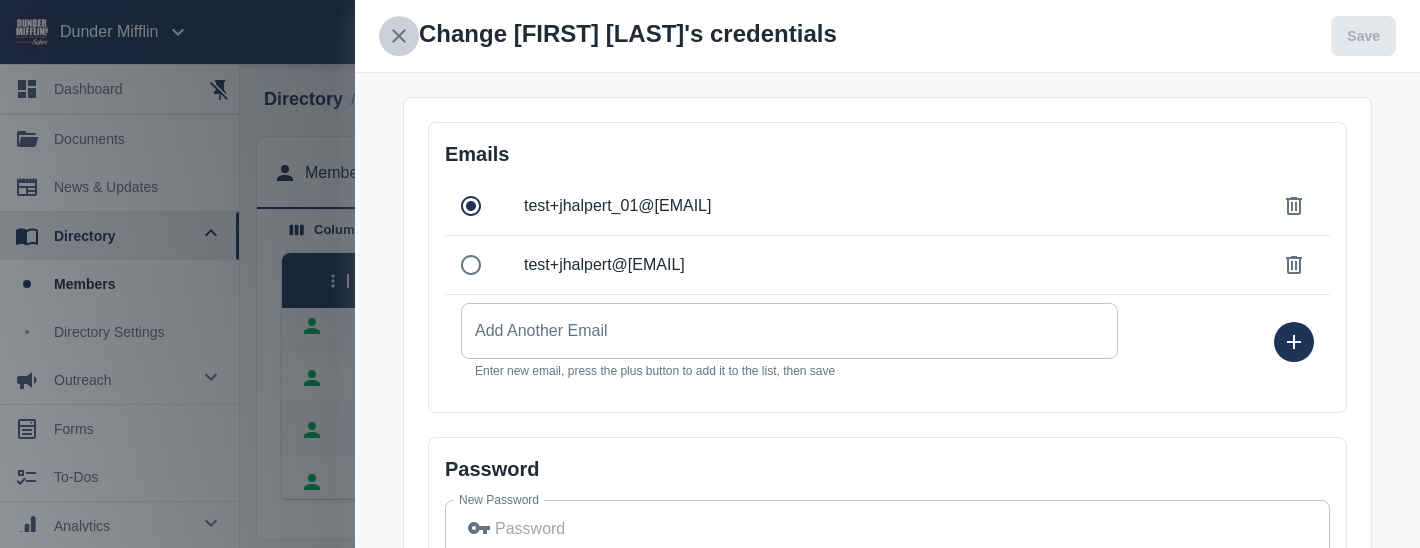 click at bounding box center (399, 36) 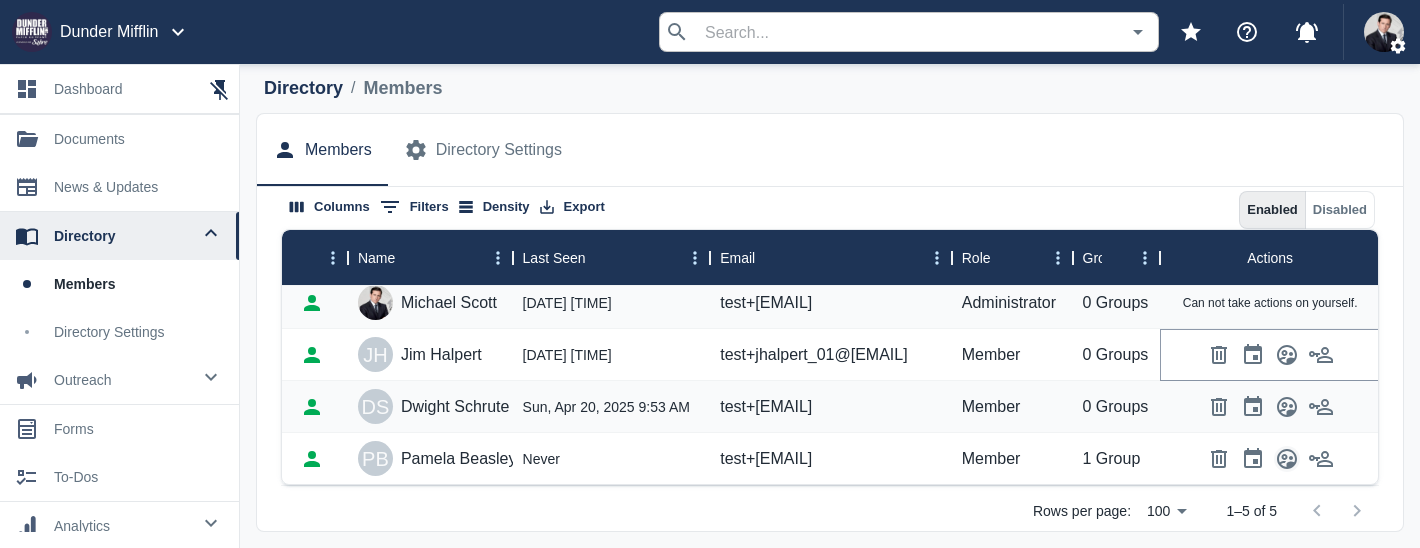 scroll, scrollTop: 0, scrollLeft: 0, axis: both 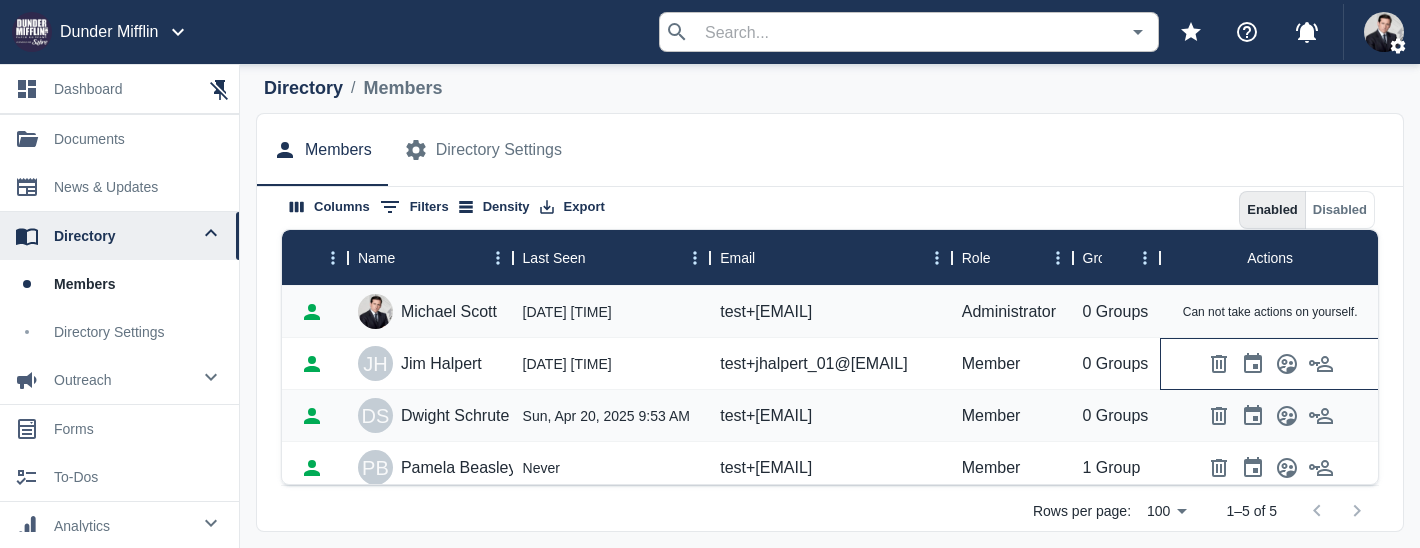click at bounding box center [1270, 364] 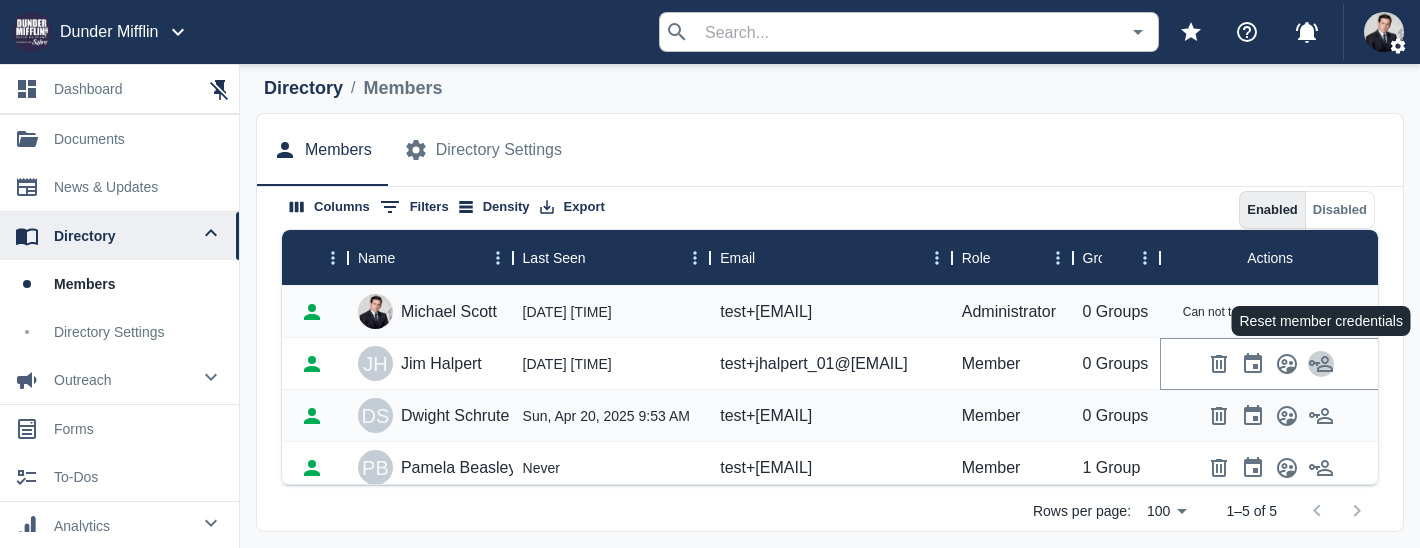 click at bounding box center (1321, 364) 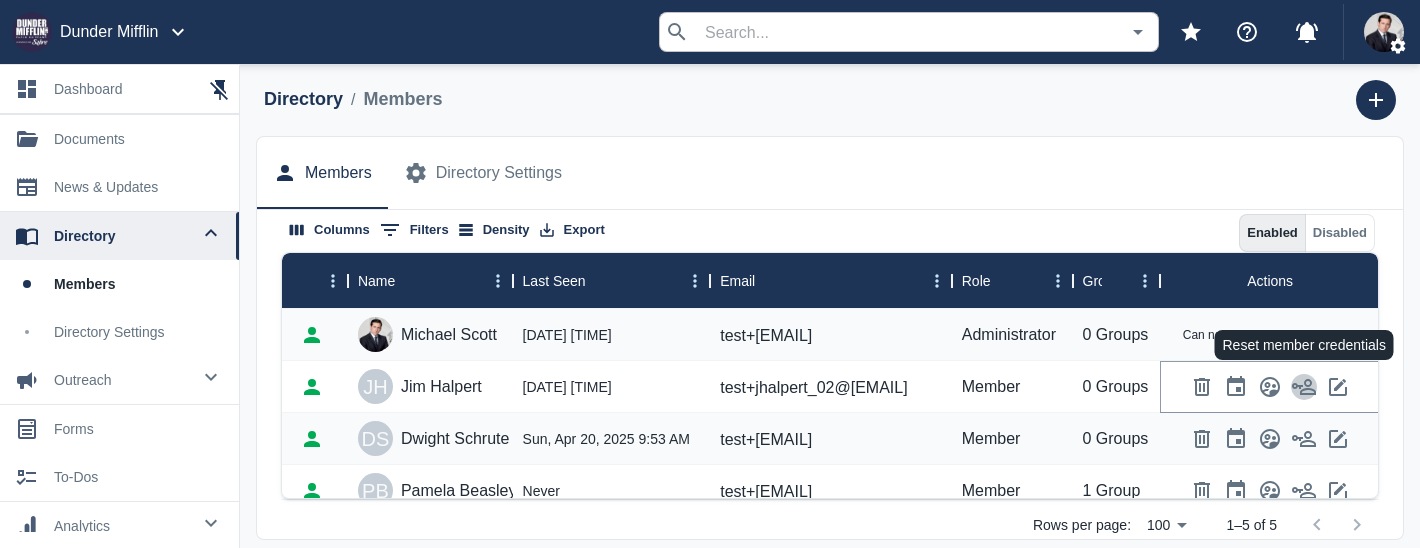 click at bounding box center (1304, 387) 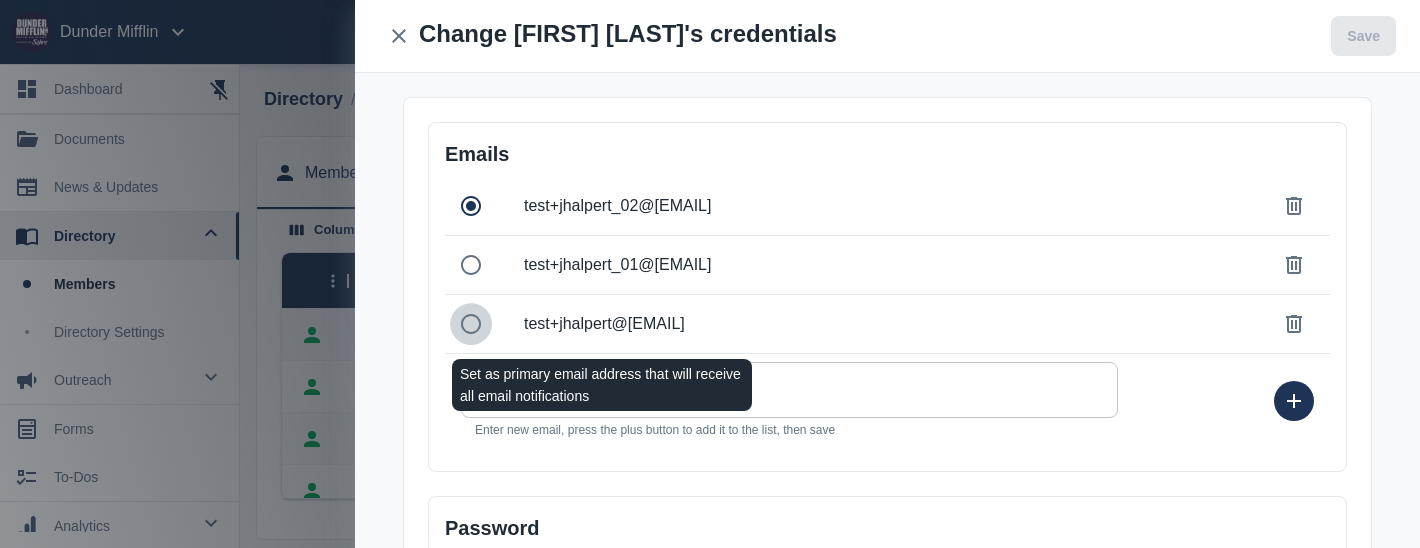 click at bounding box center (471, 265) 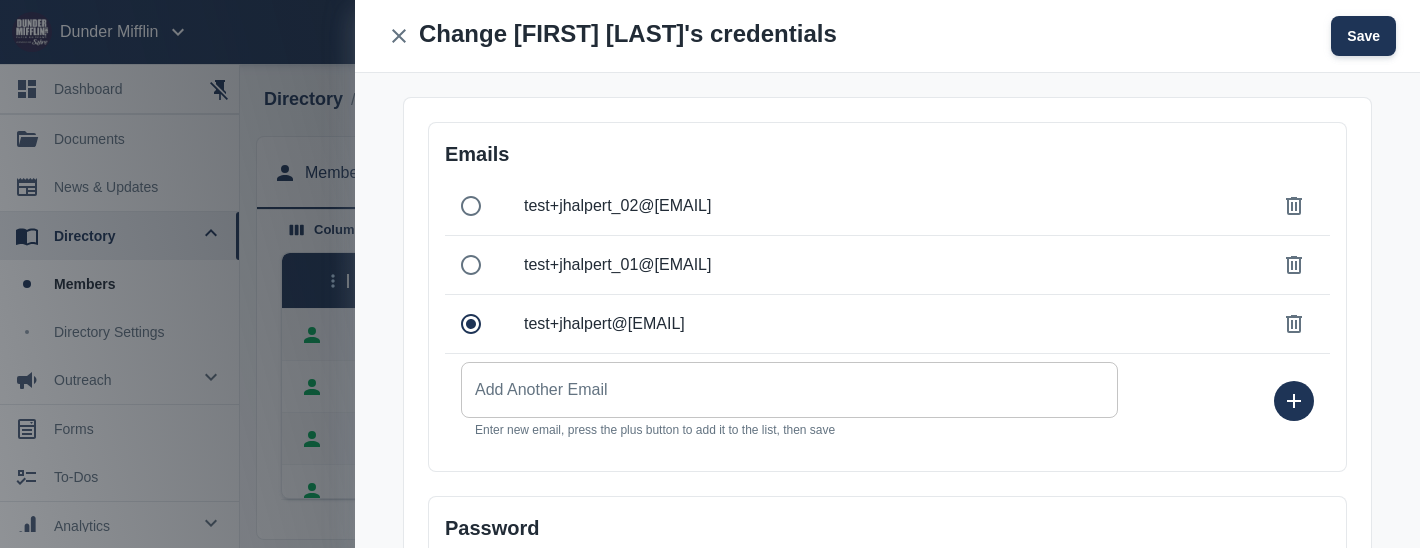 click on "Save" at bounding box center [1363, 36] 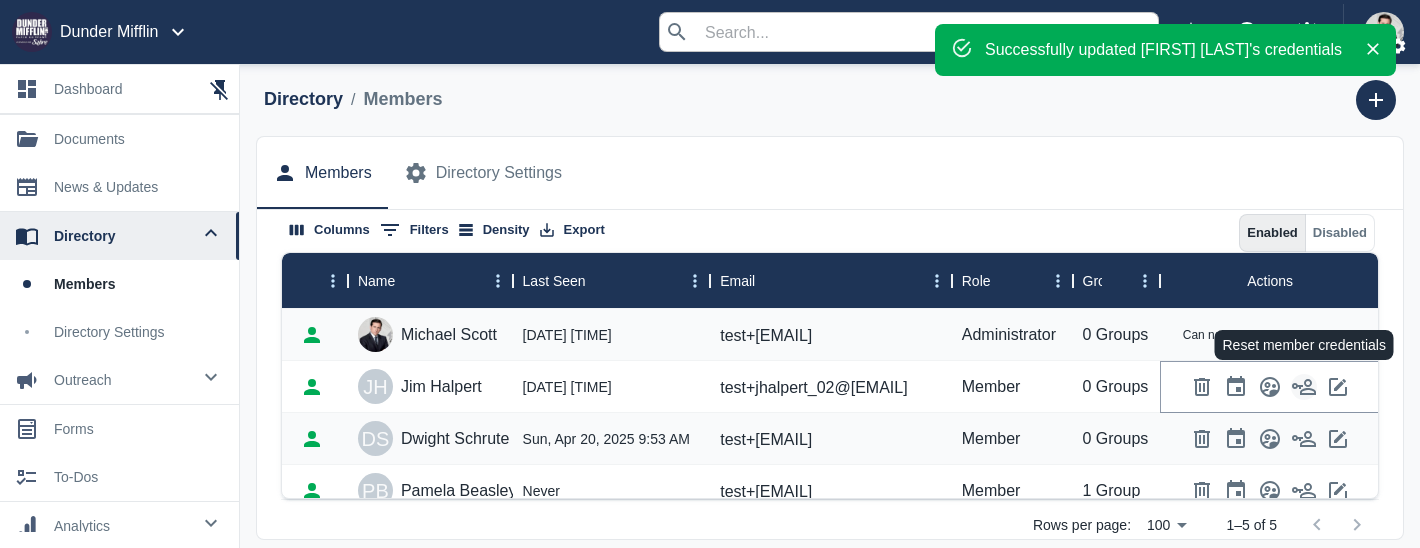 click at bounding box center (1304, 387) 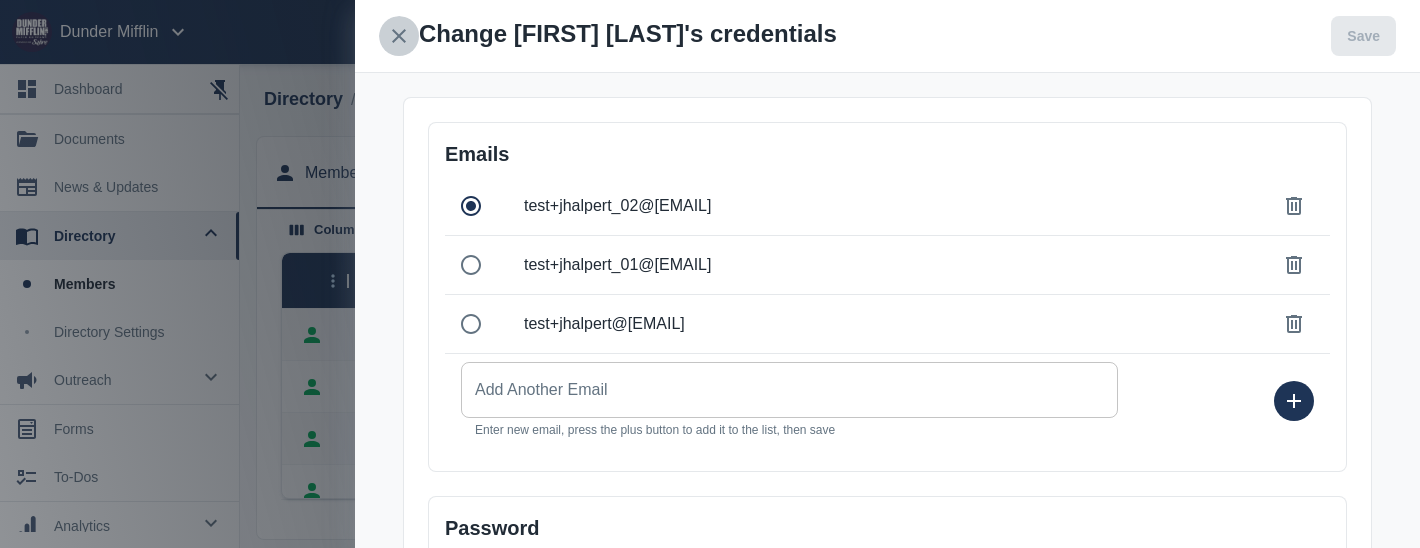 click at bounding box center [399, 36] 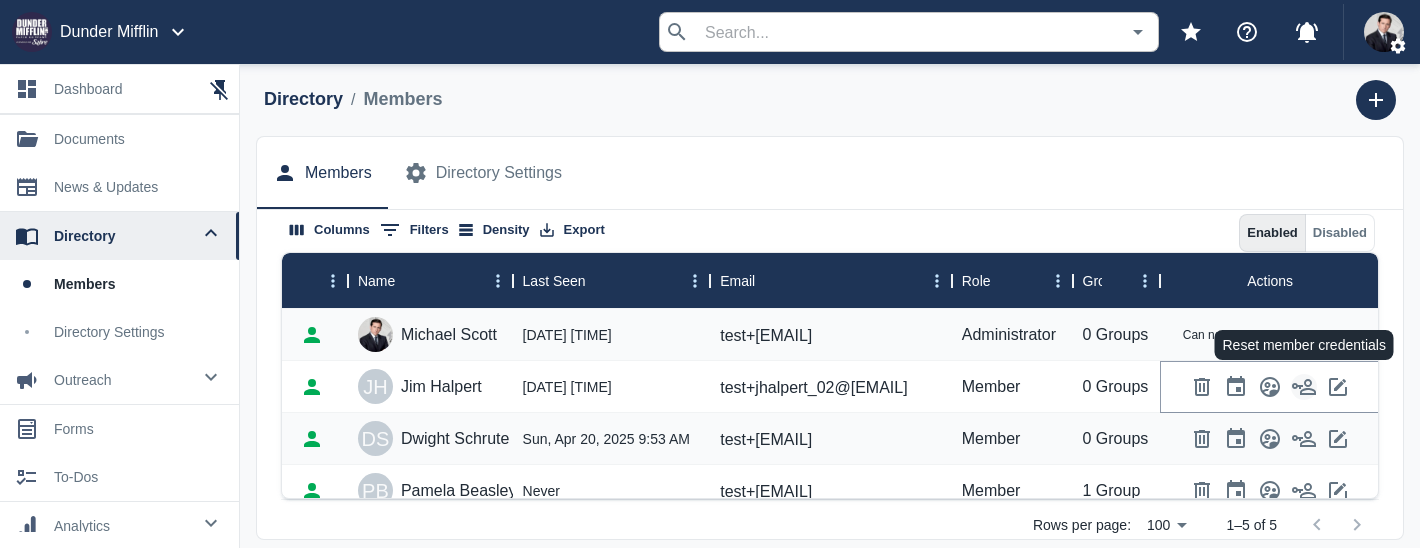 click at bounding box center (1304, 387) 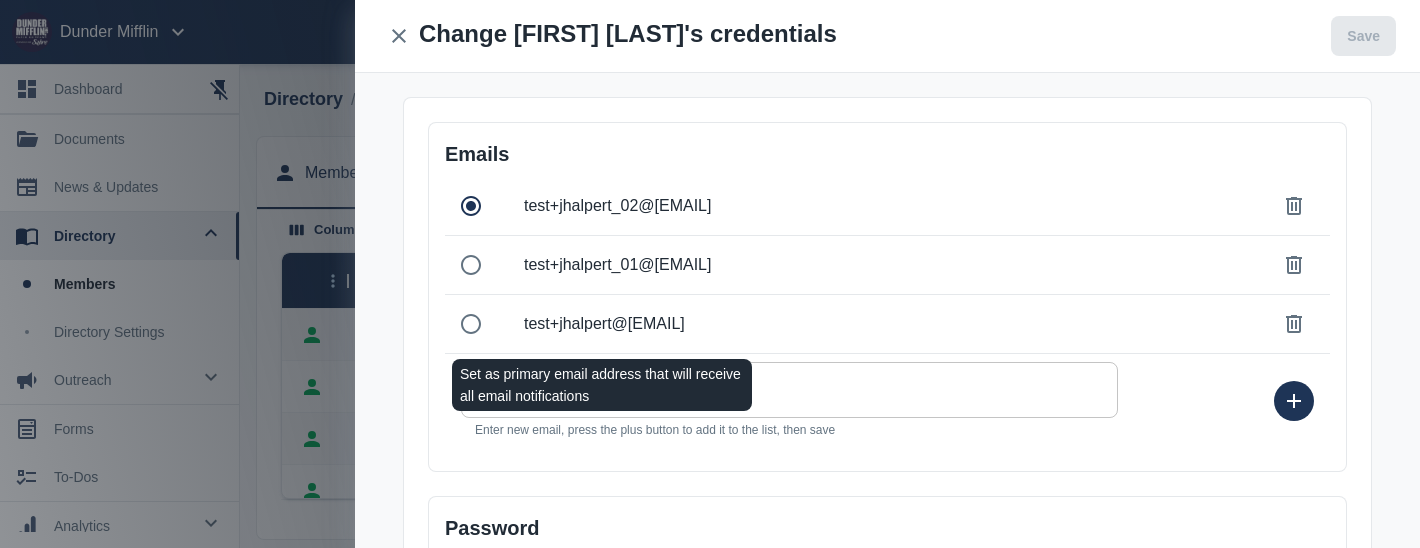 click at bounding box center [471, 265] 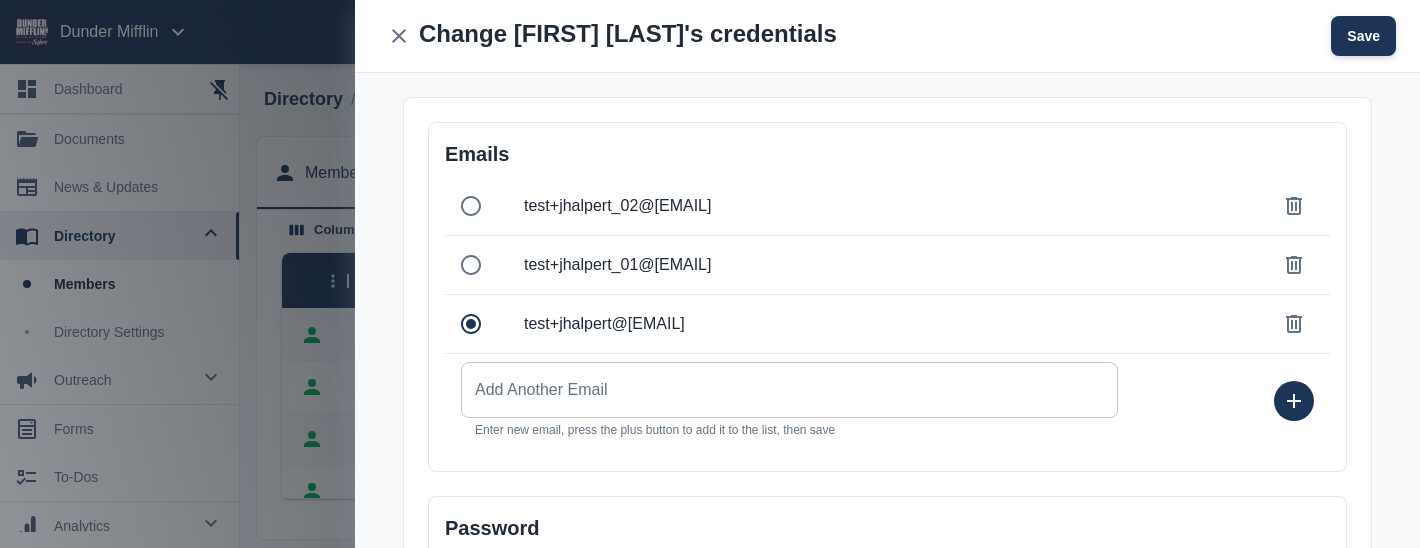 click on "Save" at bounding box center [1363, 36] 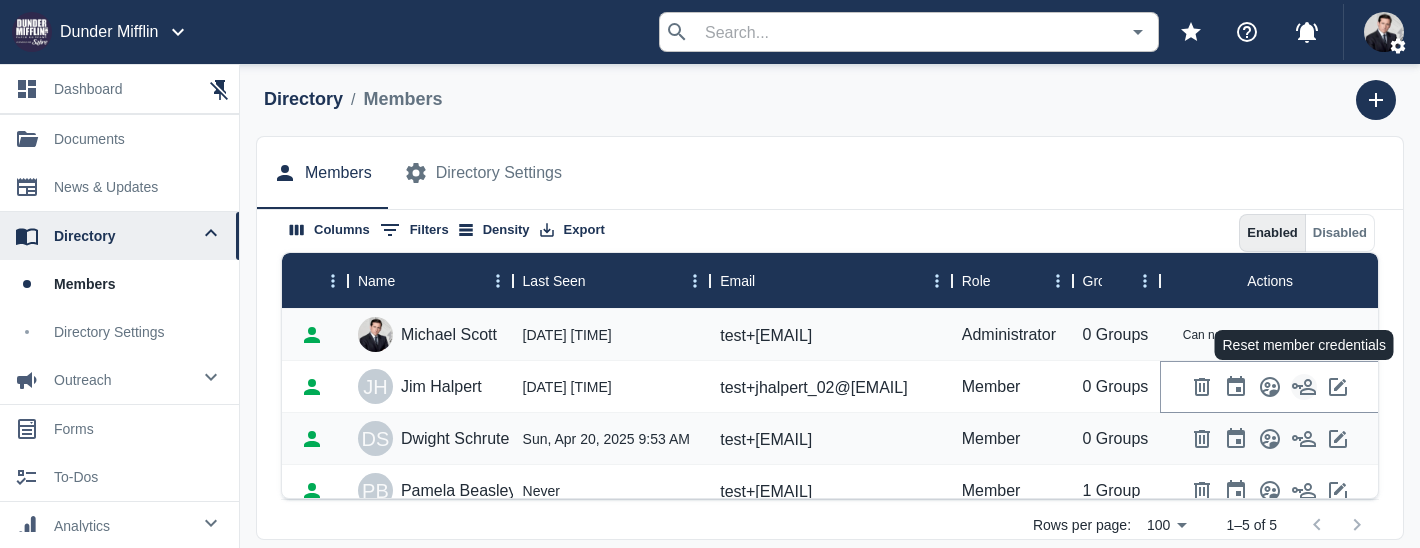 click at bounding box center [1304, 387] 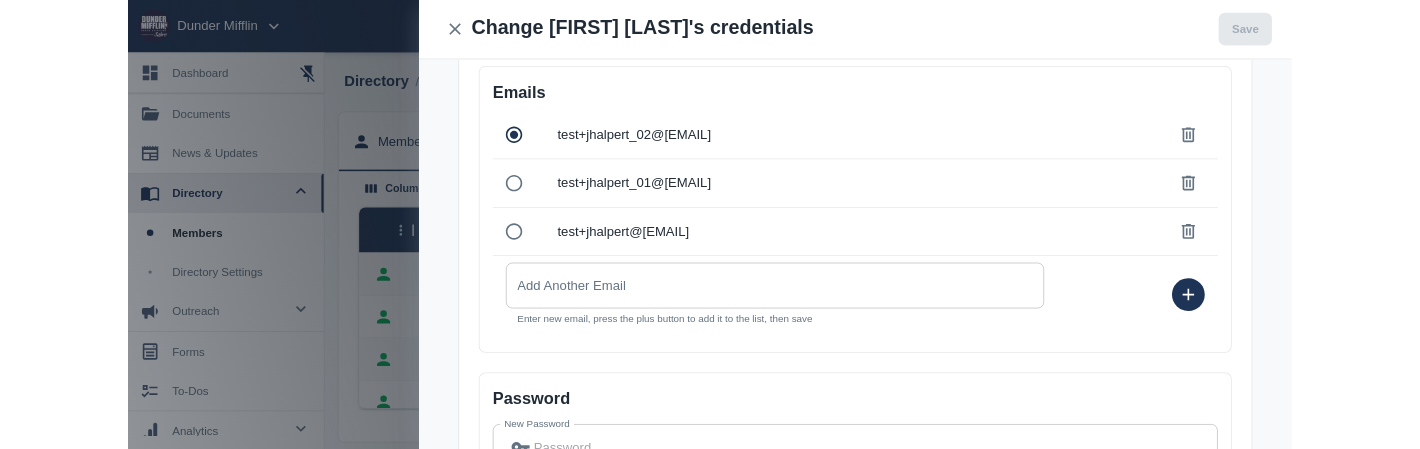 scroll, scrollTop: 0, scrollLeft: 0, axis: both 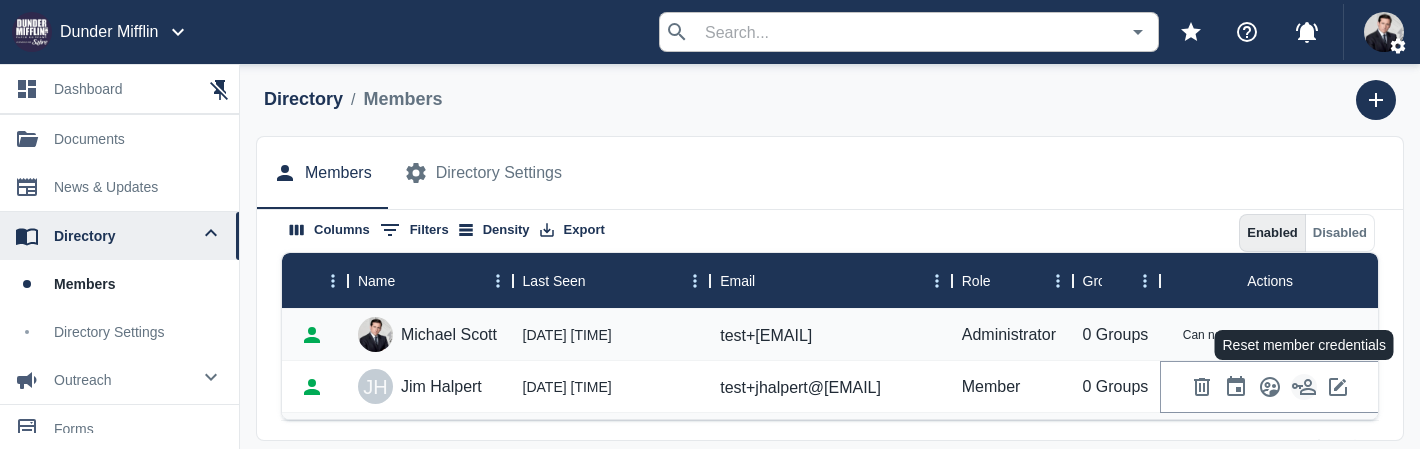 click at bounding box center [1304, 387] 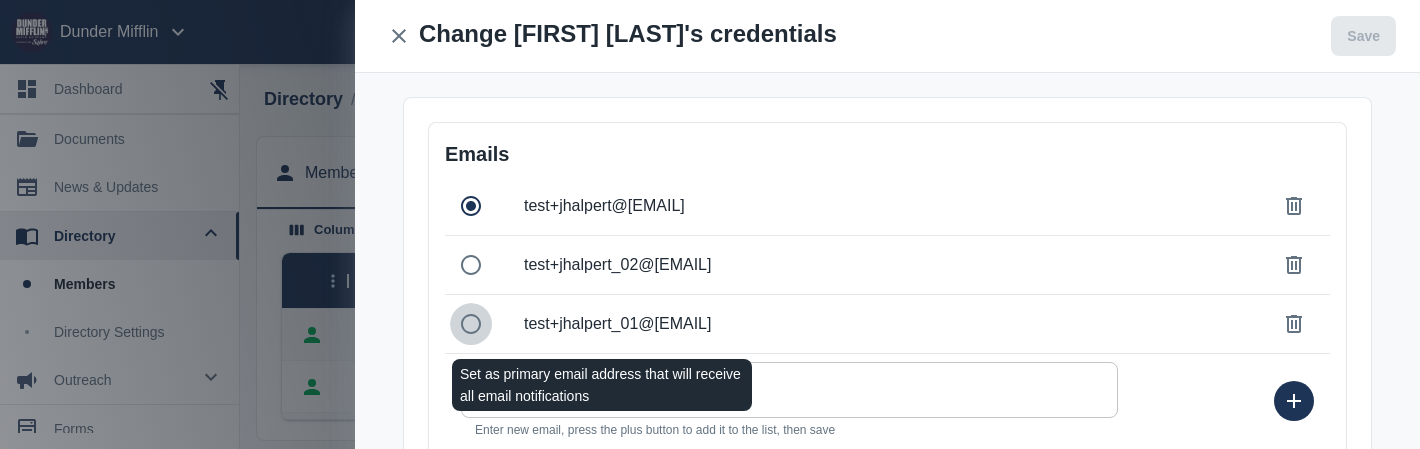 click at bounding box center (471, 265) 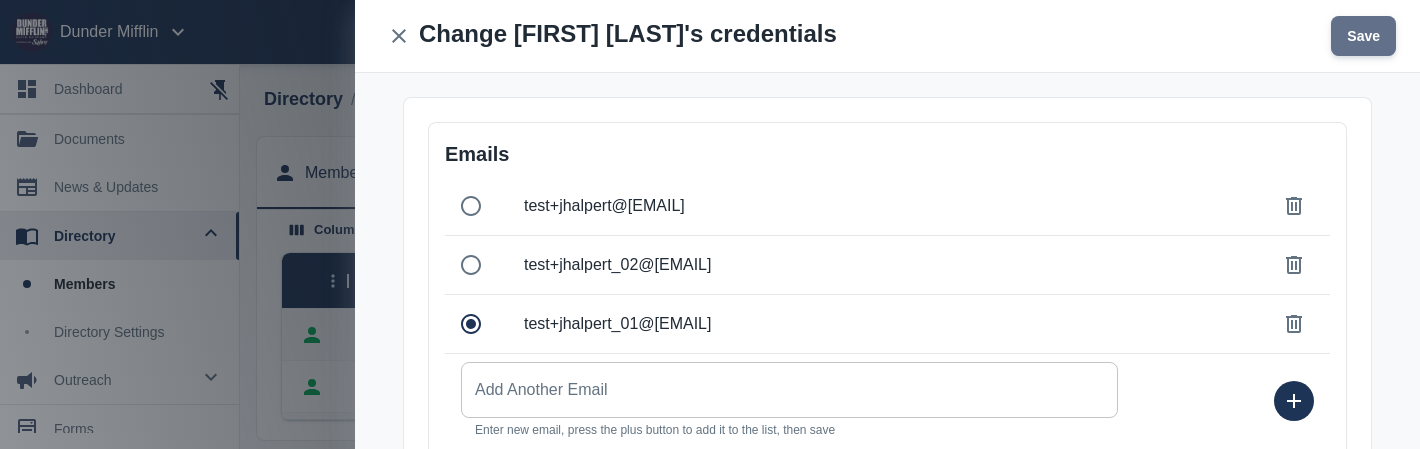 click on "Save" at bounding box center [1363, 36] 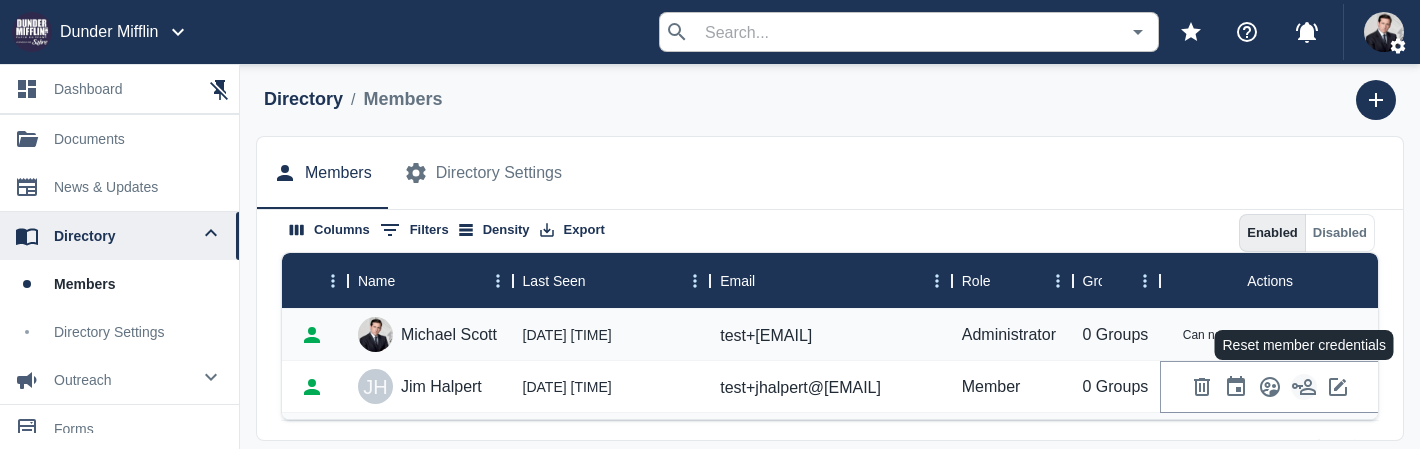 click at bounding box center (1304, 387) 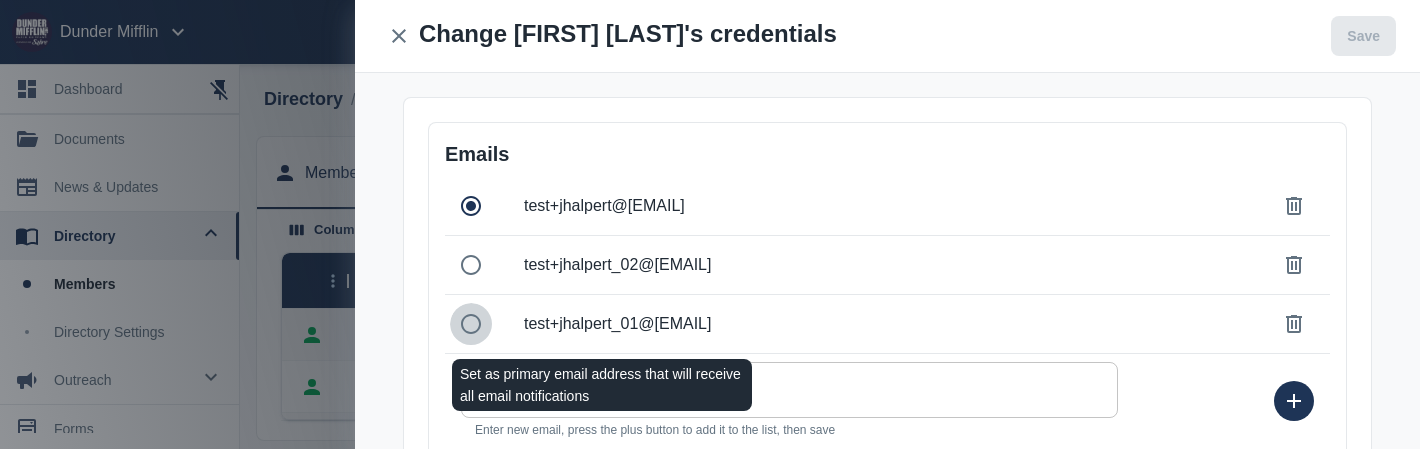 click at bounding box center (471, 265) 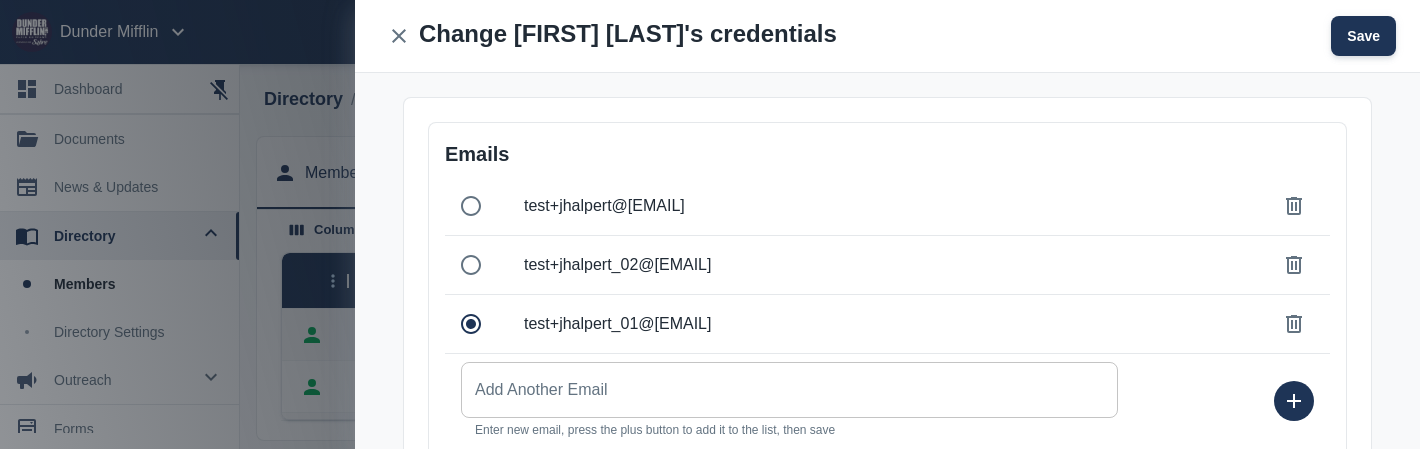 click on "Save" at bounding box center (1363, 36) 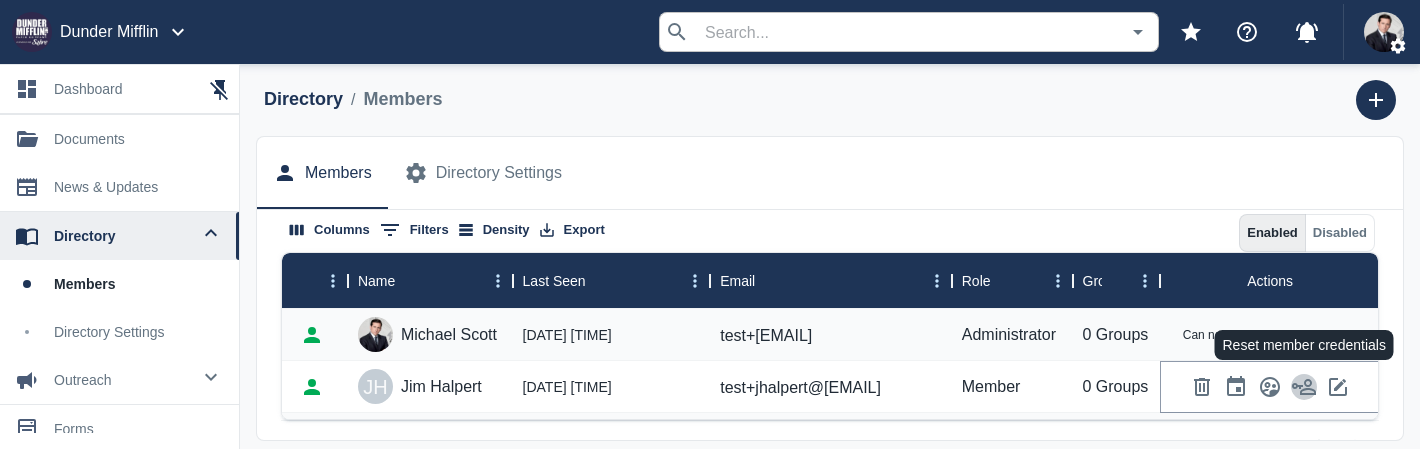 click at bounding box center [1304, 387] 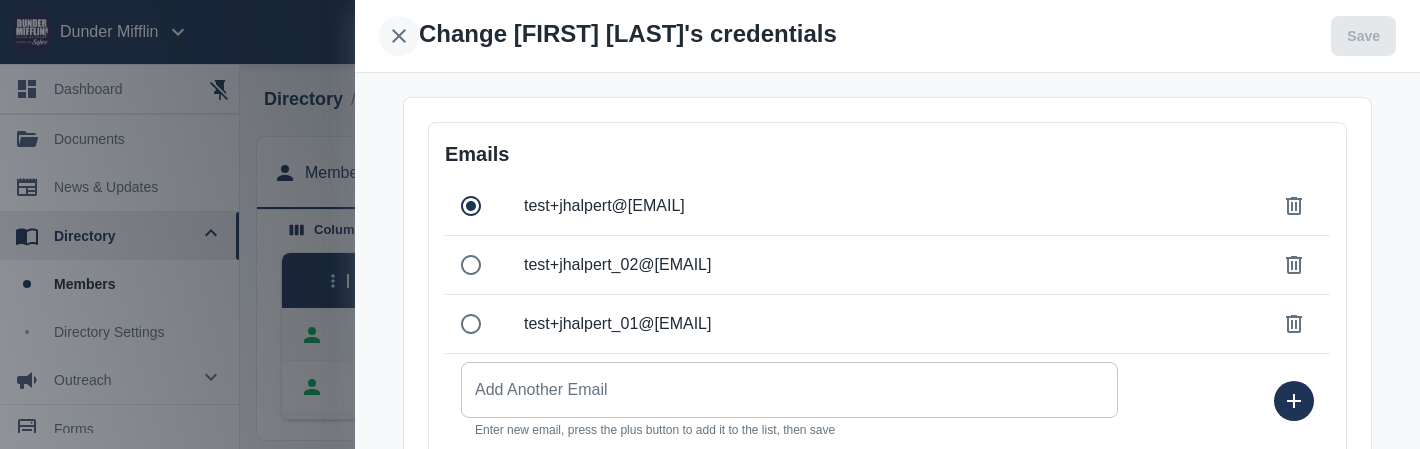 click at bounding box center [399, 36] 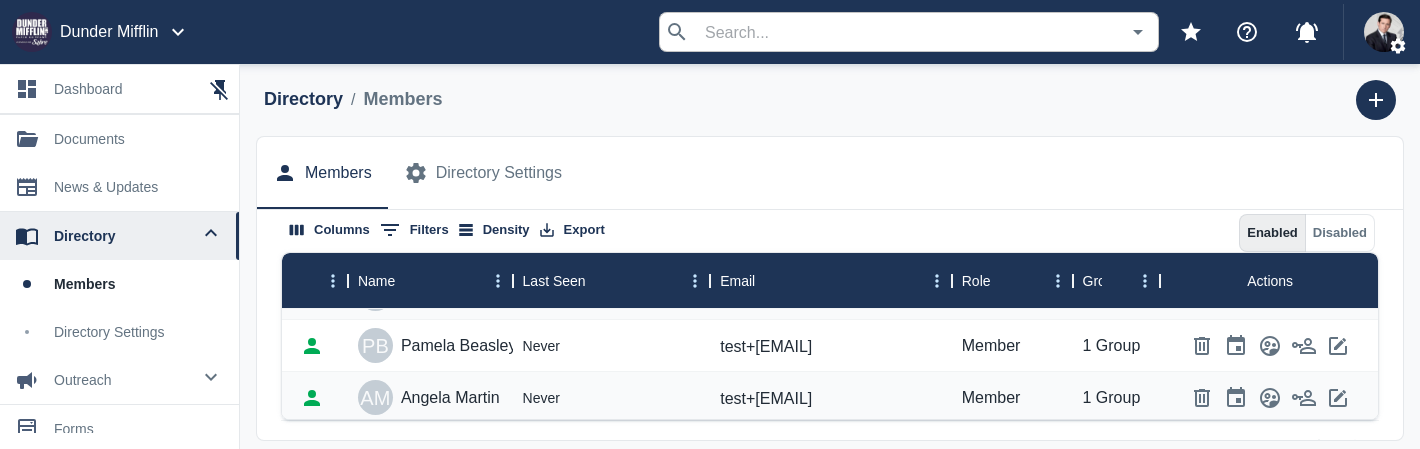 scroll, scrollTop: 150, scrollLeft: 0, axis: vertical 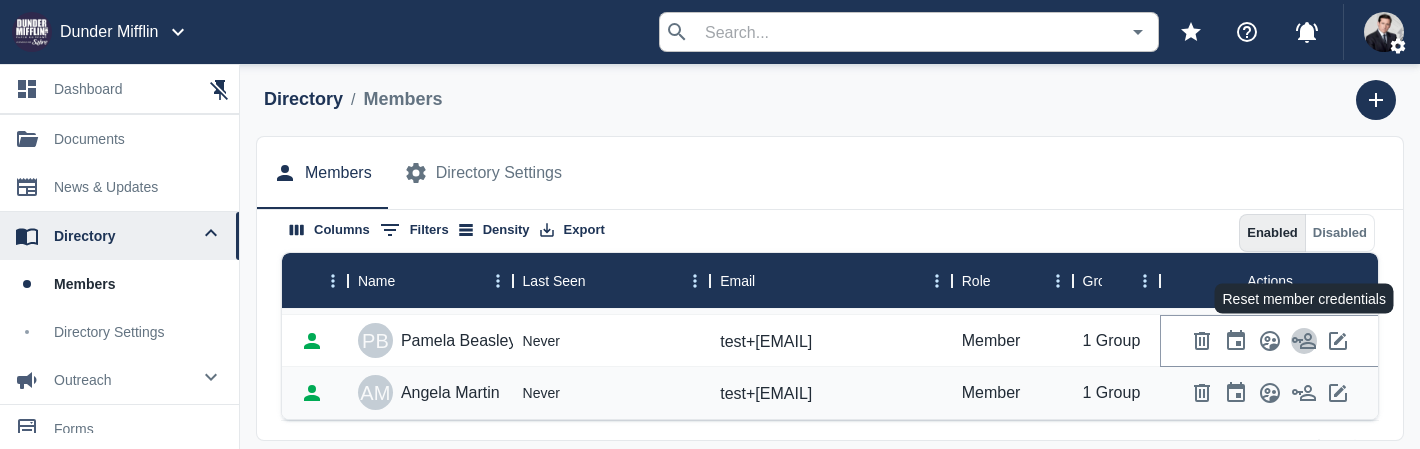 click at bounding box center [1304, 341] 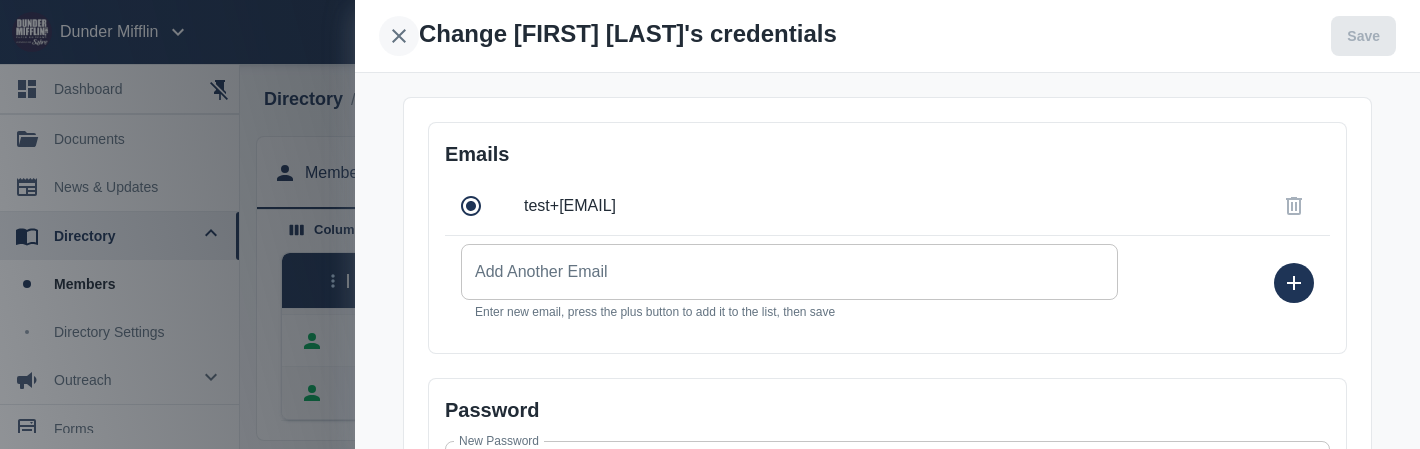 click at bounding box center [399, 36] 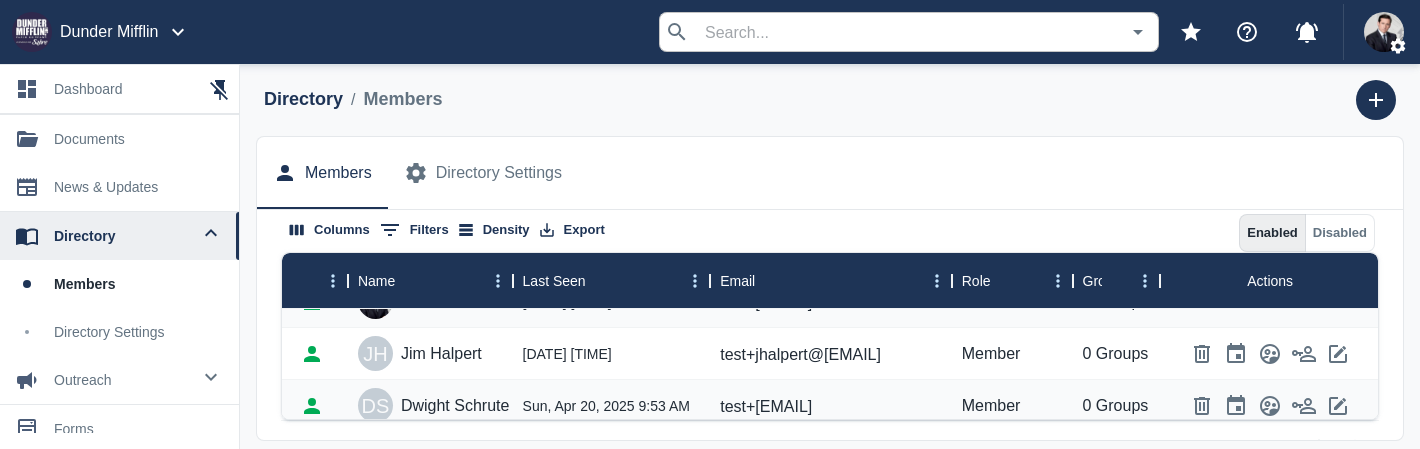 scroll, scrollTop: 0, scrollLeft: 0, axis: both 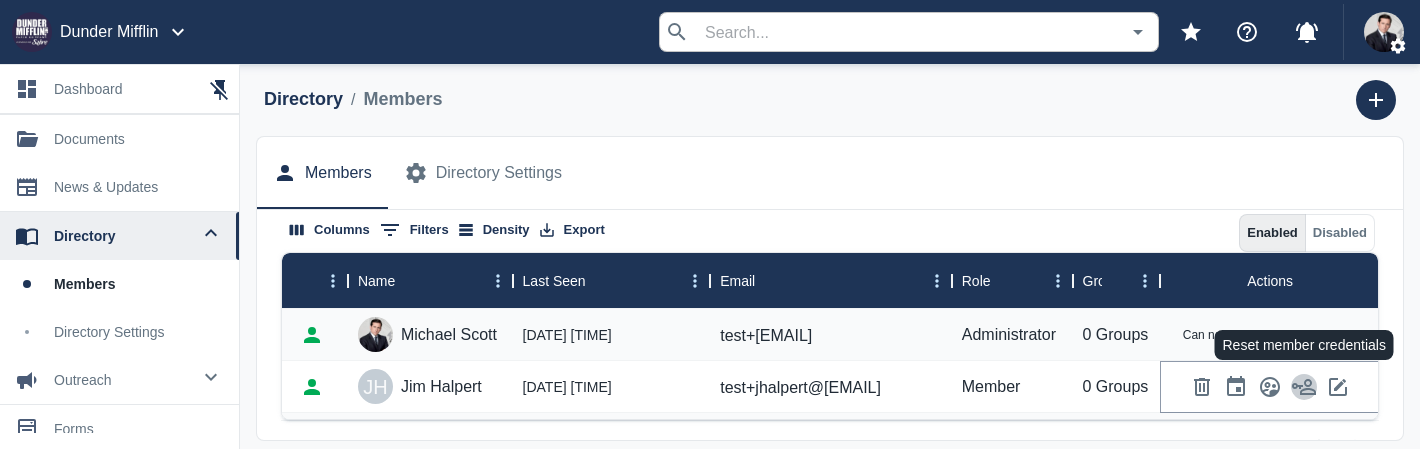 click at bounding box center [1304, 387] 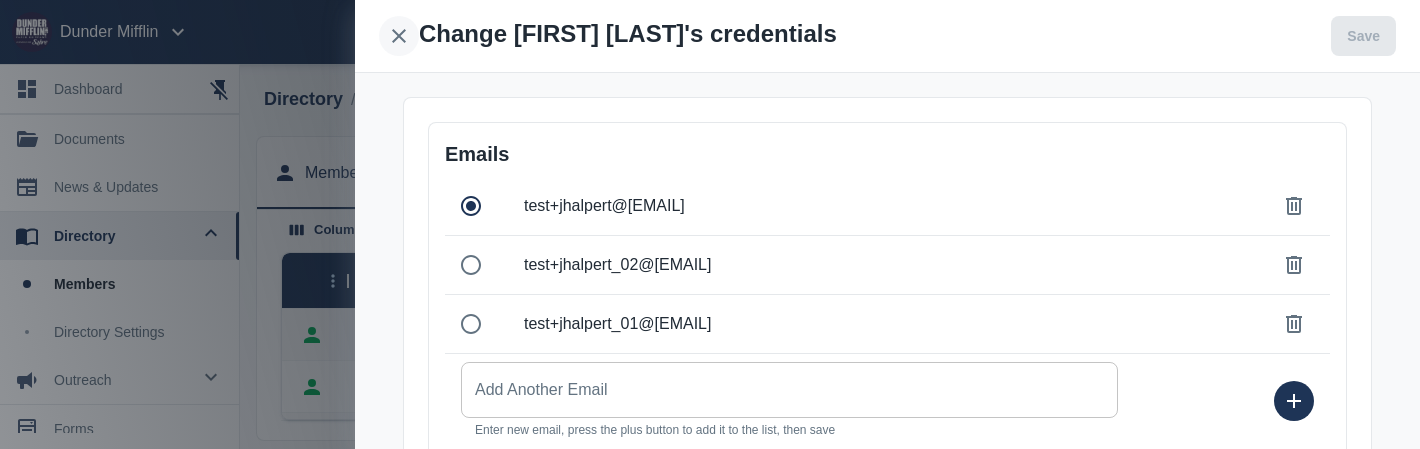 click at bounding box center (399, 36) 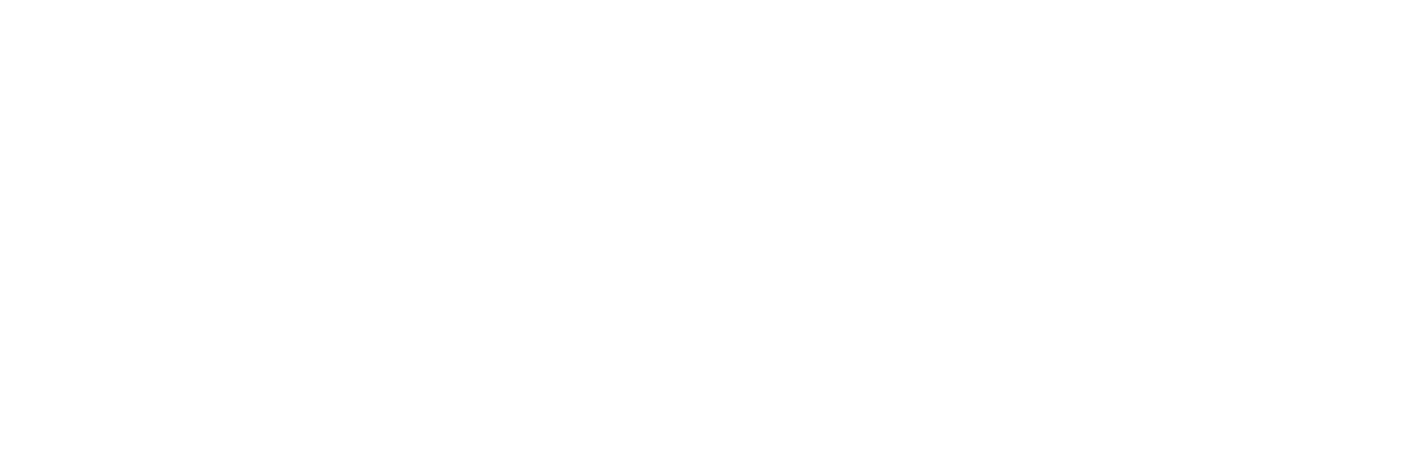 scroll, scrollTop: 0, scrollLeft: 0, axis: both 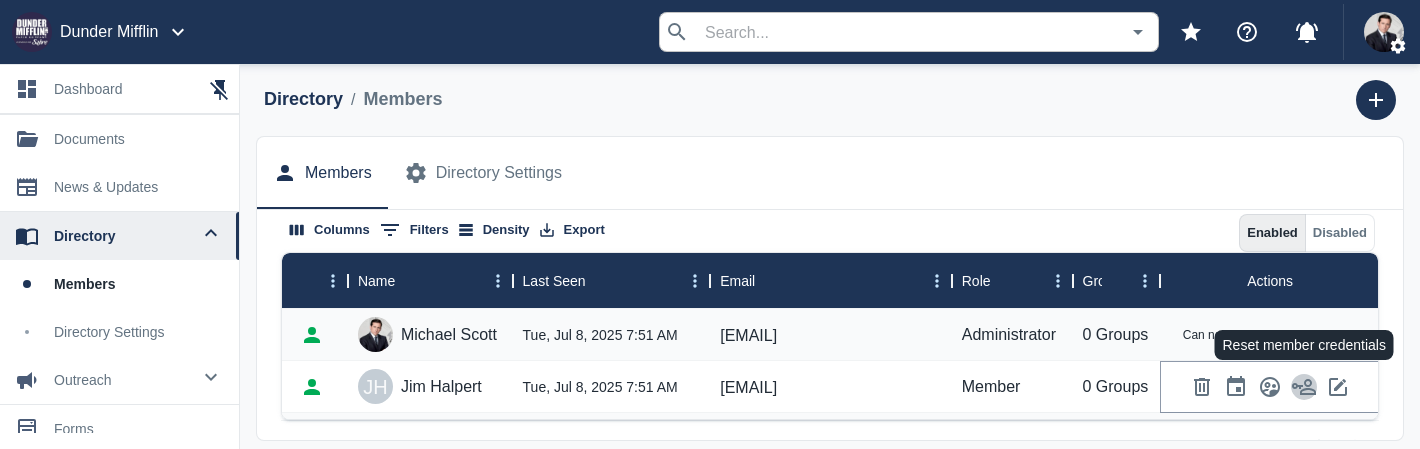 click at bounding box center (1304, 387) 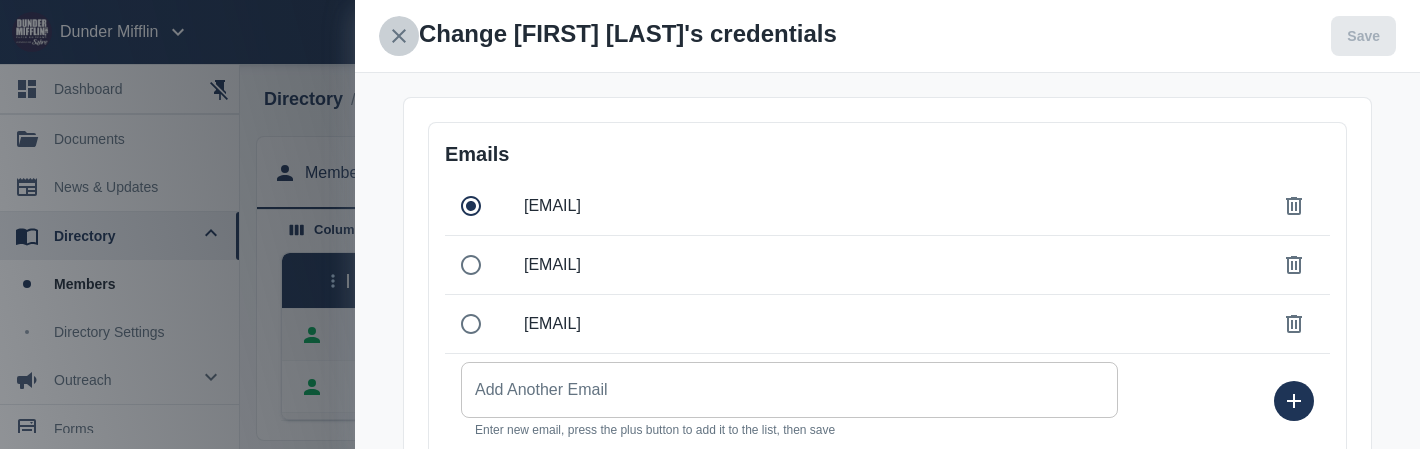 click at bounding box center (399, 36) 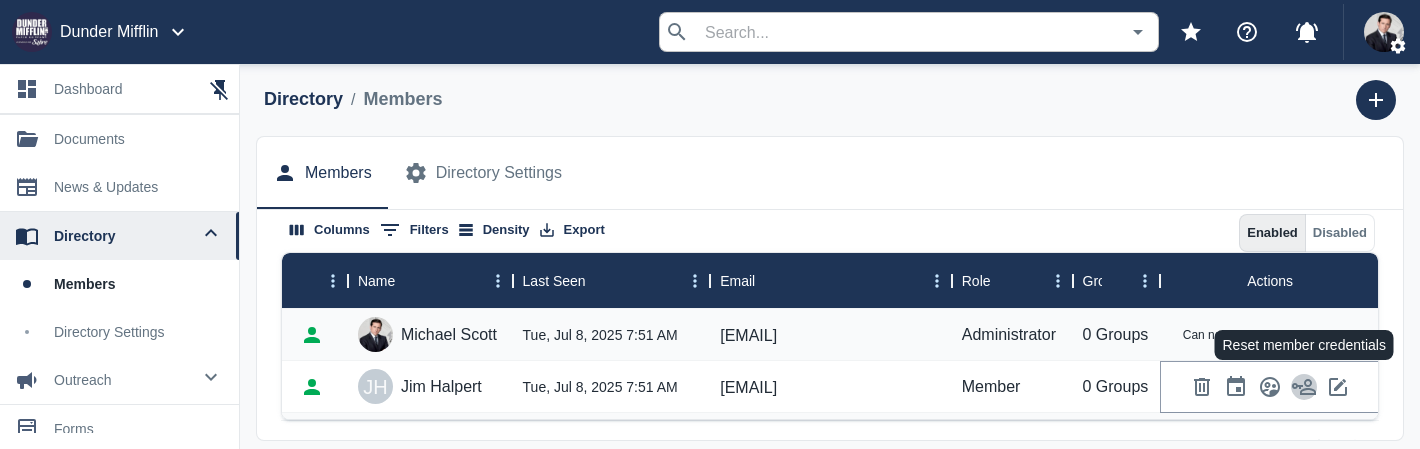 click at bounding box center (1304, 387) 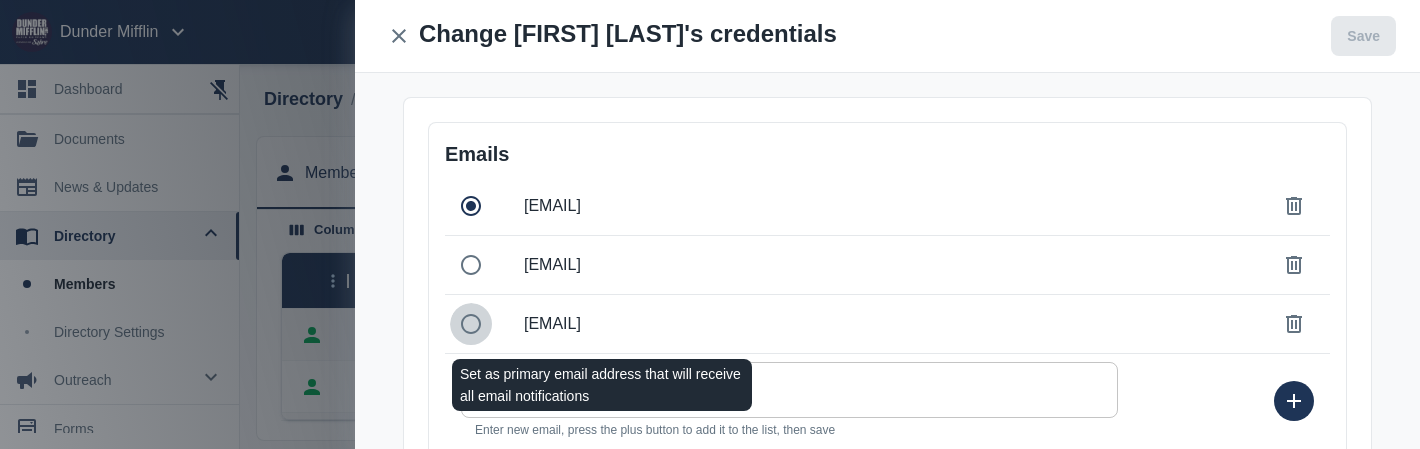 click at bounding box center (471, 265) 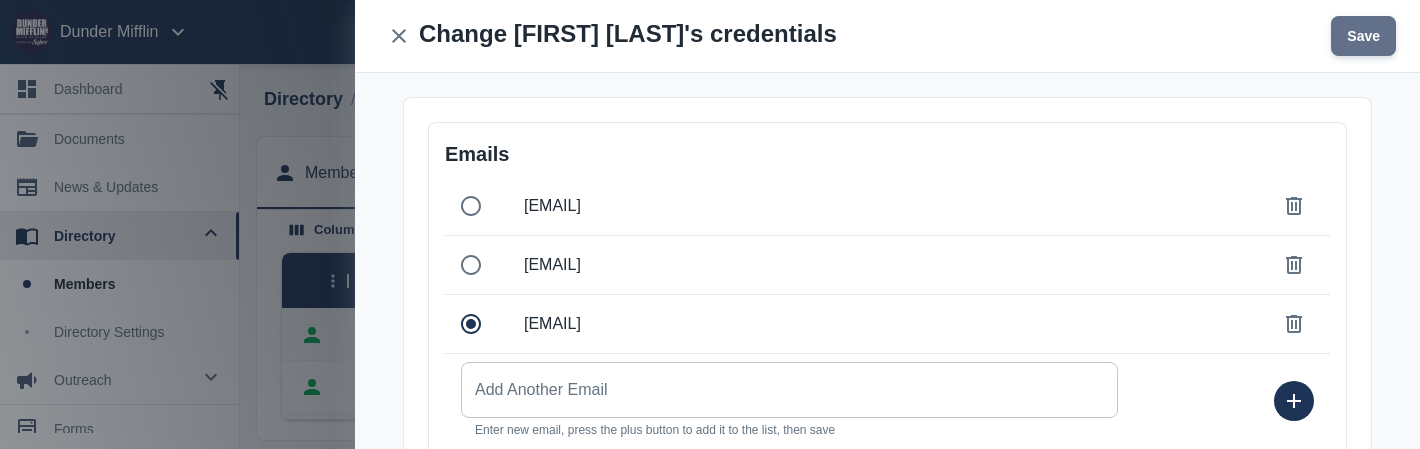 click on "Save" at bounding box center [1363, 36] 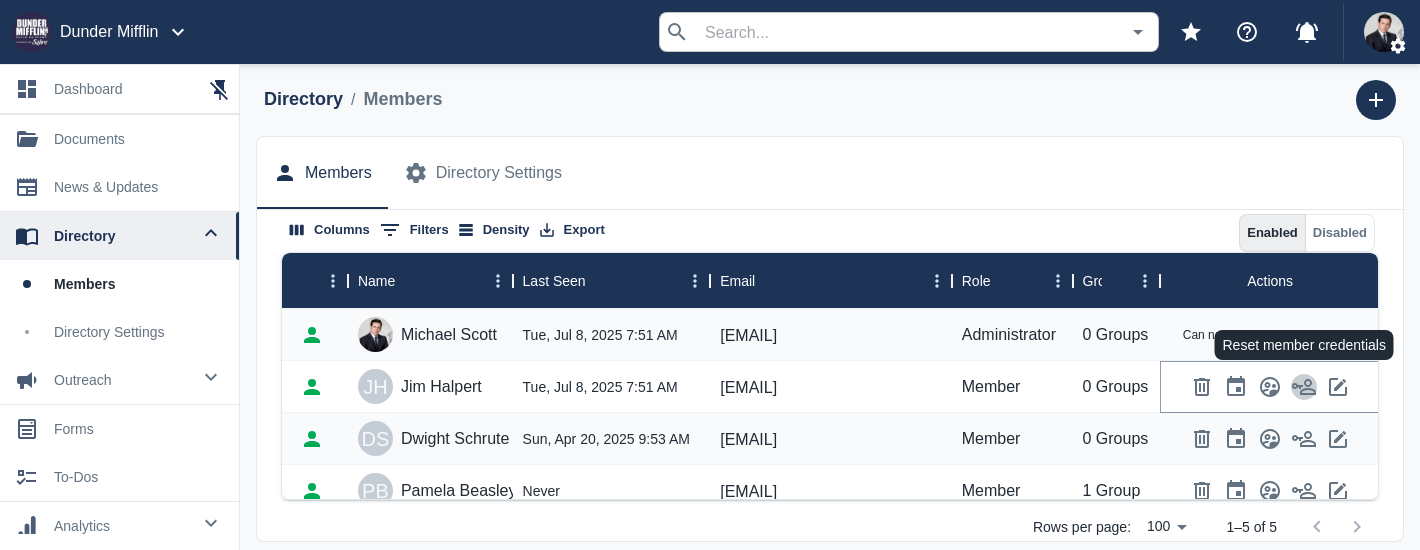 click at bounding box center [1304, 387] 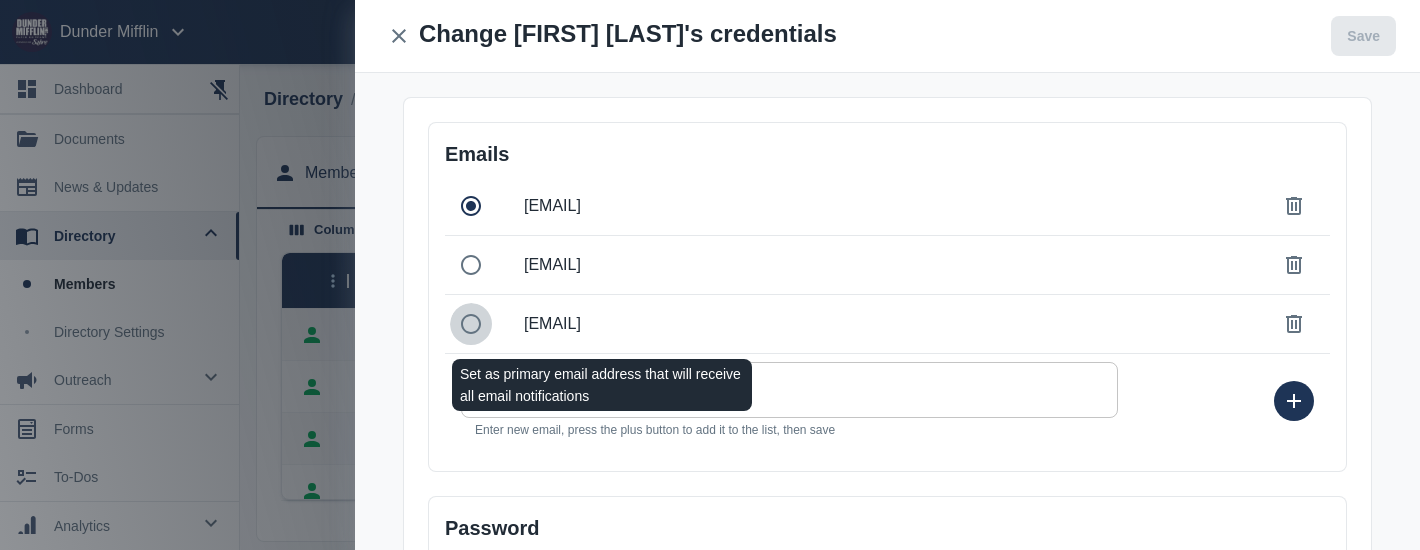click at bounding box center [471, 265] 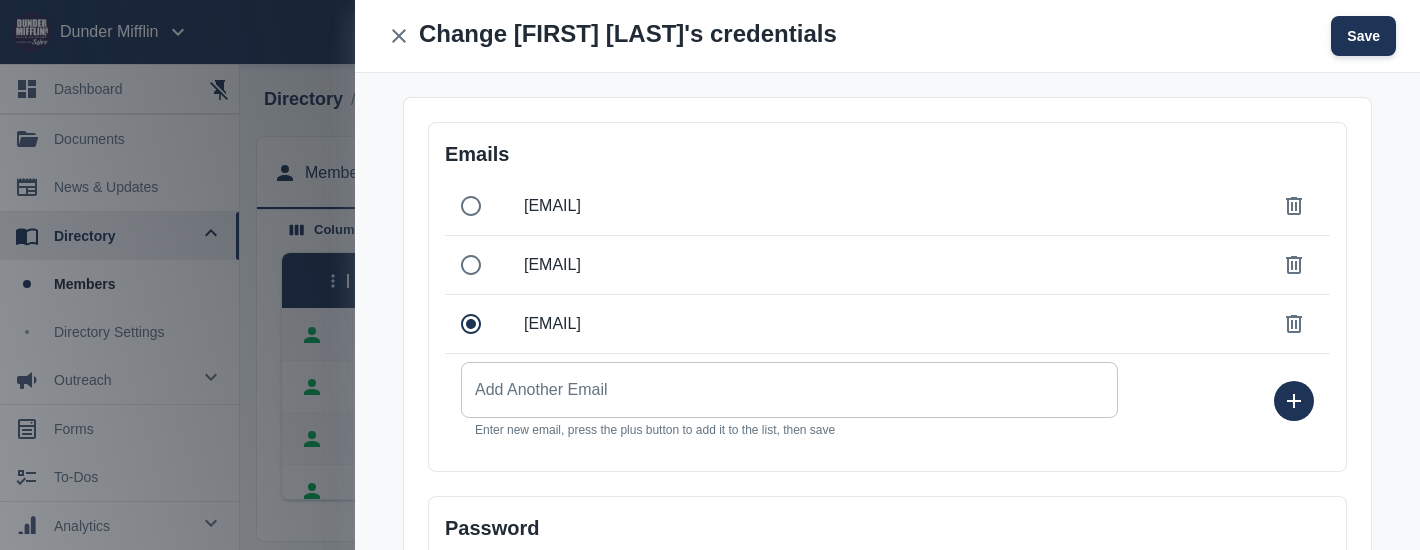 click on "Save" at bounding box center (1363, 36) 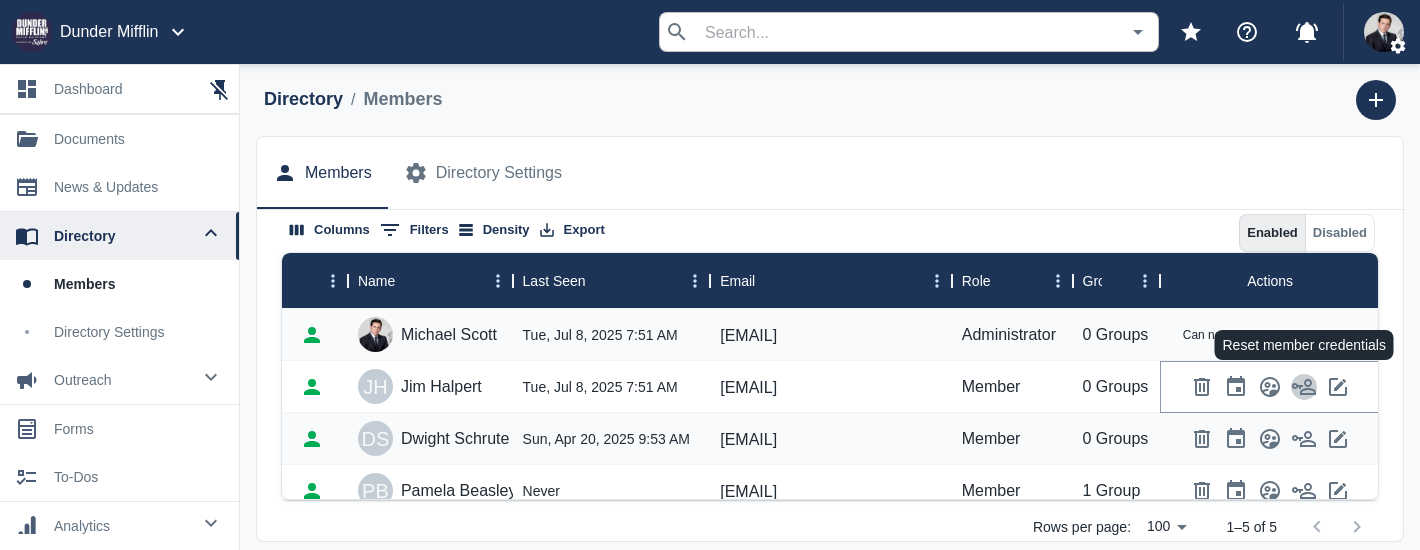 click at bounding box center [1304, 387] 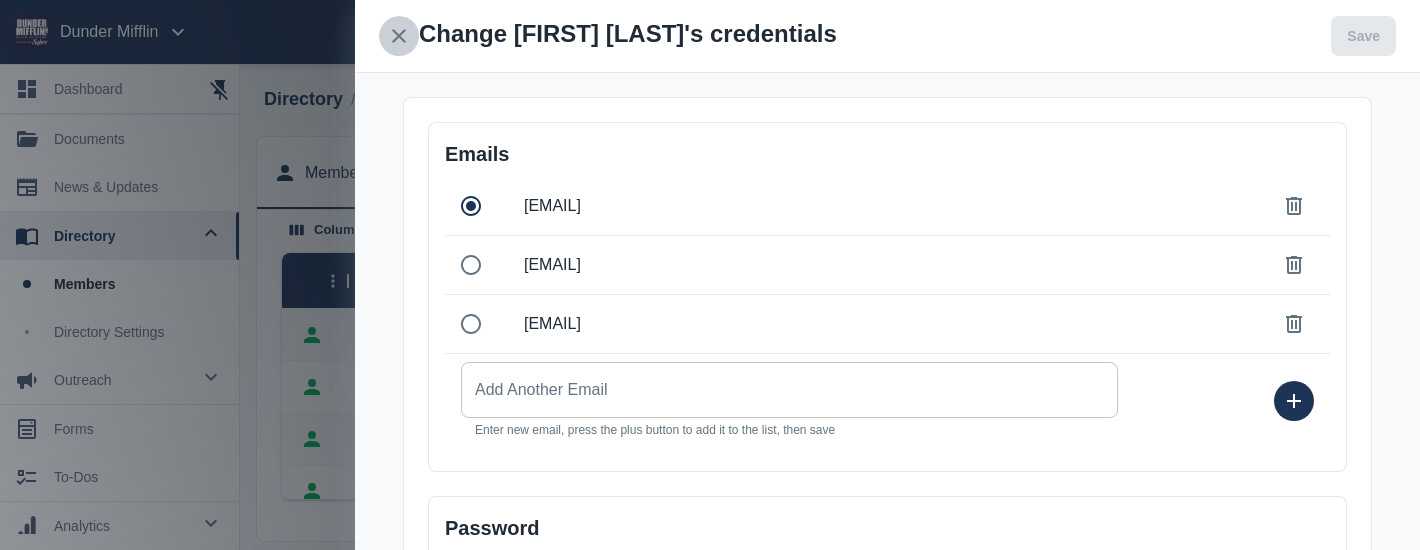 click at bounding box center [399, 36] 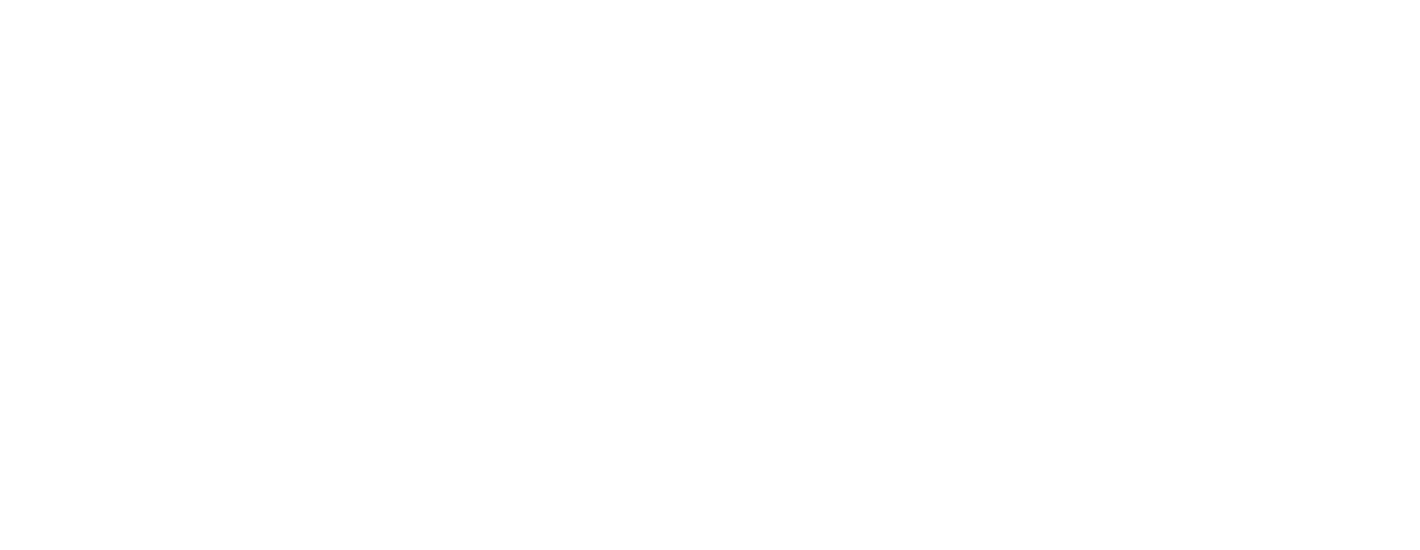 scroll, scrollTop: 0, scrollLeft: 0, axis: both 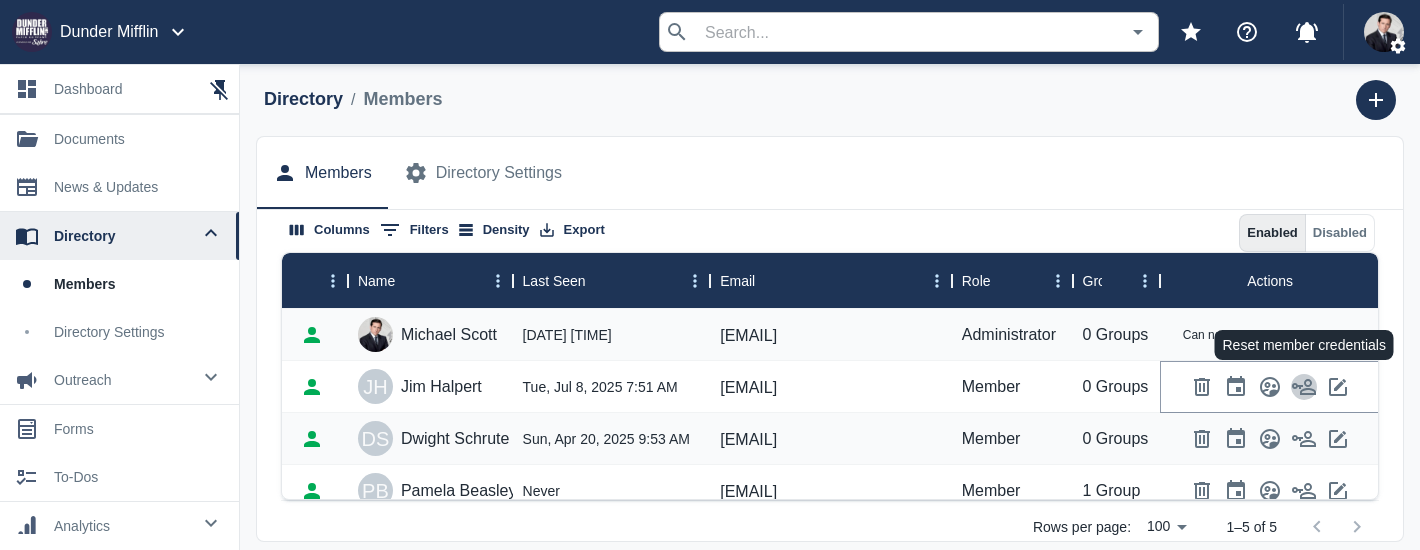 click at bounding box center [1304, 387] 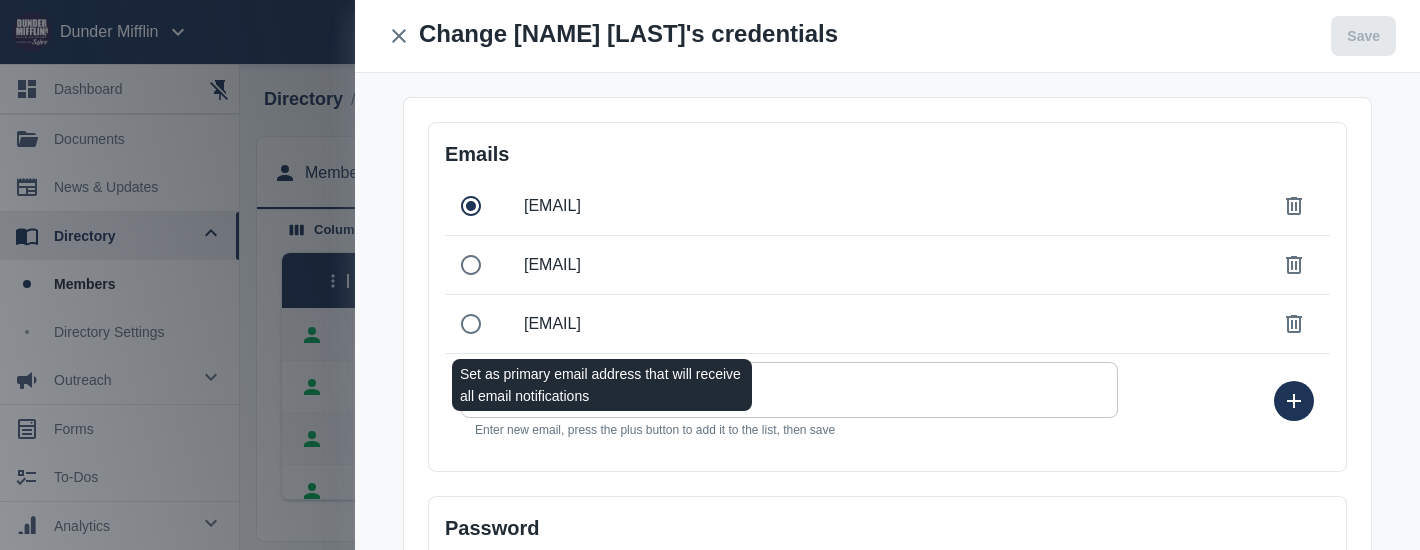 click at bounding box center (471, 265) 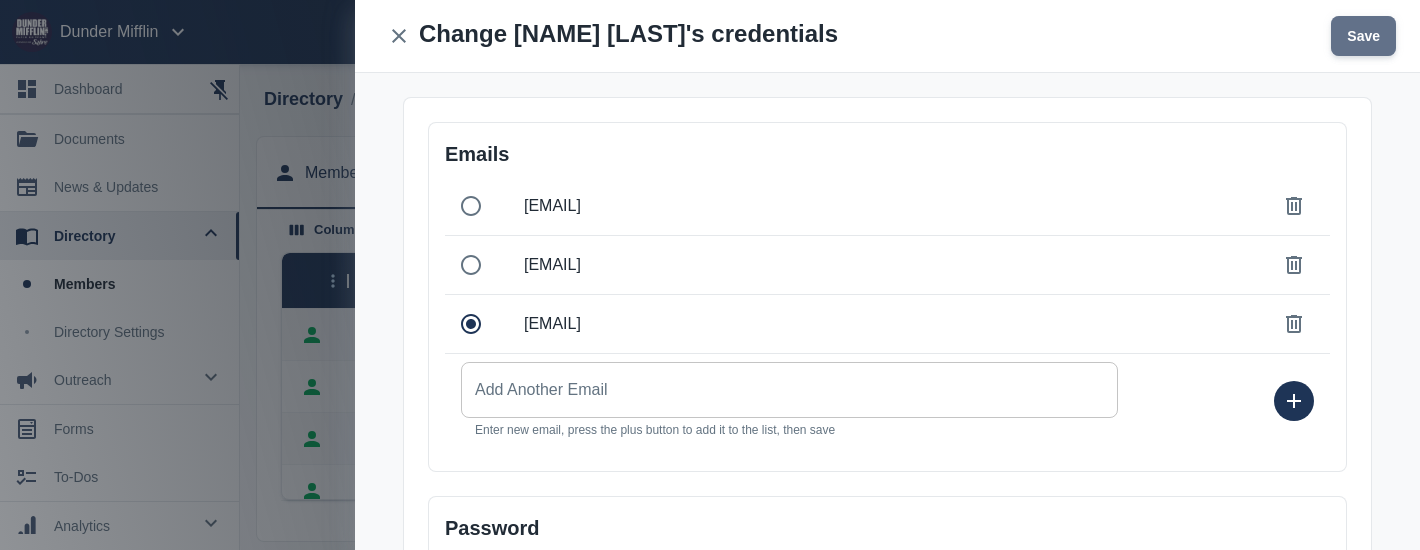 click on "Save" at bounding box center (1363, 36) 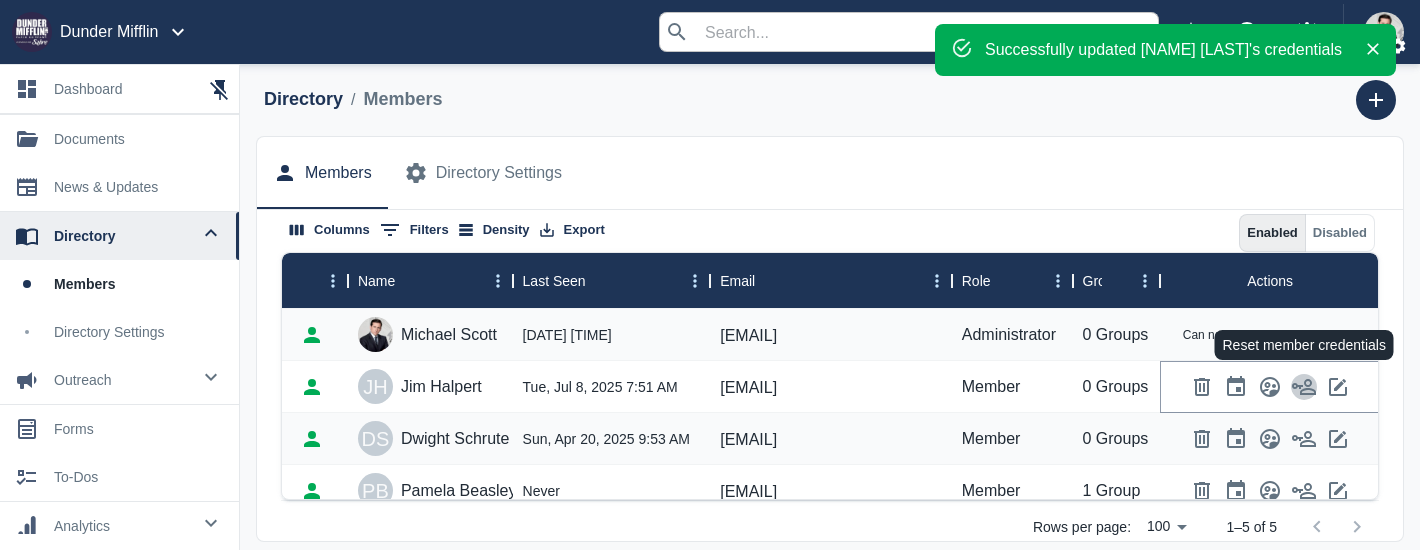 click at bounding box center [1304, 387] 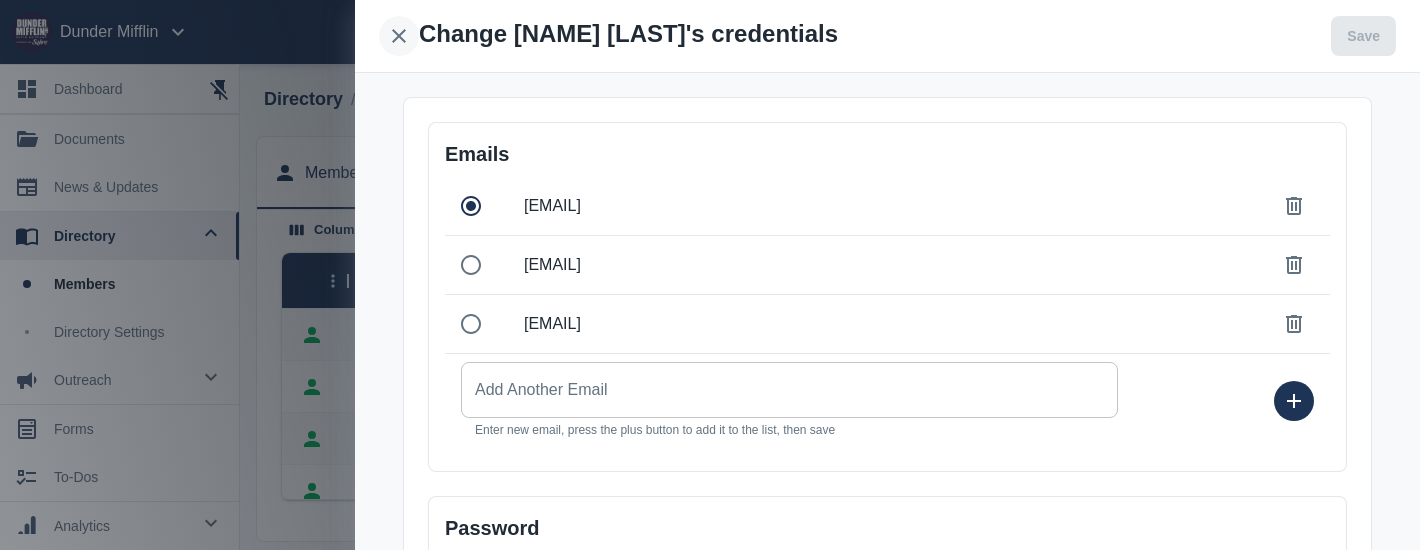 click at bounding box center (399, 36) 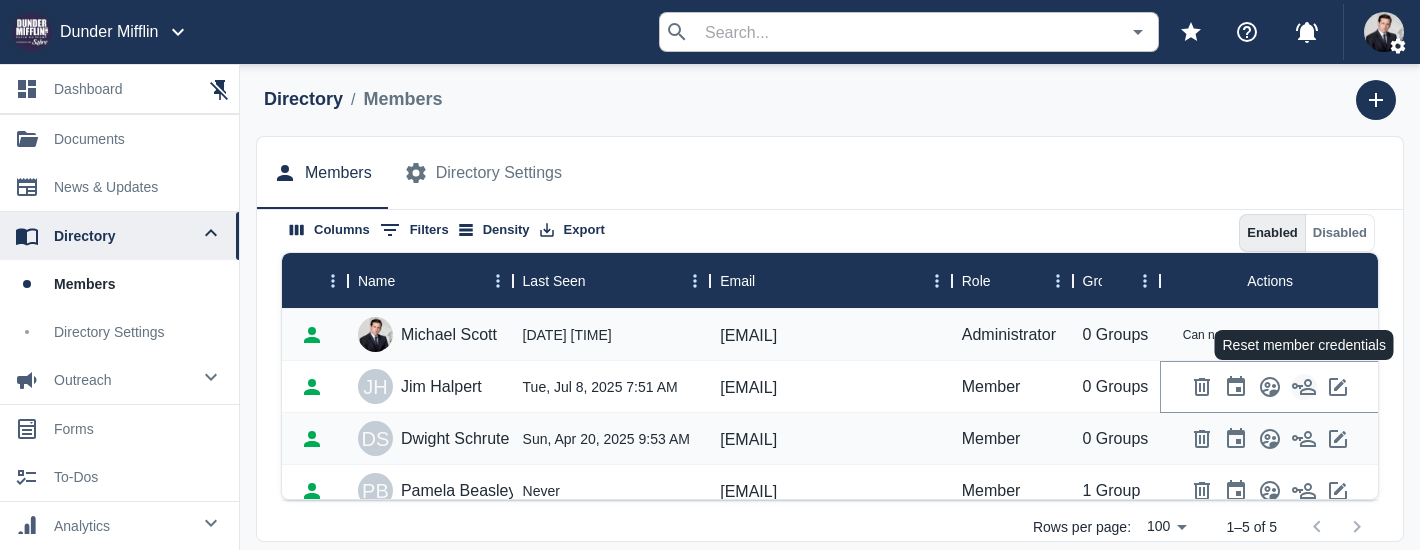 click at bounding box center [1304, 387] 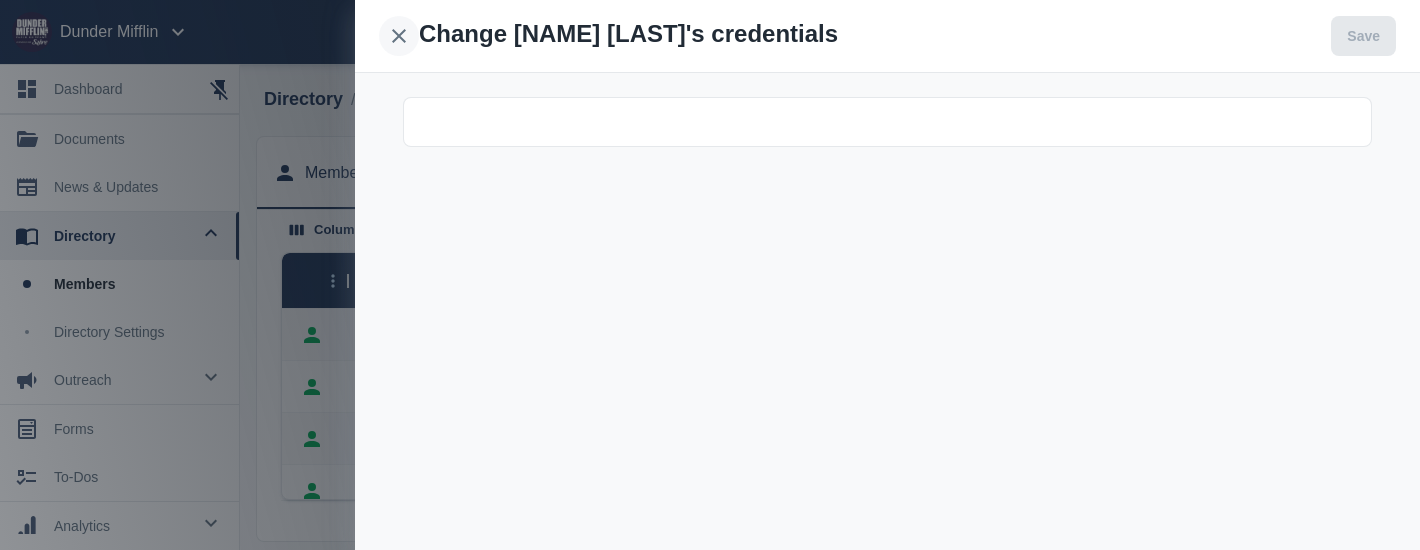 click at bounding box center (399, 36) 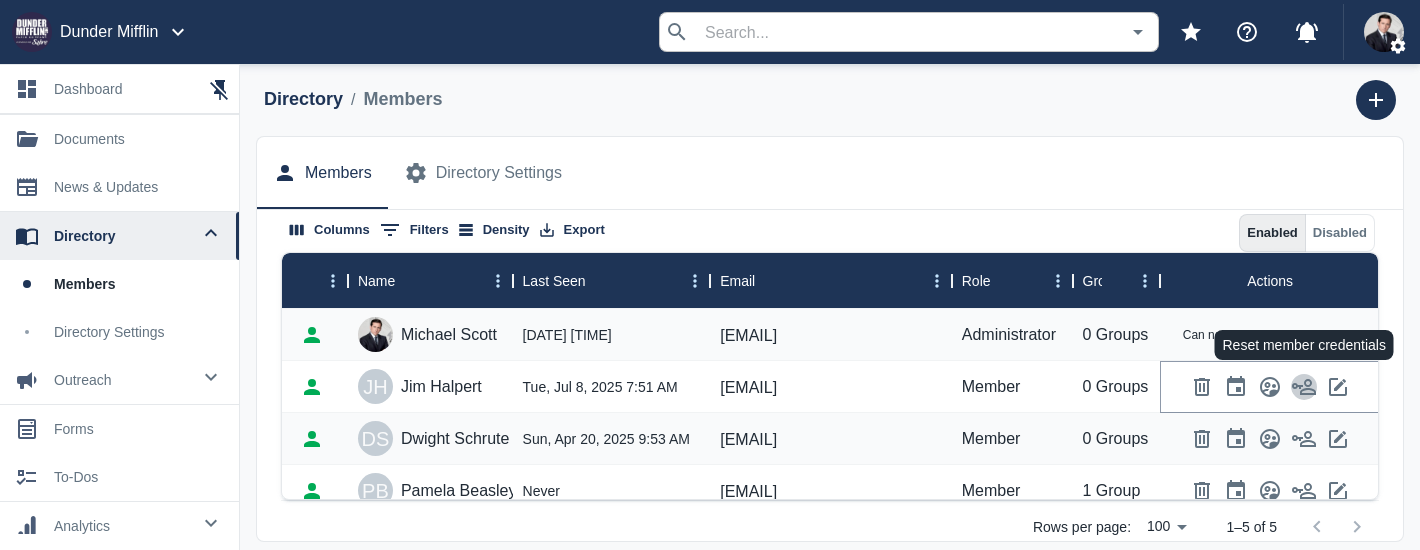 click at bounding box center (1304, 387) 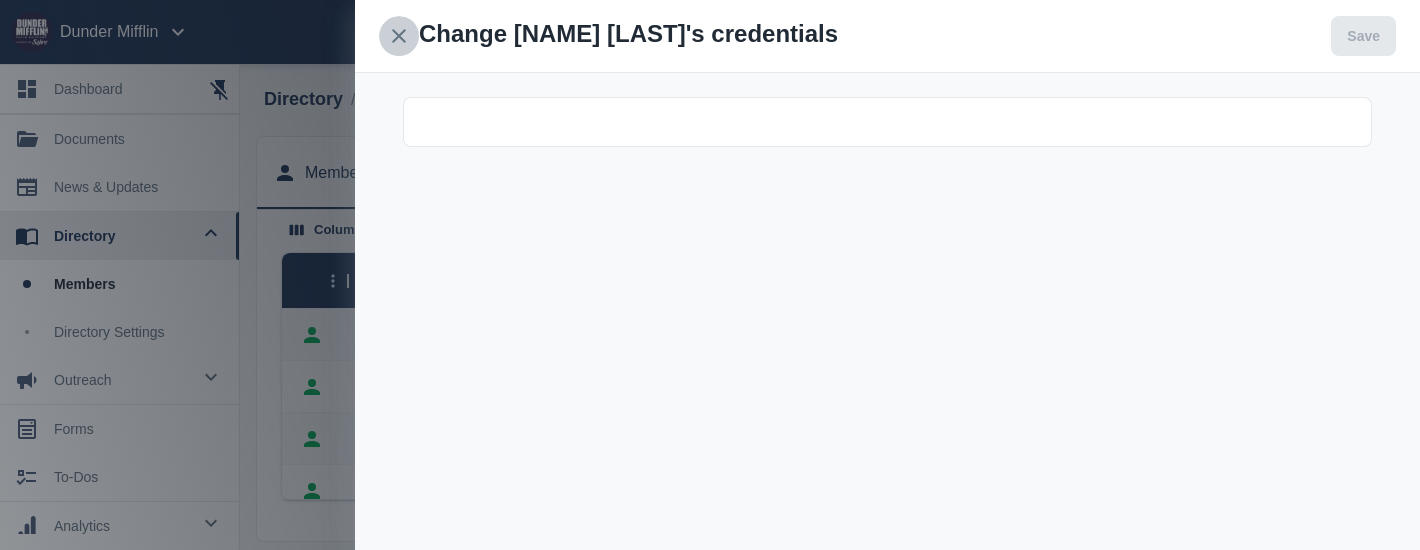 click at bounding box center (399, 36) 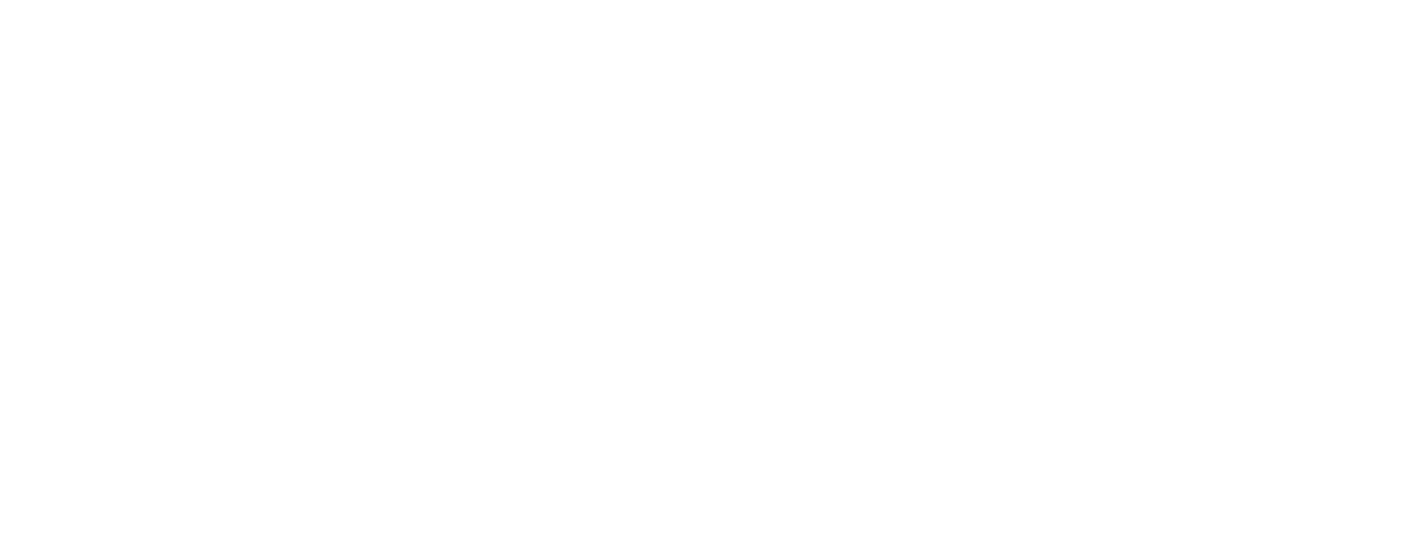 scroll, scrollTop: 0, scrollLeft: 0, axis: both 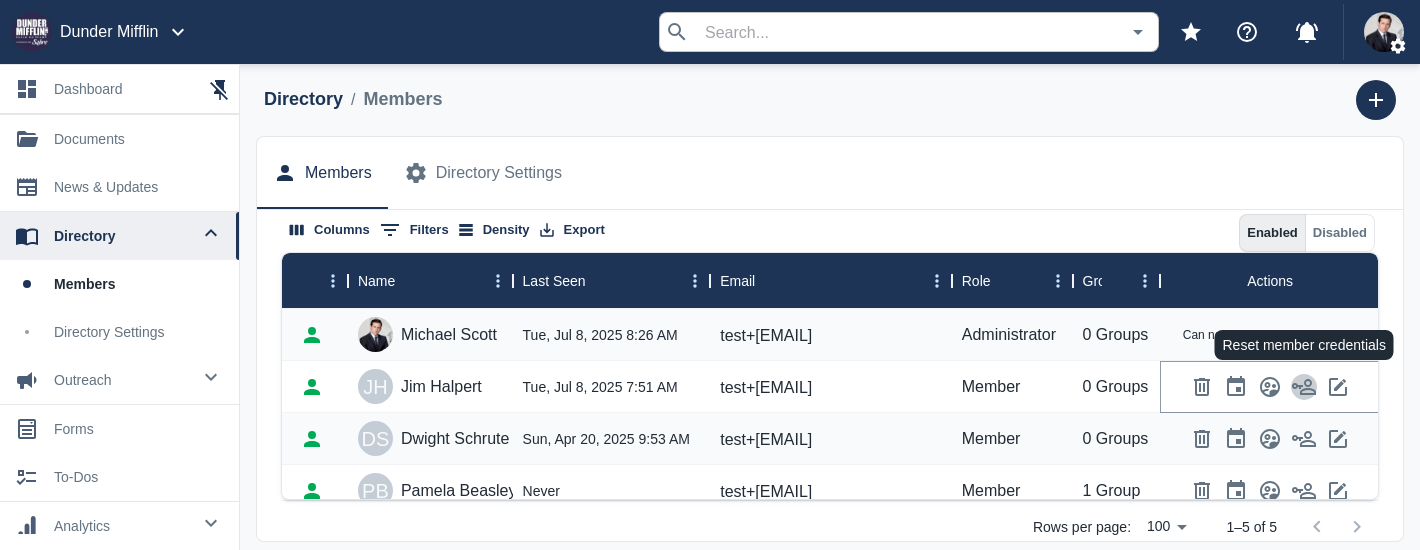 click at bounding box center (1304, 387) 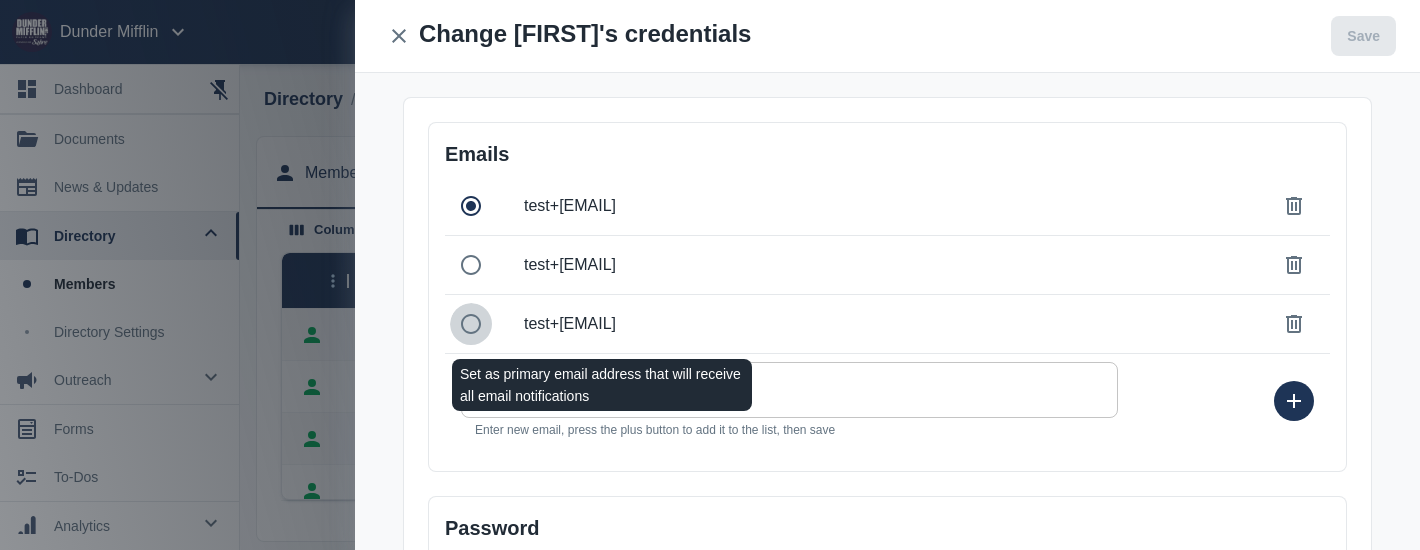 click at bounding box center [471, 265] 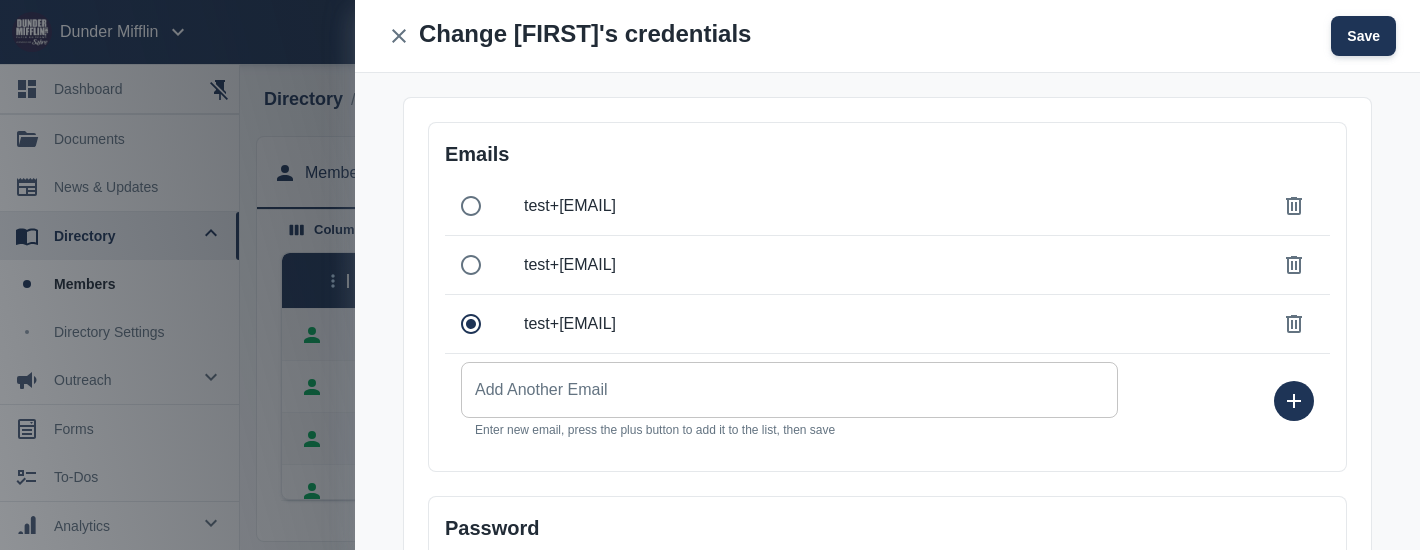 click on "Save" at bounding box center [1363, 36] 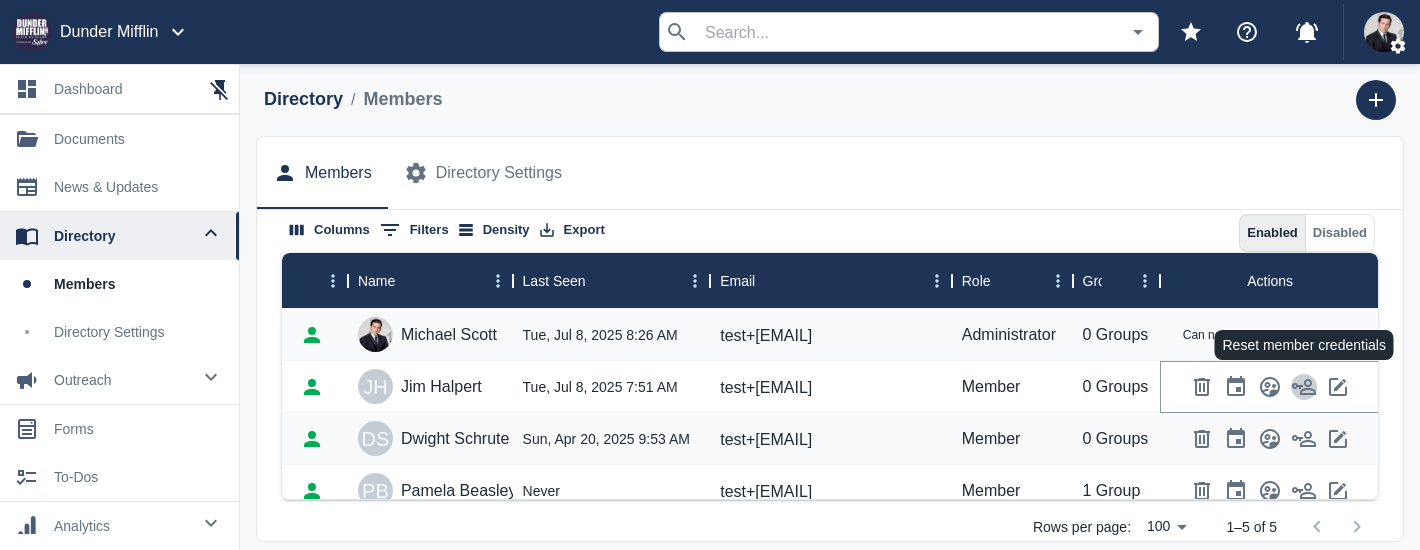 click at bounding box center (1304, 387) 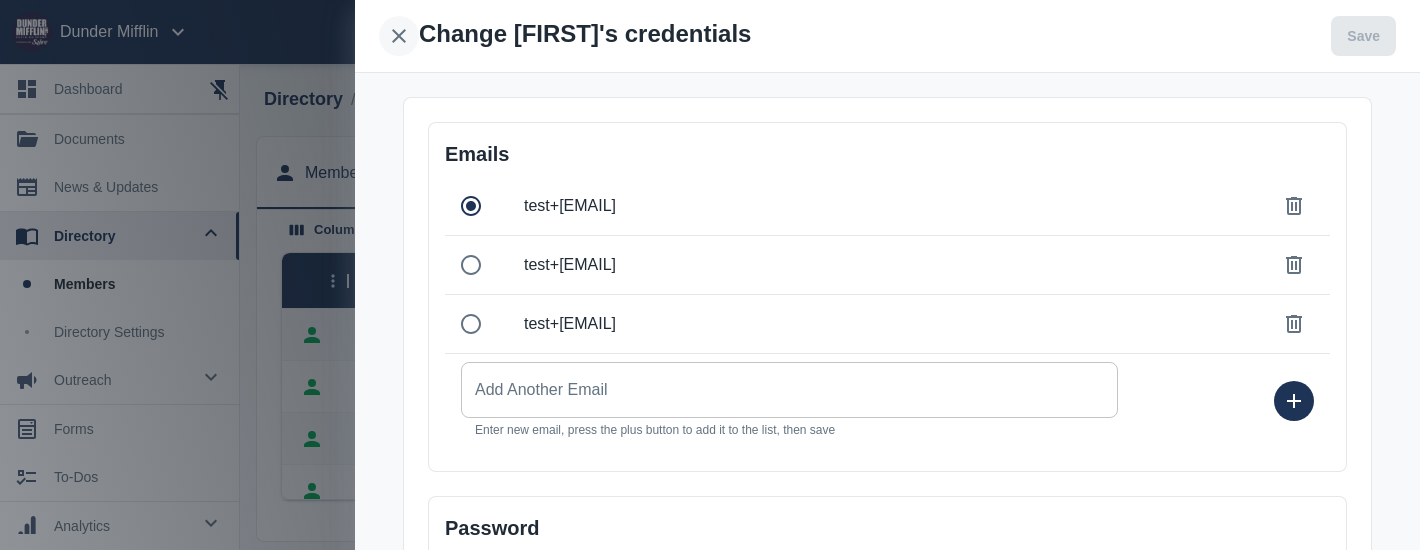 click at bounding box center [399, 36] 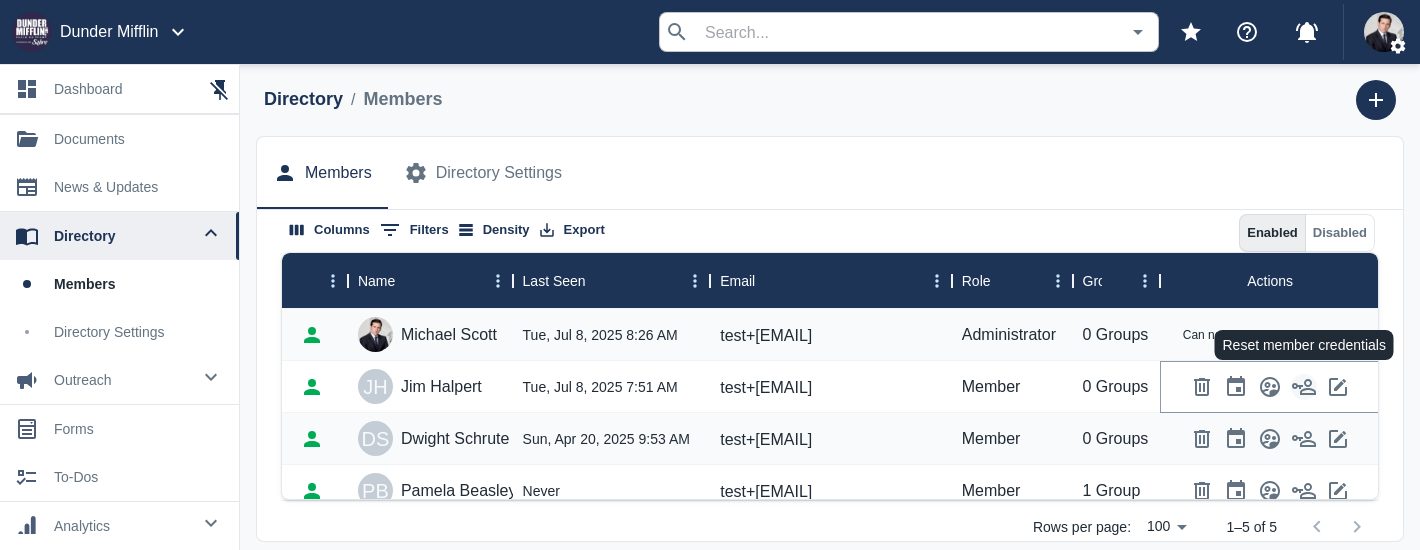 click at bounding box center [1304, 387] 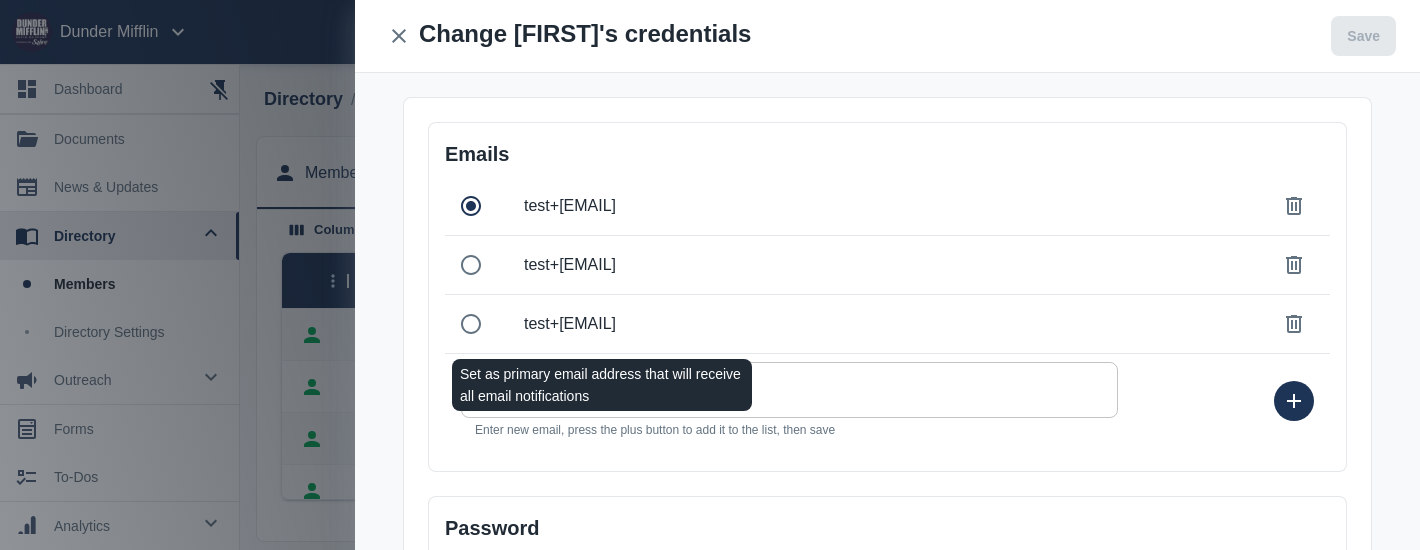 click at bounding box center [471, 265] 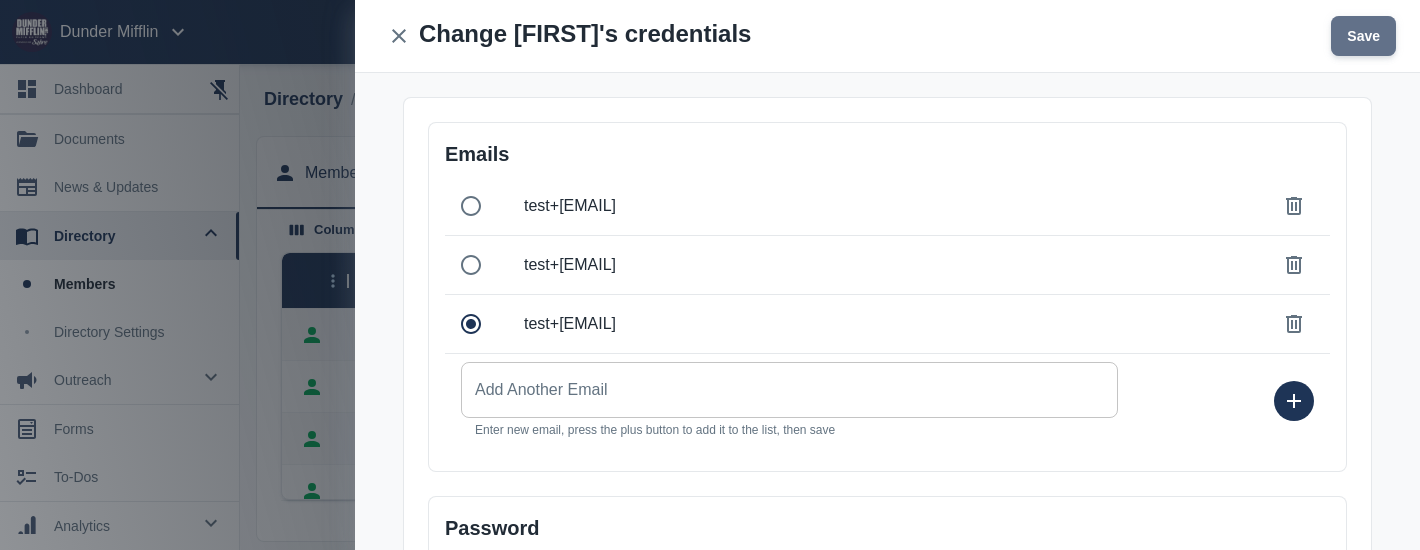 click on "Save" at bounding box center [1363, 36] 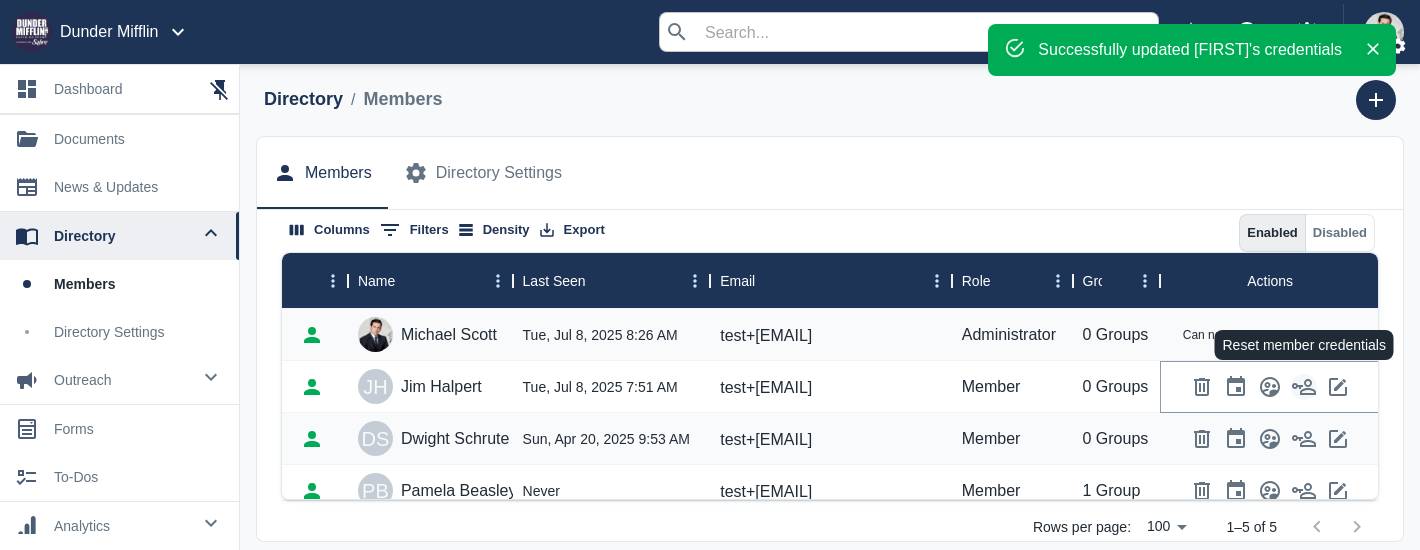 click at bounding box center [1304, 387] 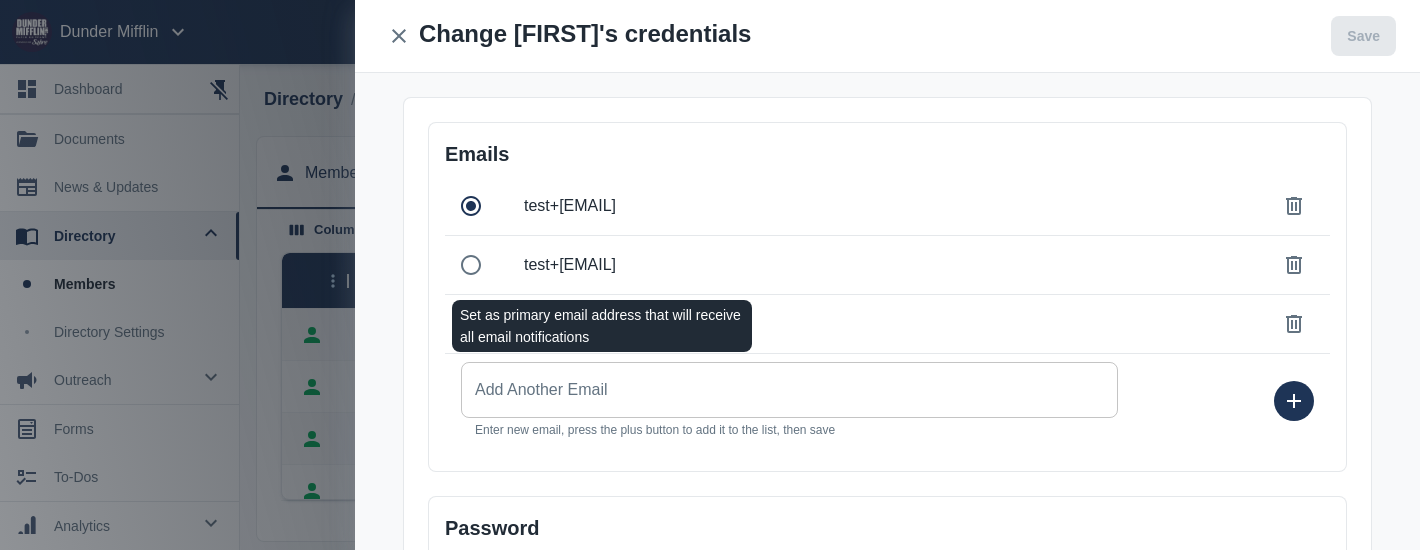click at bounding box center (471, 265) 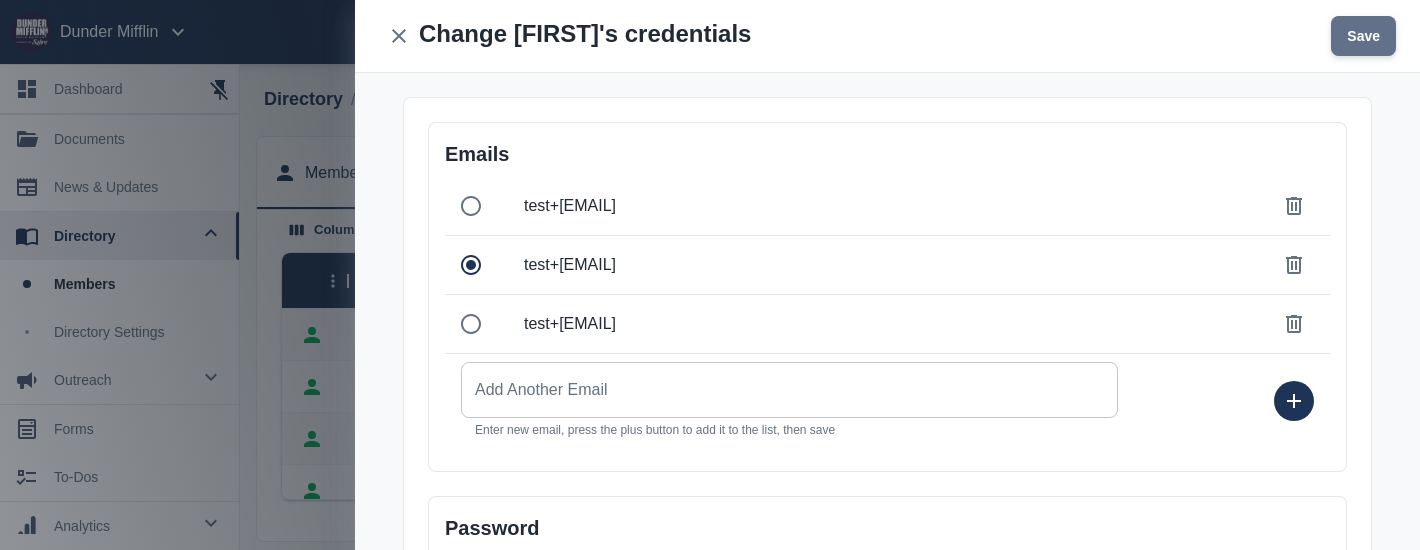 click on "Save" at bounding box center (1363, 36) 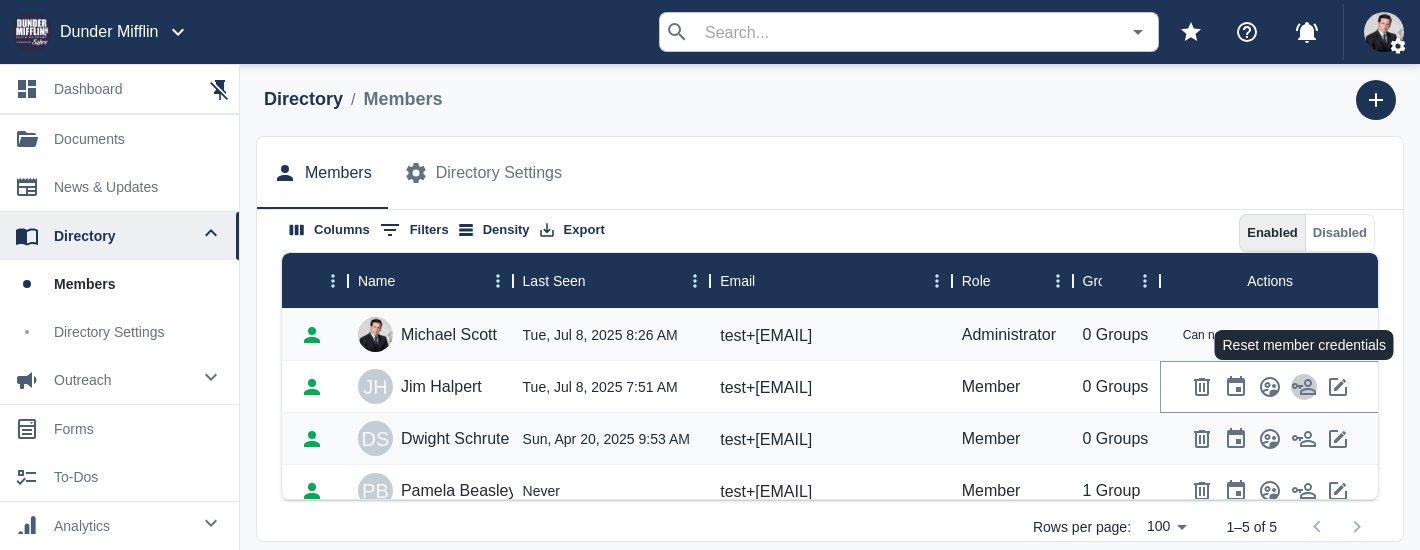 click at bounding box center (1304, 387) 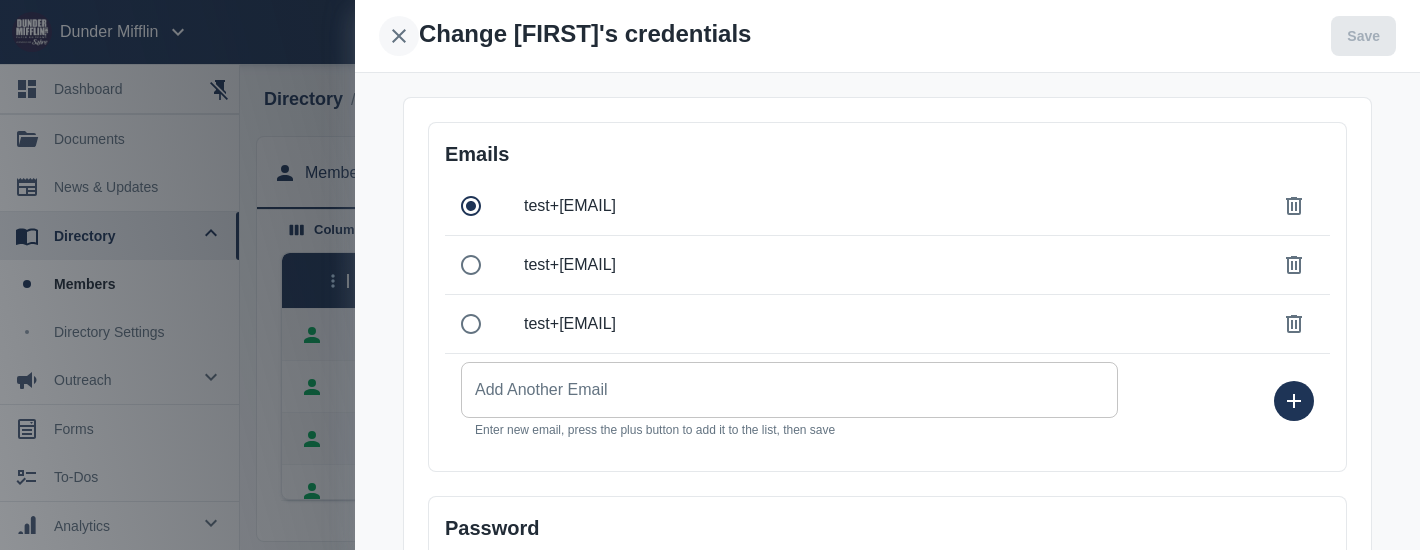 click at bounding box center (399, 36) 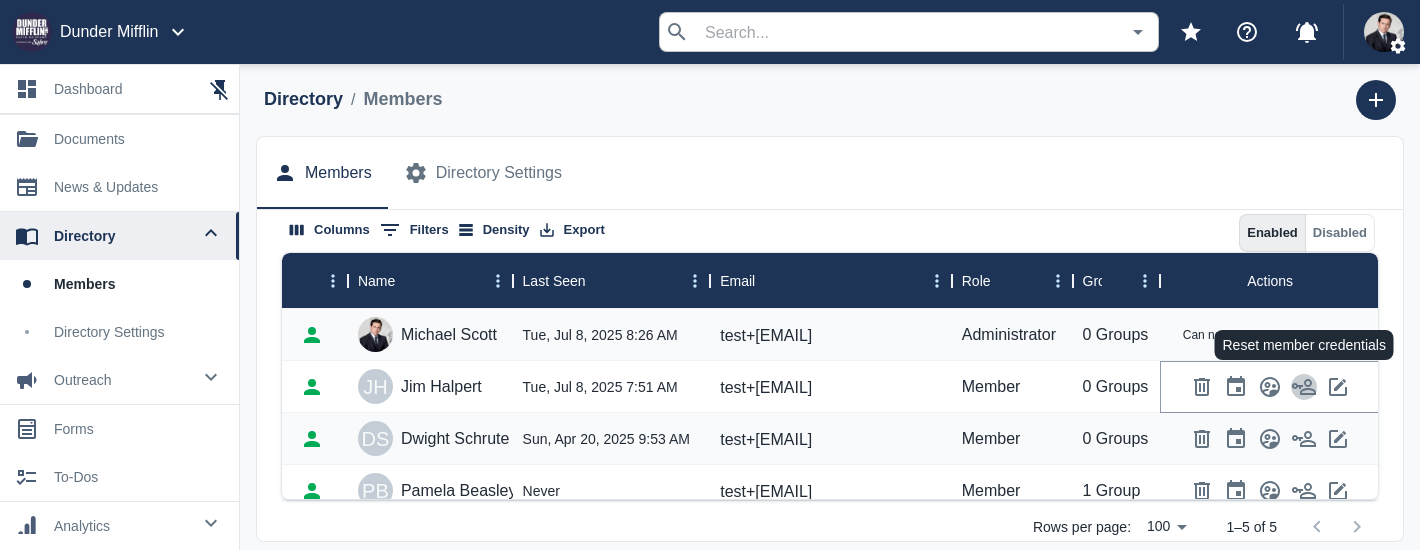 click at bounding box center (1304, 387) 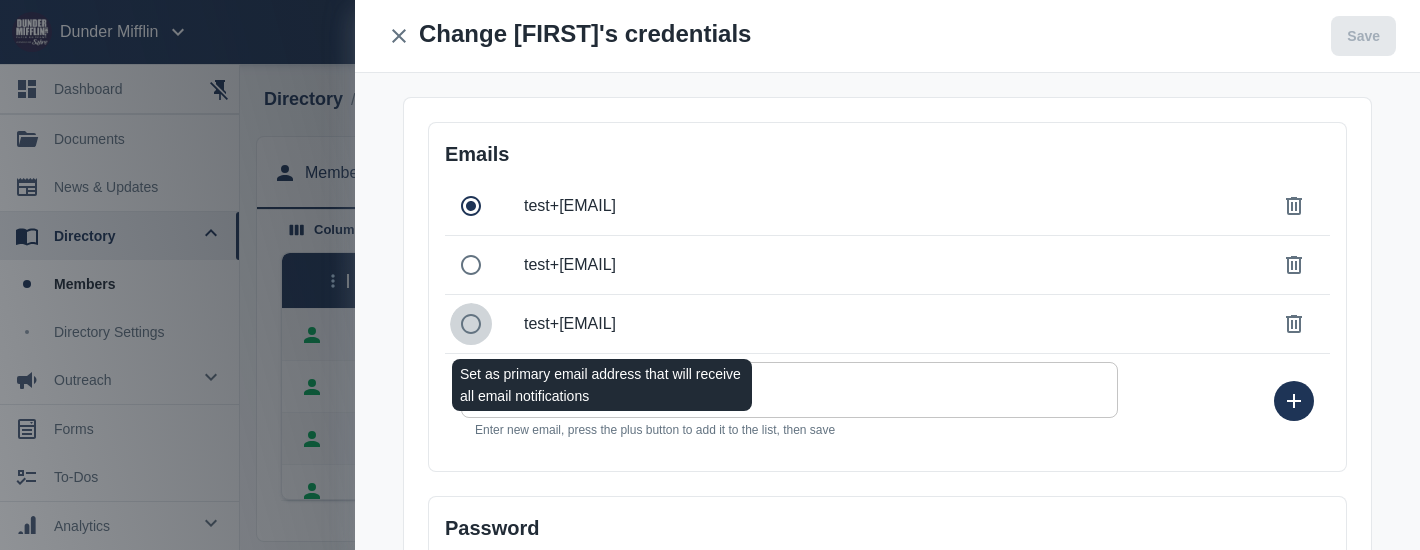 click at bounding box center (471, 265) 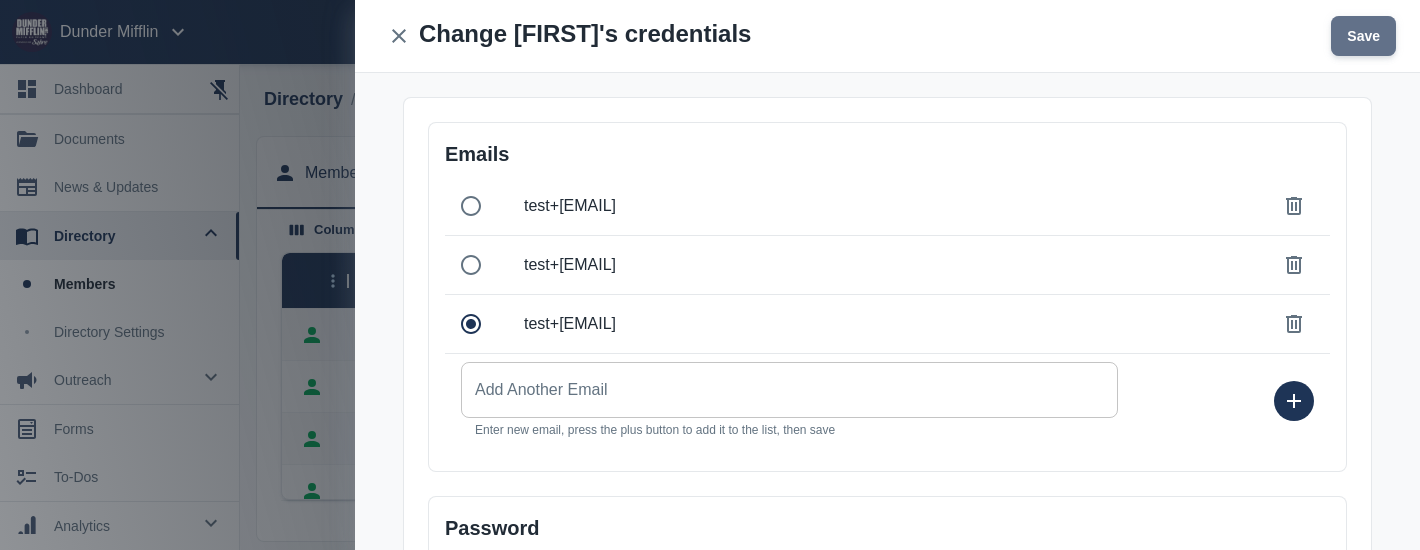click on "Save" at bounding box center [1363, 36] 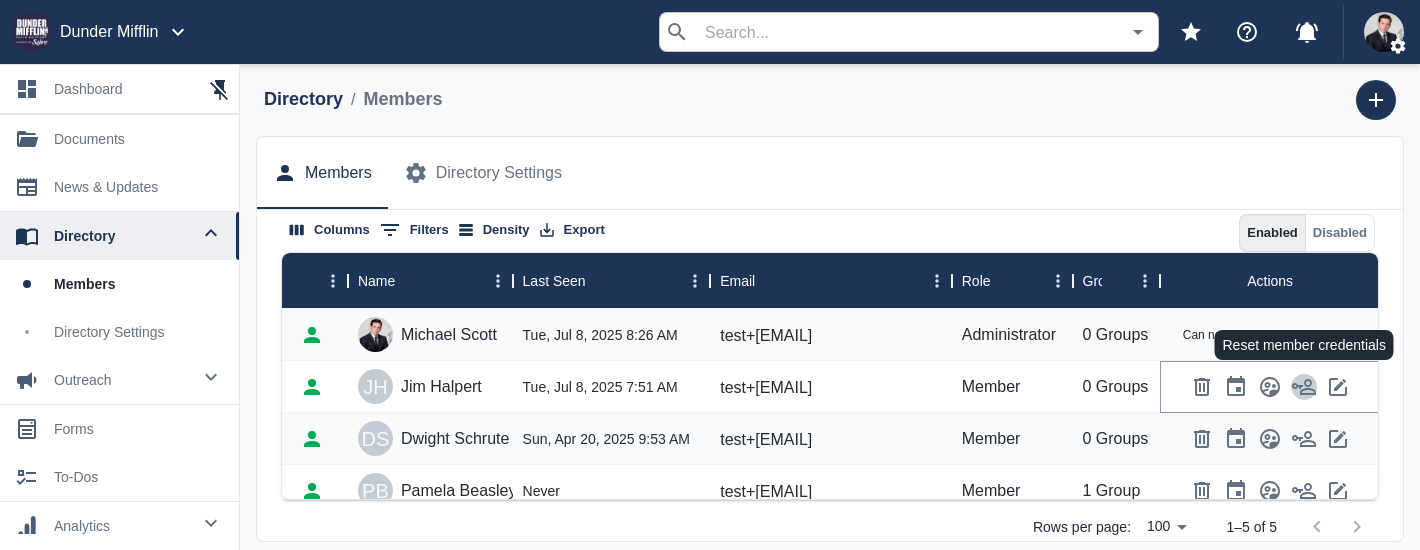 click at bounding box center (1304, 387) 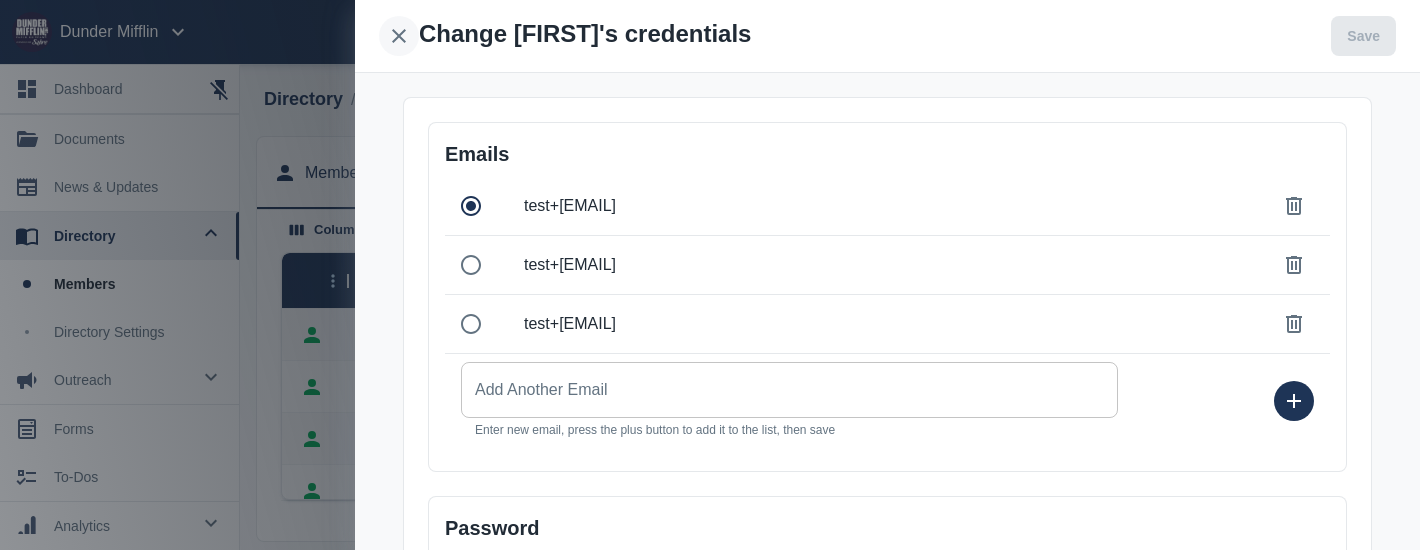 click at bounding box center [399, 36] 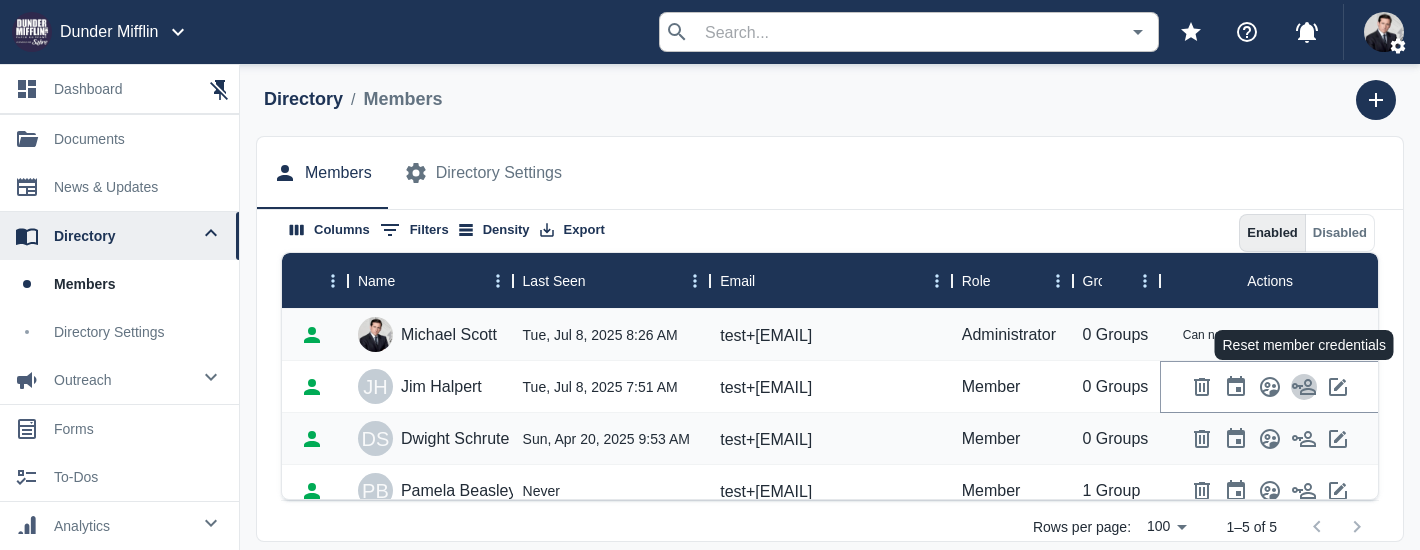 click at bounding box center (1304, 387) 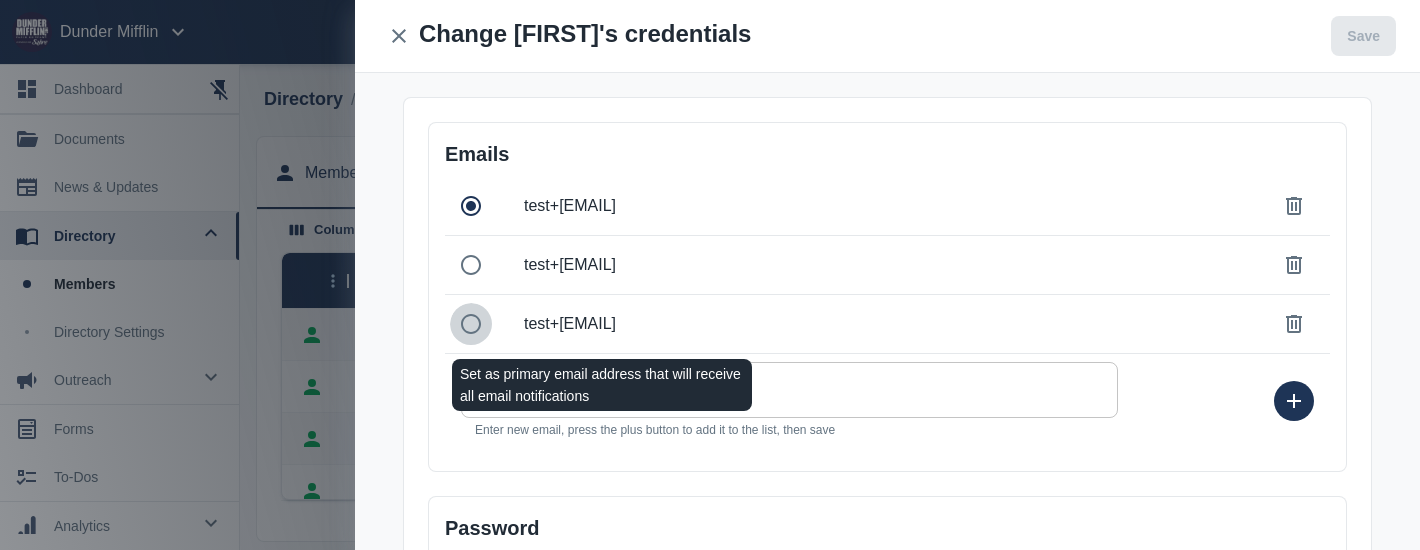 click at bounding box center (471, 265) 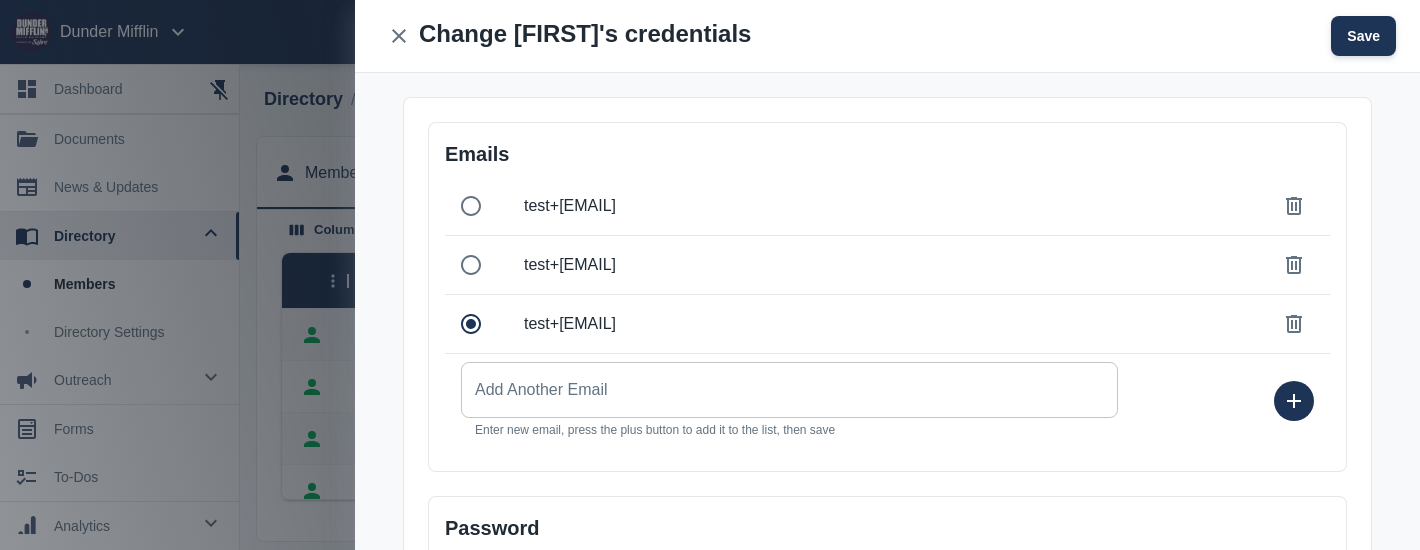 click on "Save" at bounding box center (1363, 36) 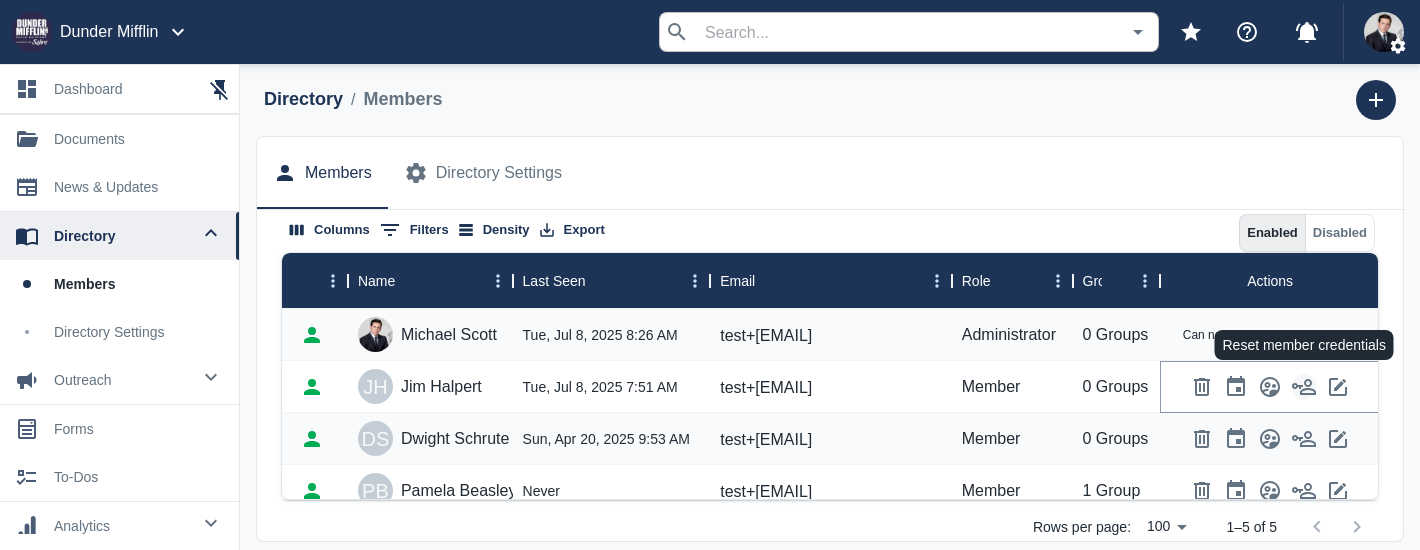 click at bounding box center (1304, 387) 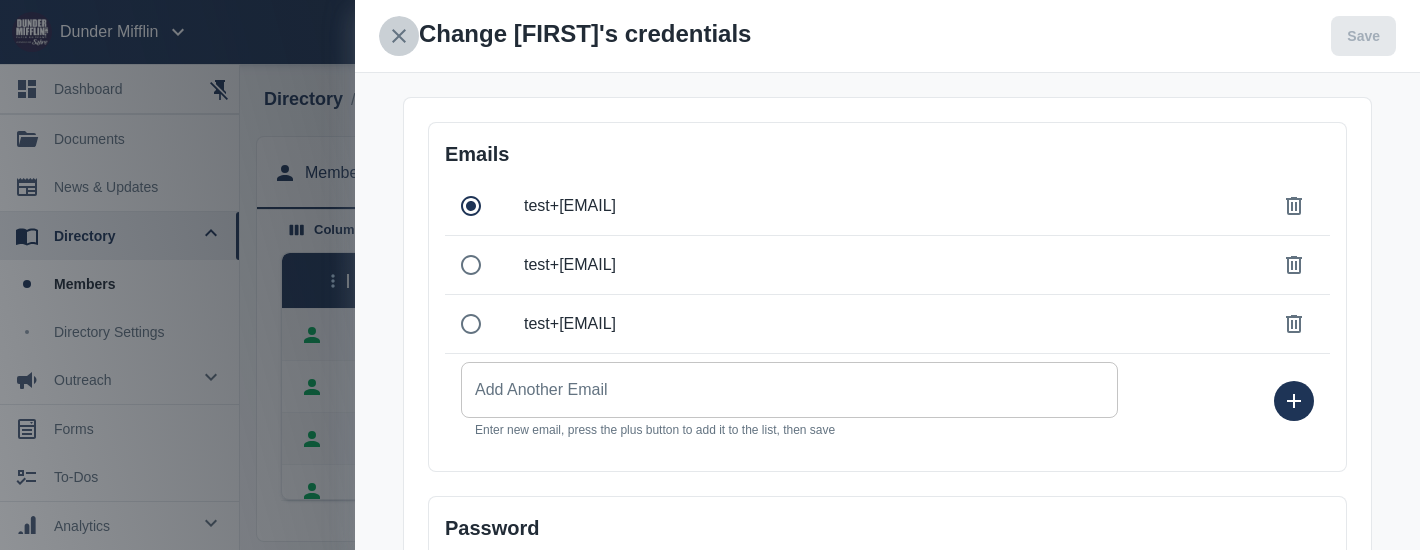 click at bounding box center (399, 36) 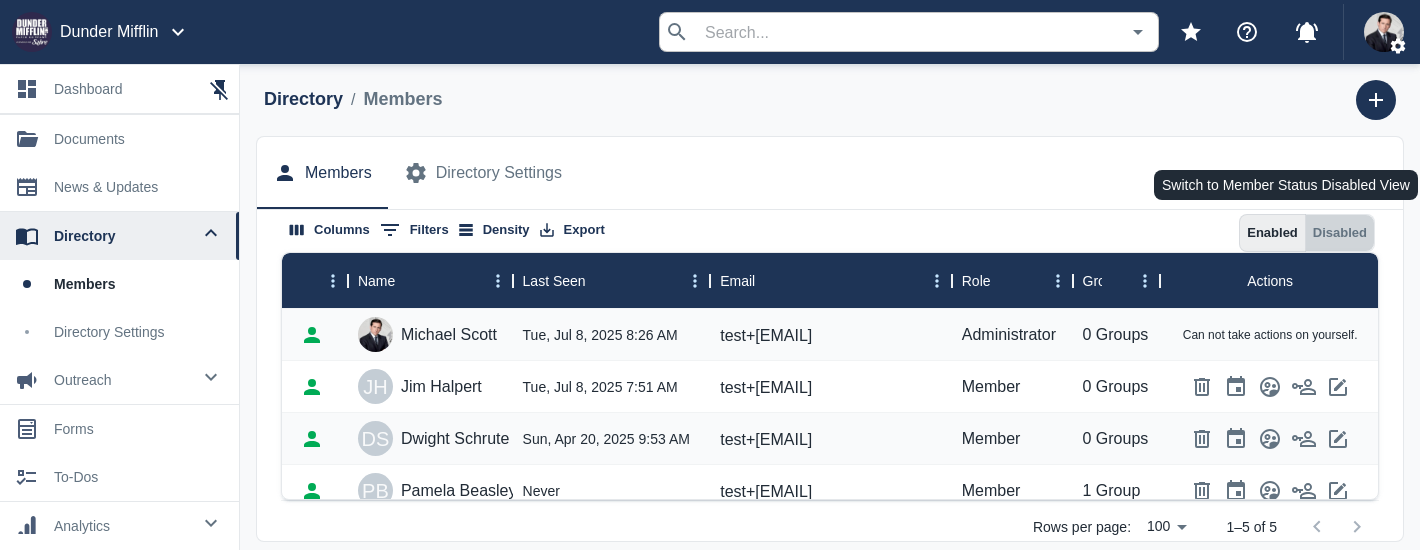 click on "Disabled" at bounding box center [1340, 233] 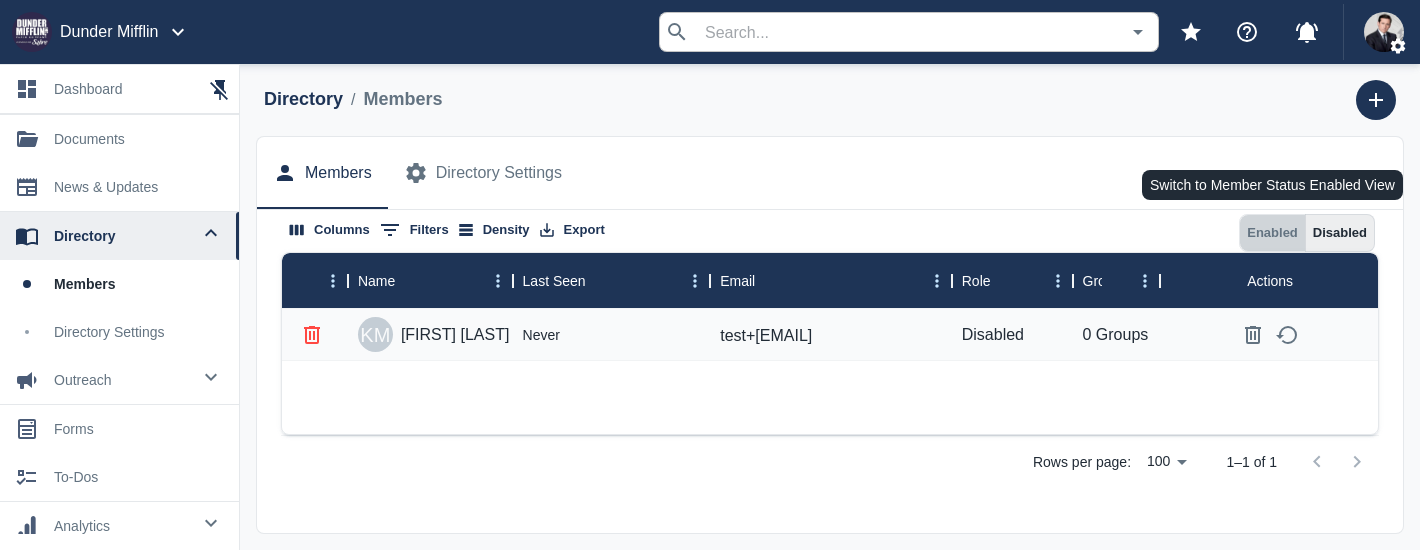 click on "Enabled" at bounding box center (1272, 233) 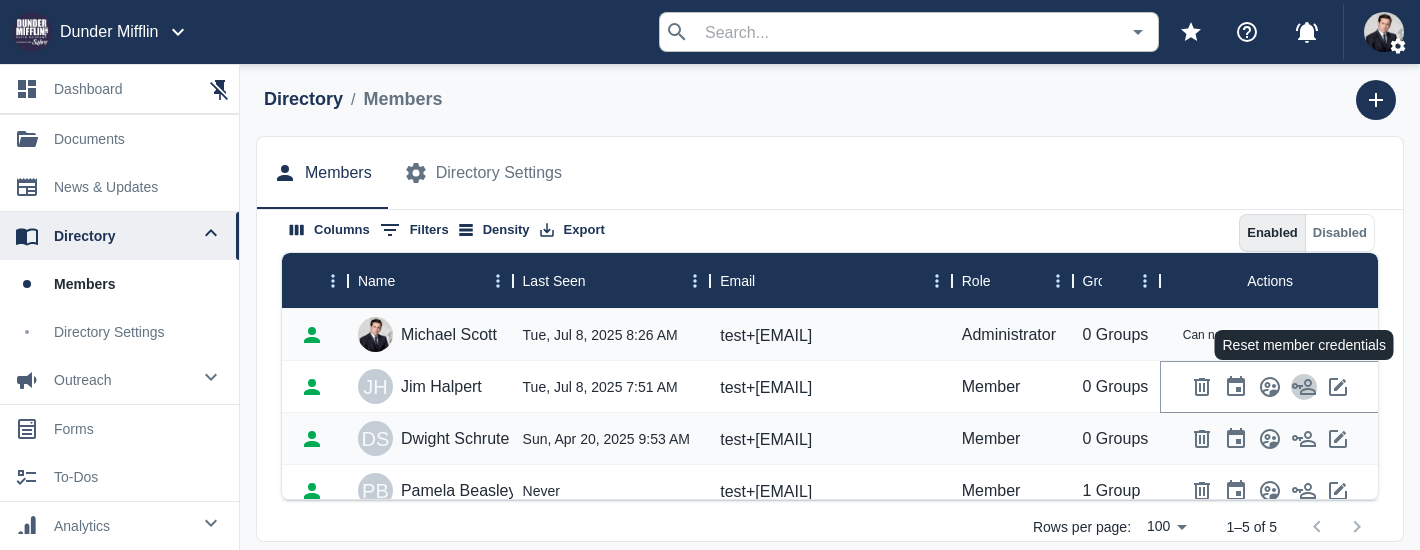 click at bounding box center (1304, 387) 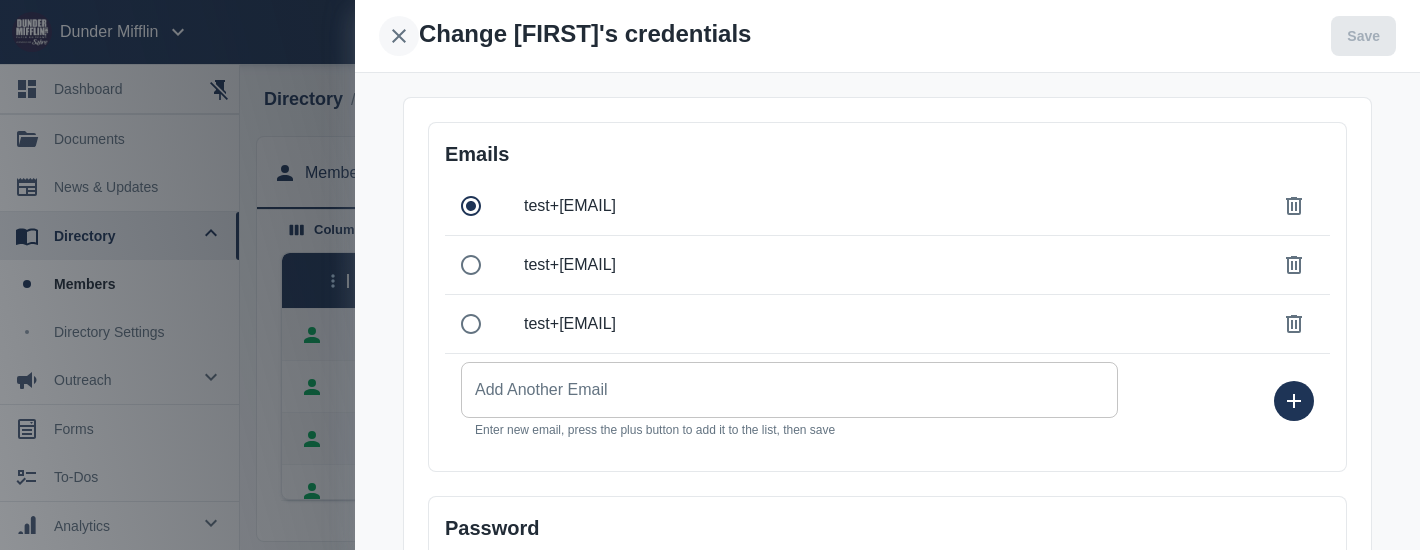 click at bounding box center (399, 36) 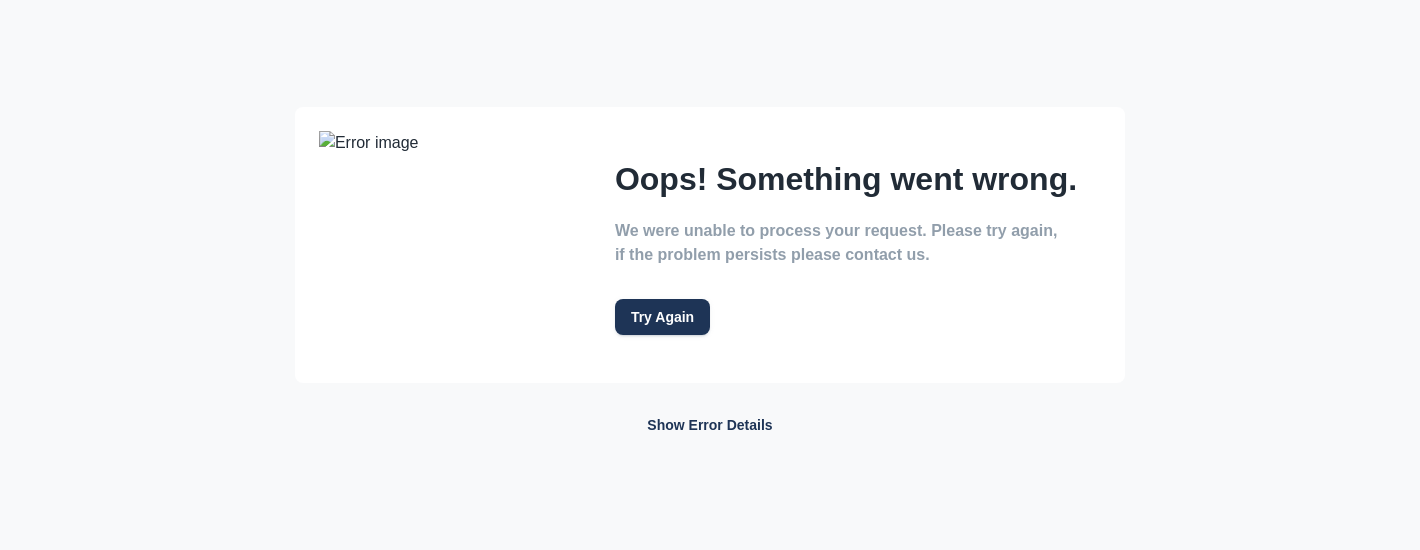 click on "Show error details" at bounding box center [709, 425] 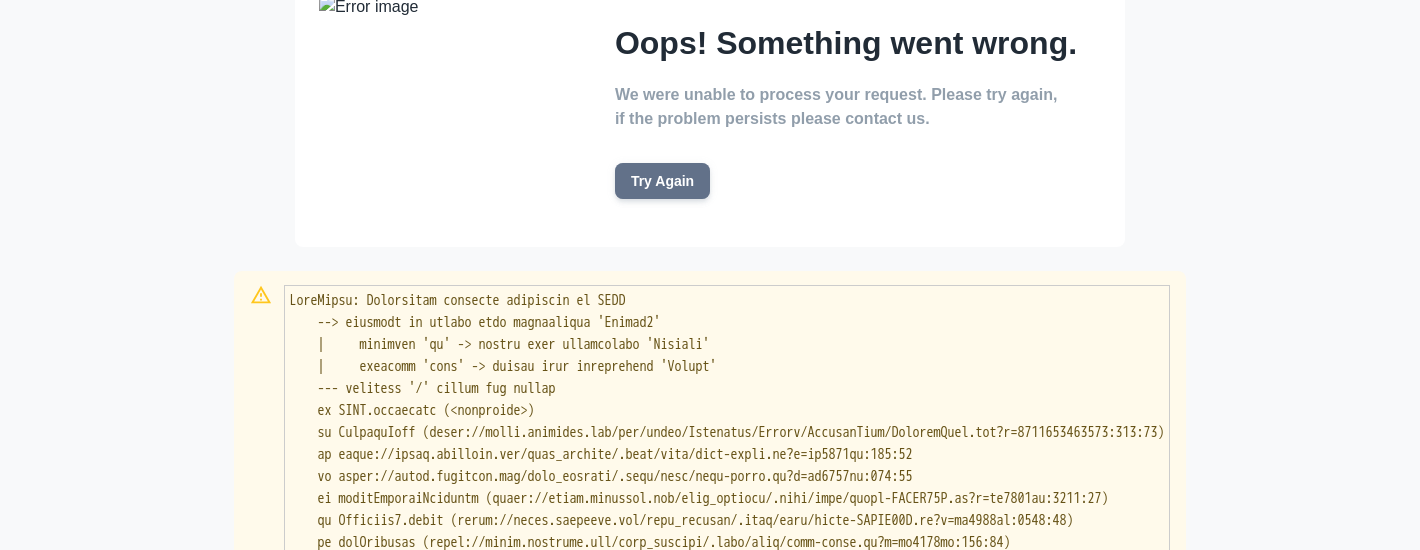 click on "Try Again" at bounding box center (662, 181) 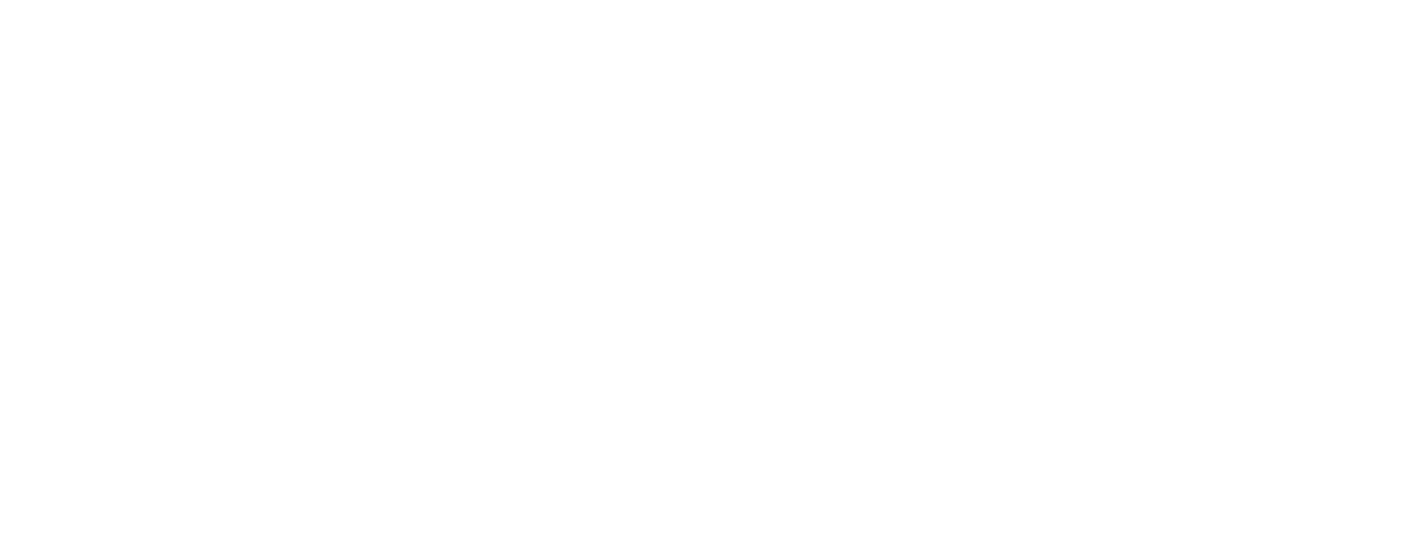 scroll, scrollTop: 0, scrollLeft: 0, axis: both 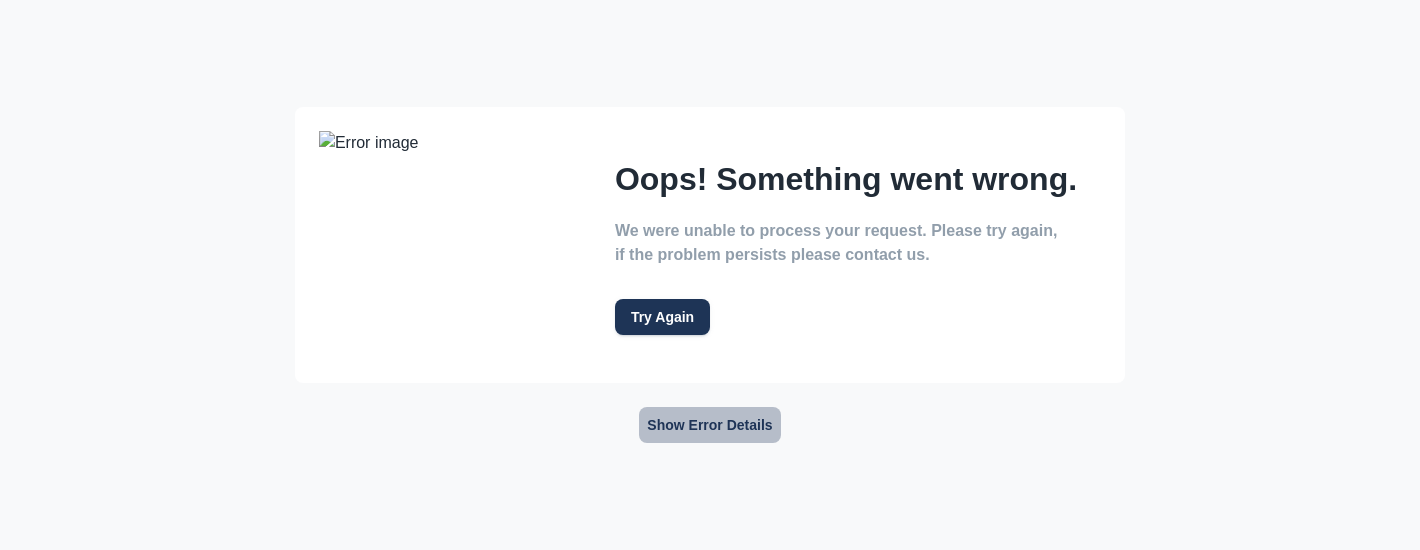 click on "Show error details" at bounding box center (709, 425) 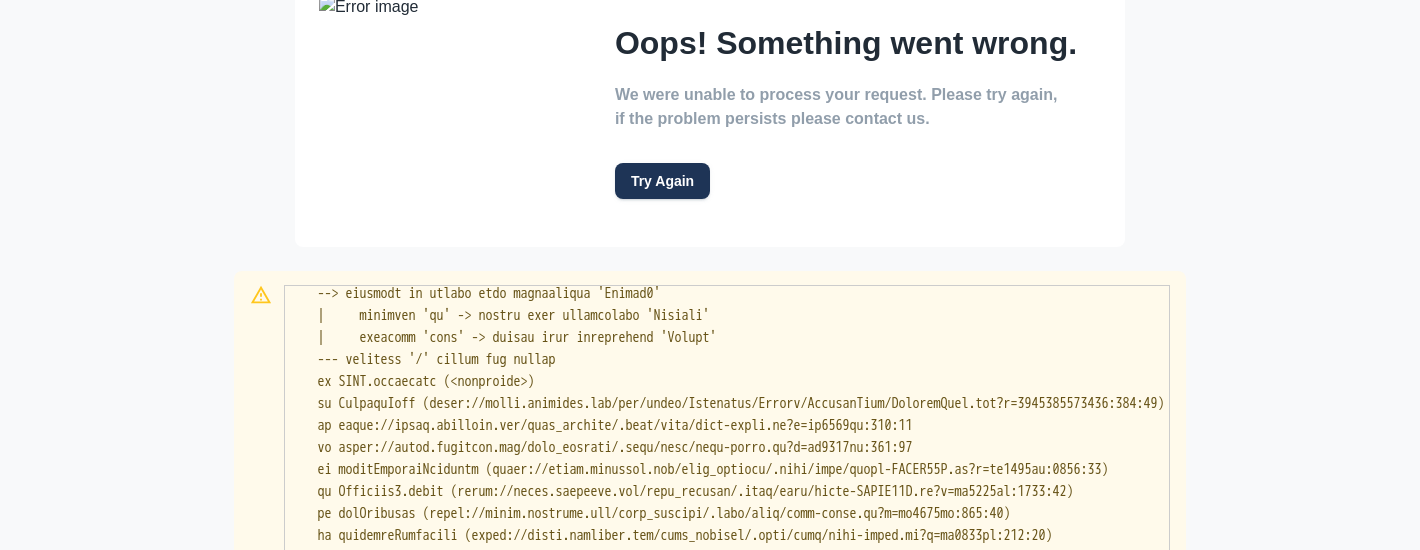 scroll, scrollTop: 27, scrollLeft: 0, axis: vertical 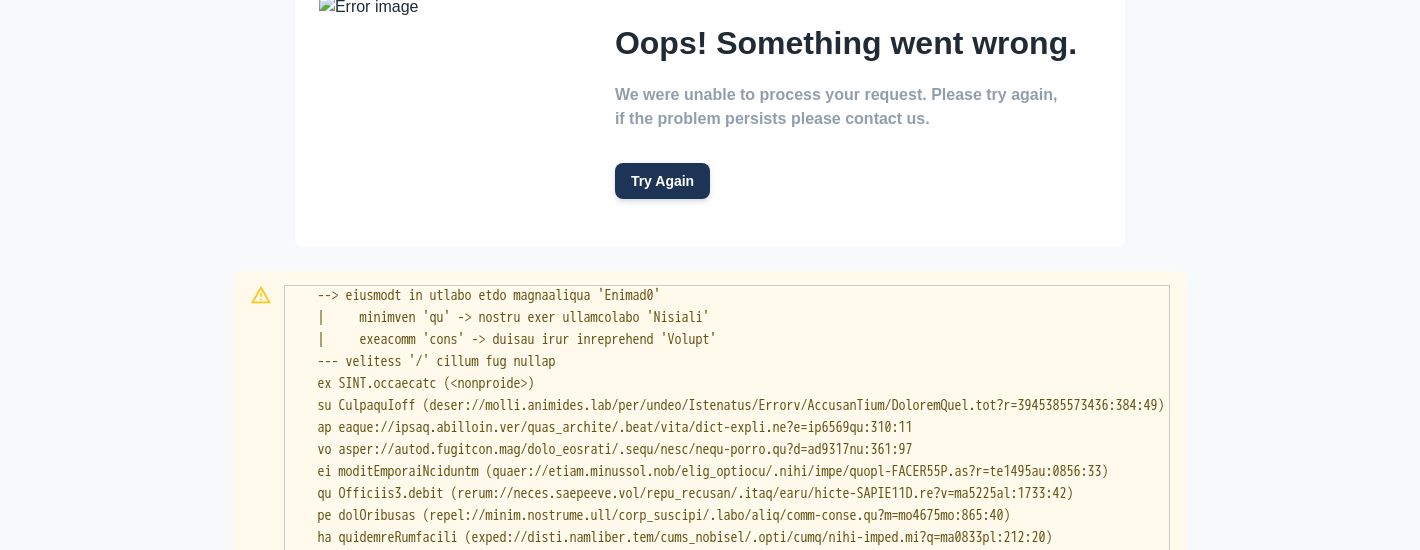 click on "Try Again" at bounding box center [662, 181] 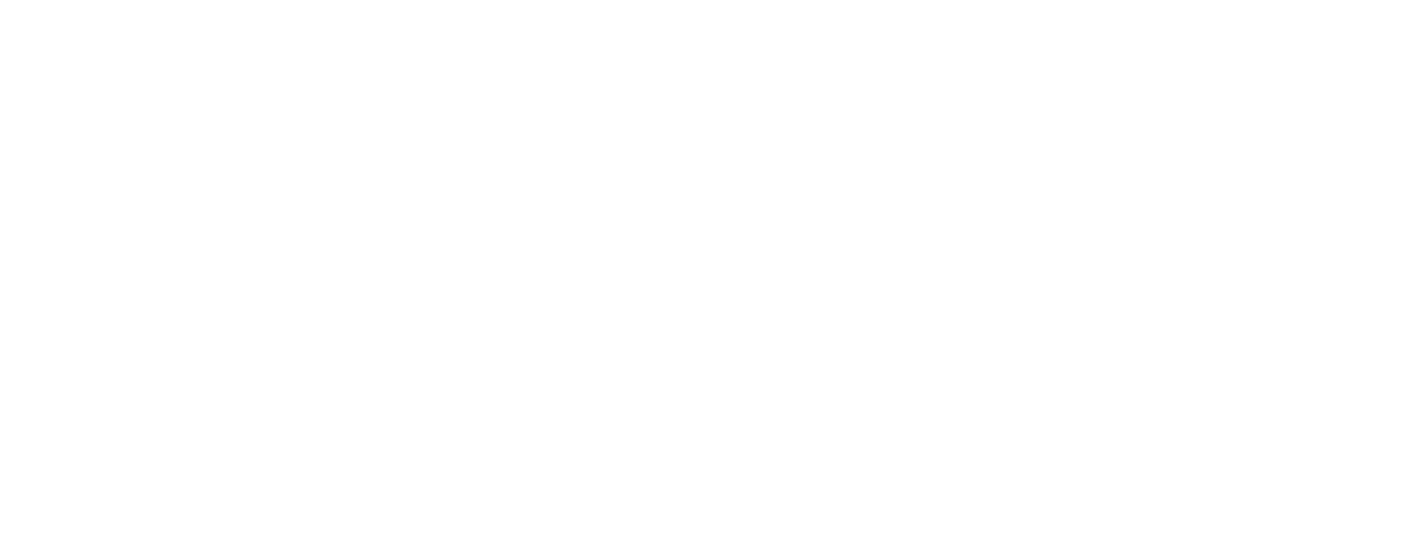 scroll, scrollTop: 0, scrollLeft: 0, axis: both 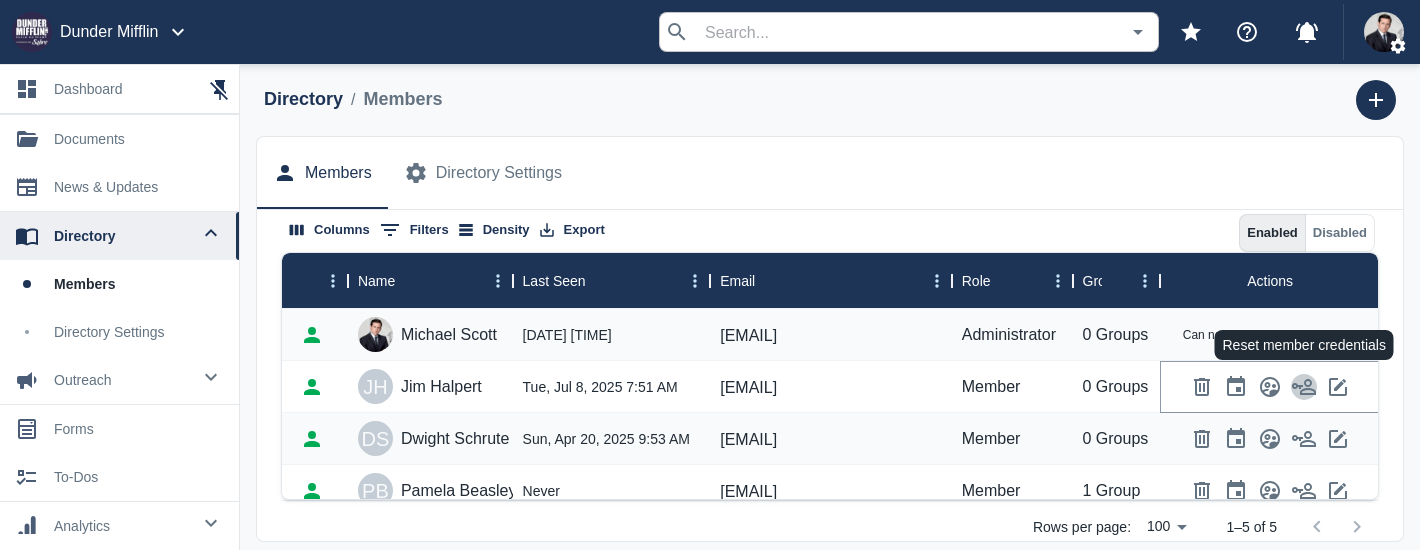 click at bounding box center (1304, 387) 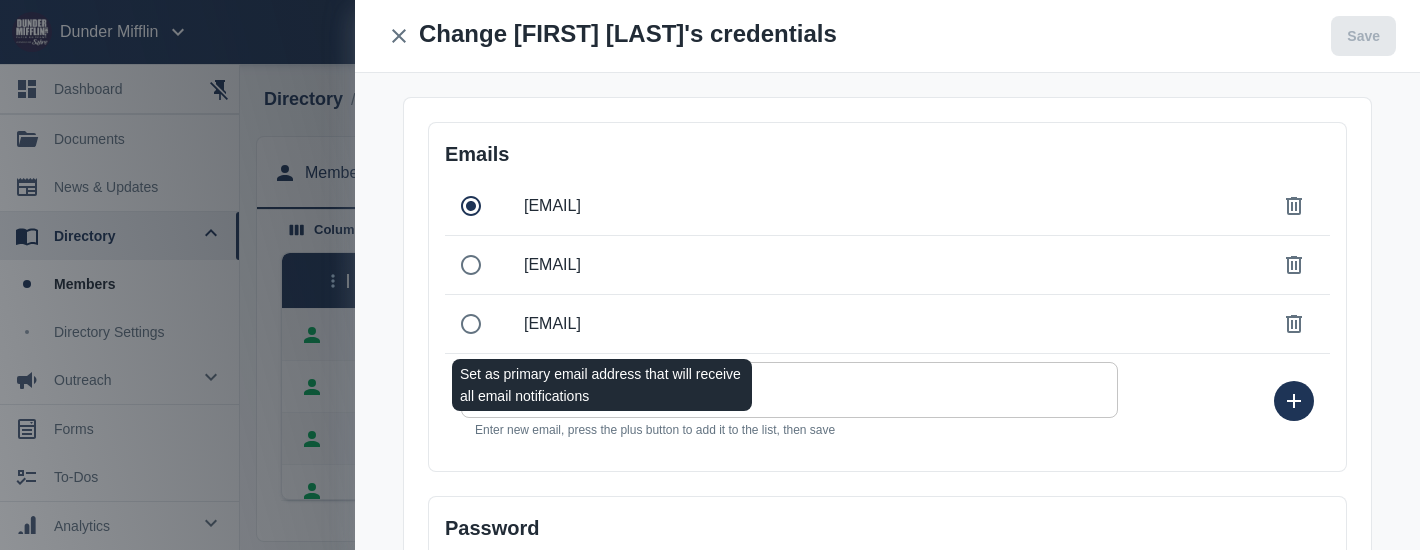 click at bounding box center [471, 265] 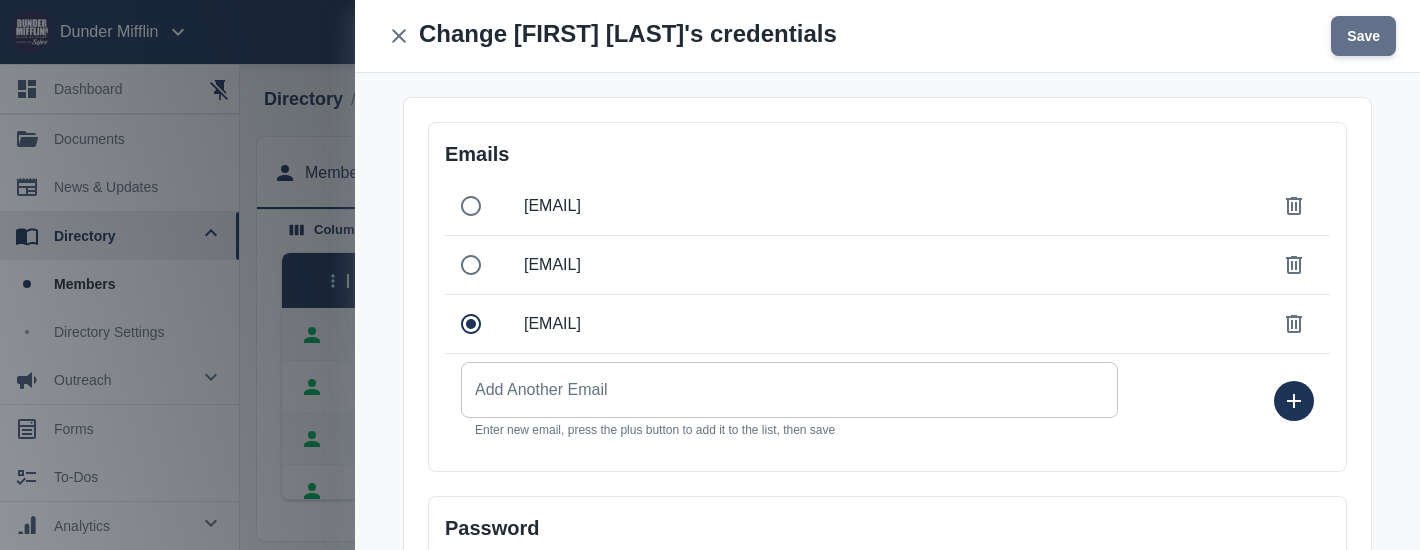click on "Save" at bounding box center [1363, 36] 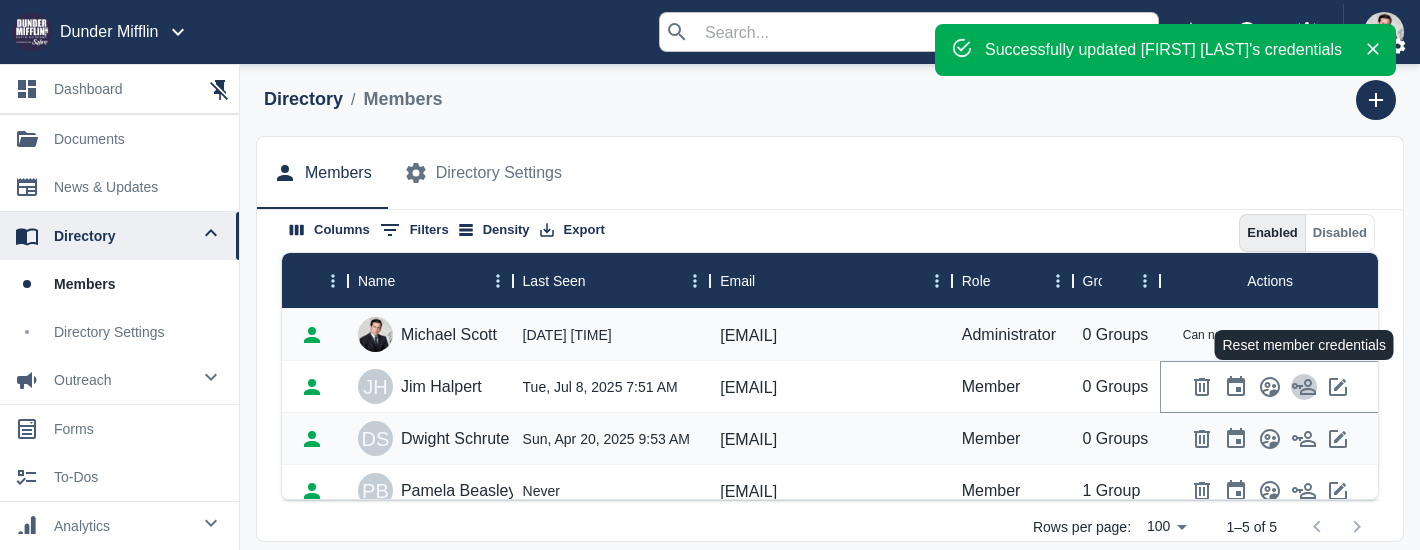 click at bounding box center (1304, 387) 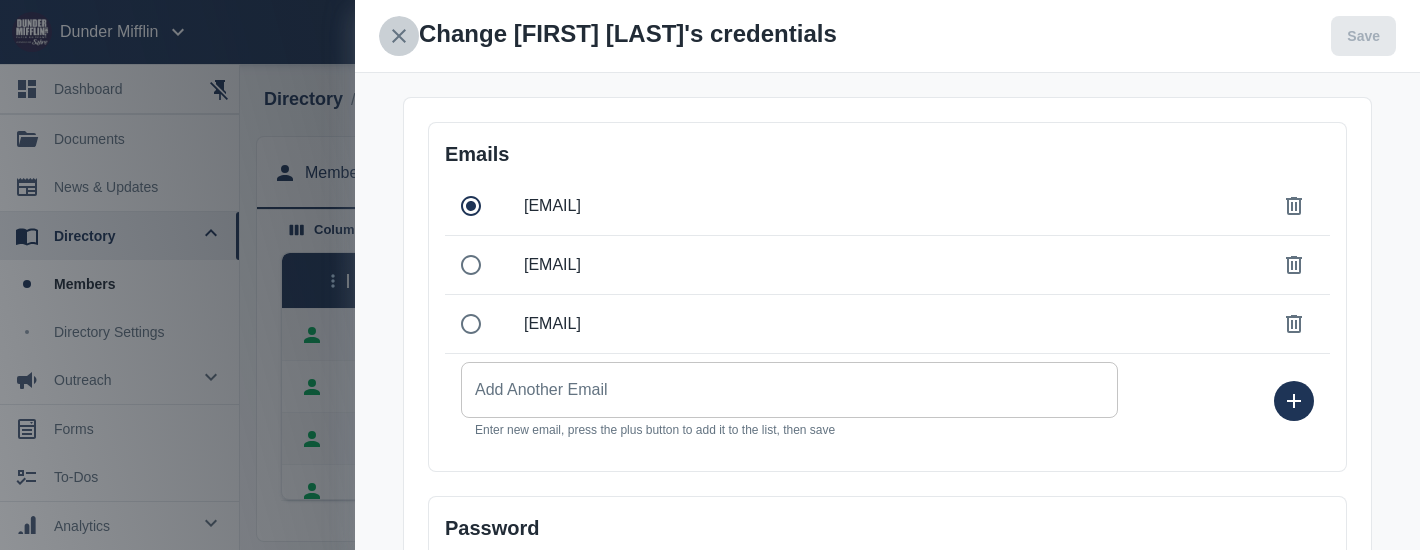 click at bounding box center [399, 36] 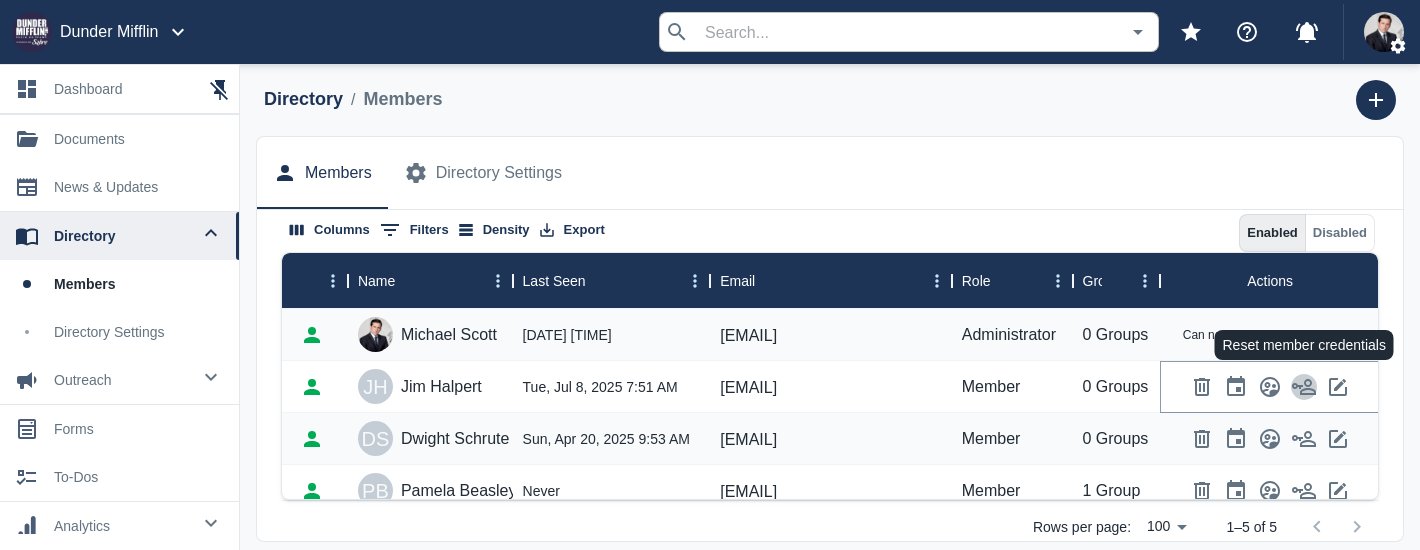 click at bounding box center [1304, 387] 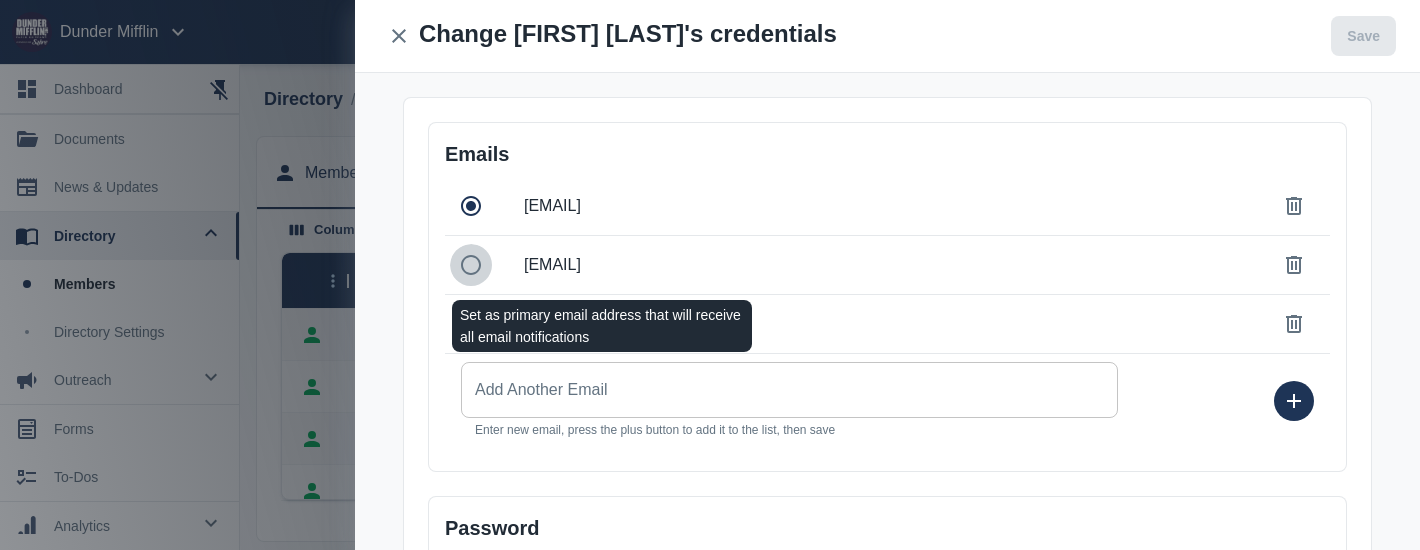 click at bounding box center (471, 265) 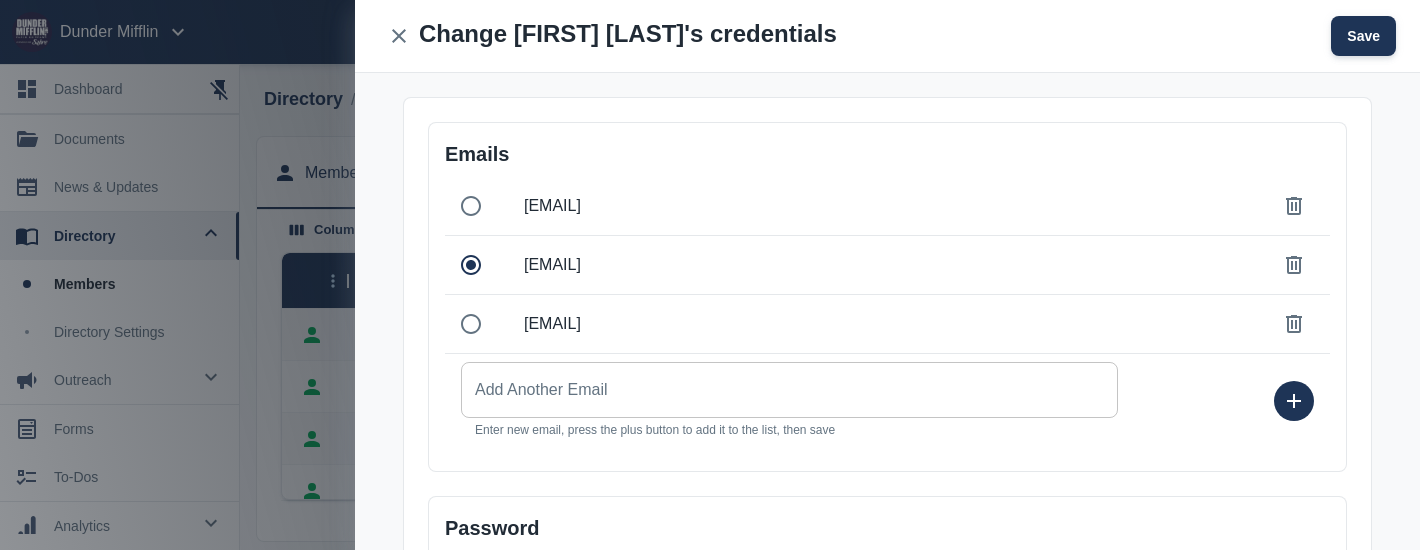 click on "Save" at bounding box center [1363, 36] 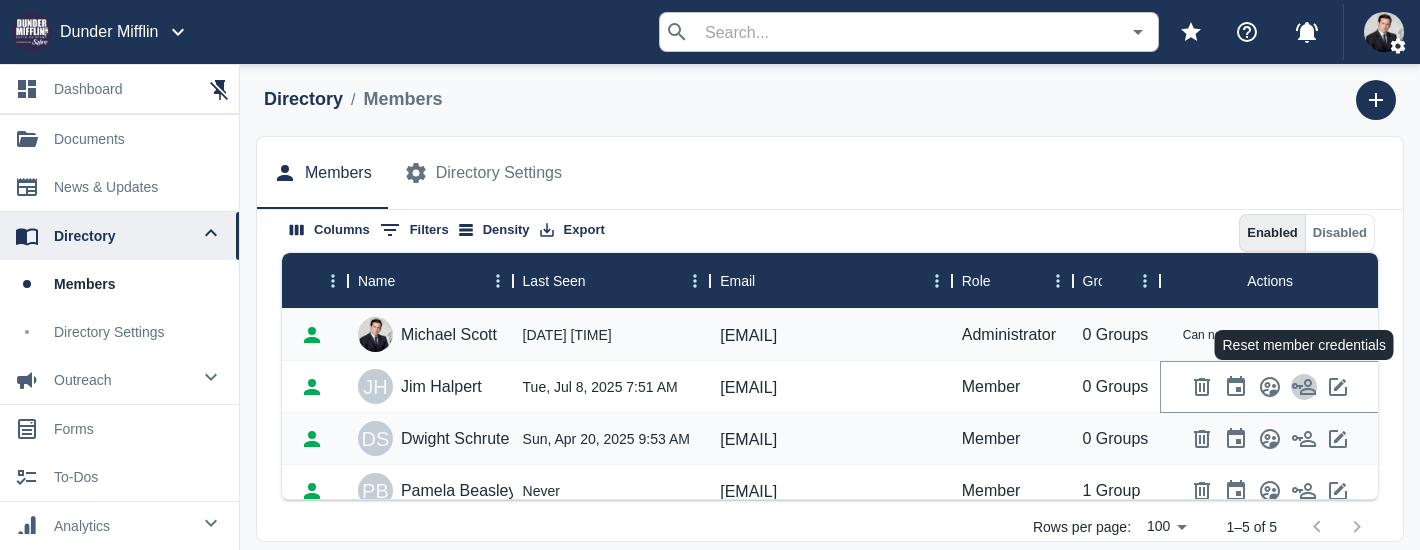 click at bounding box center (1304, 387) 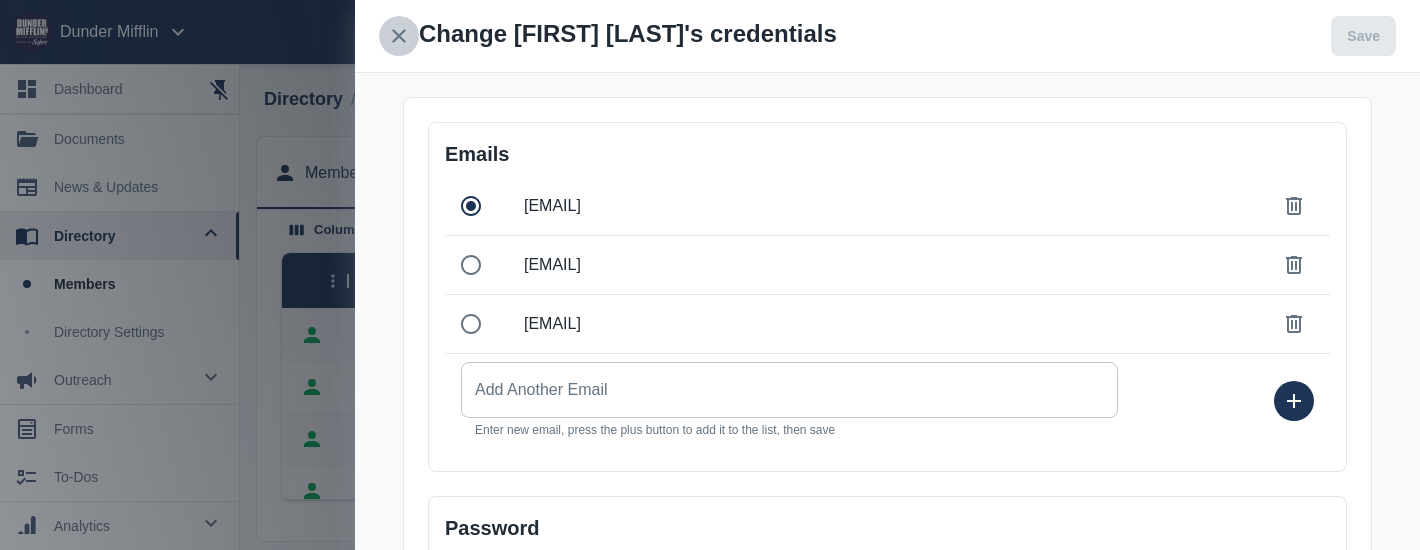 click at bounding box center [399, 36] 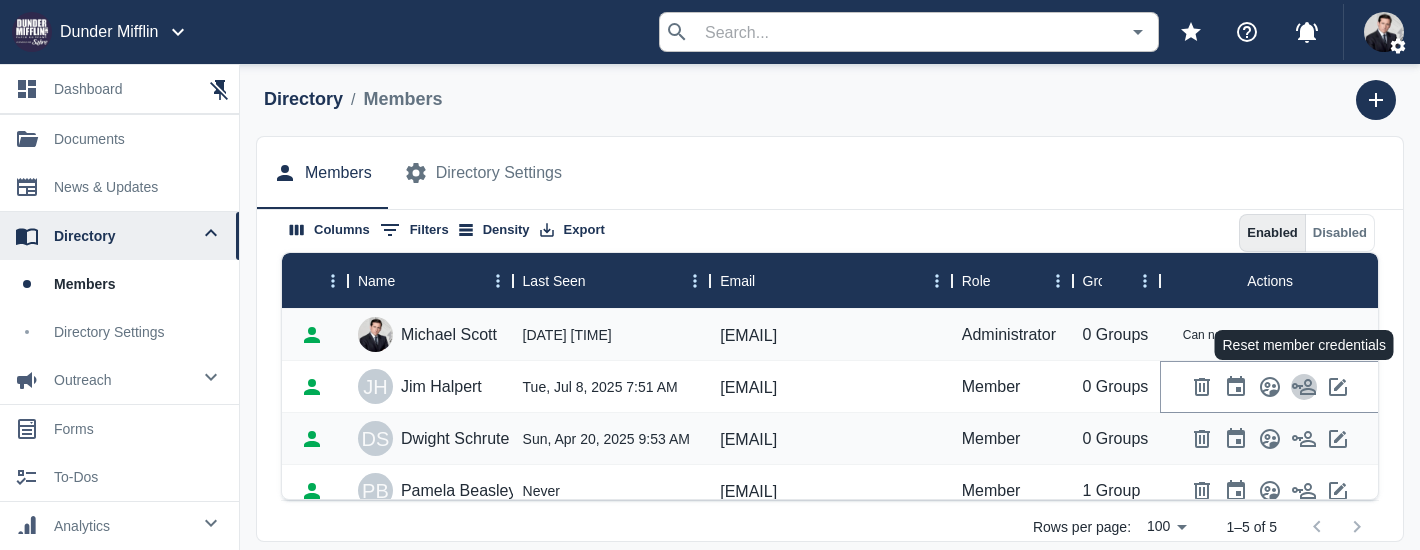 click at bounding box center [1304, 387] 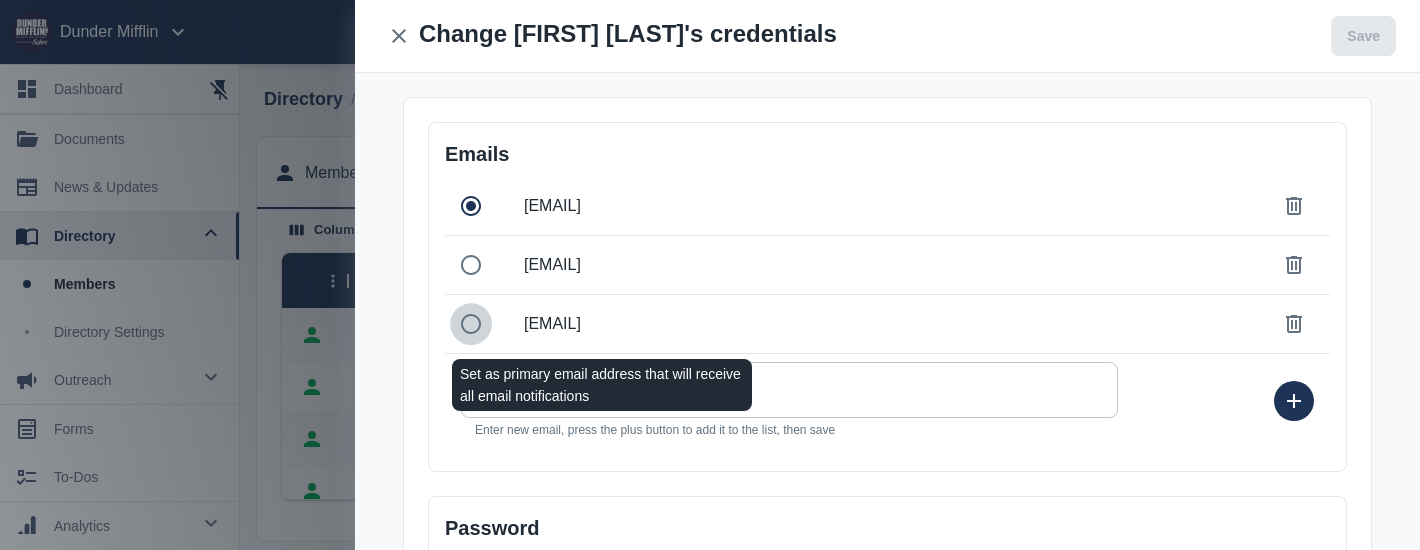 click at bounding box center (471, 265) 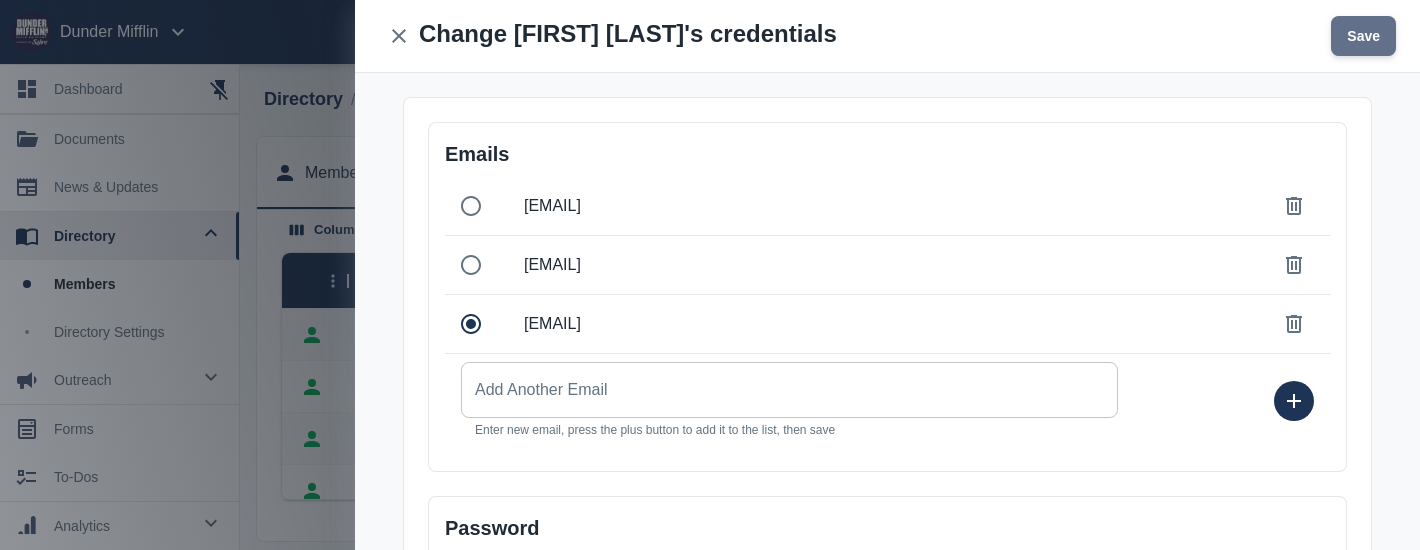 click on "Save" at bounding box center (1363, 36) 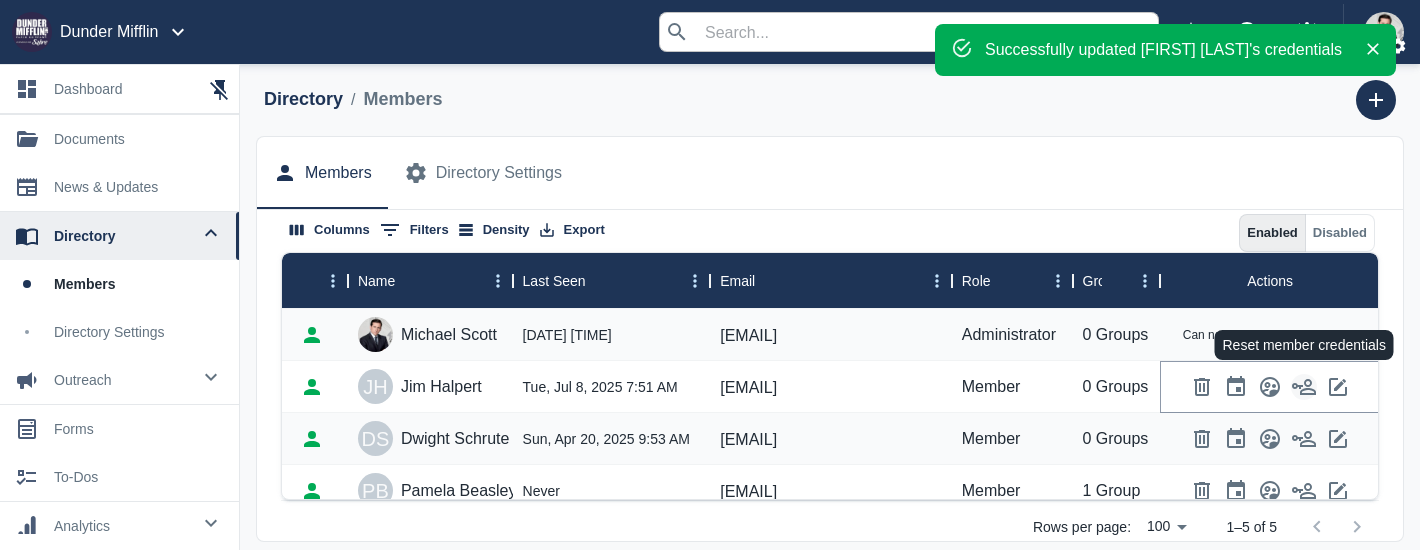 click at bounding box center [1304, 387] 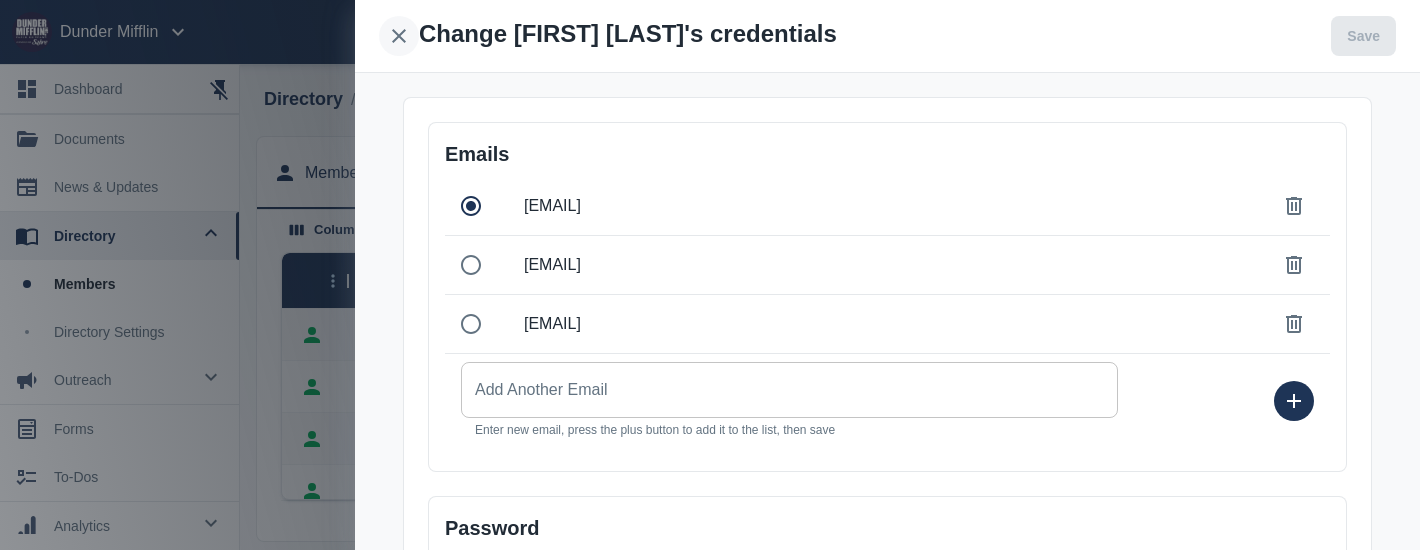 click at bounding box center (399, 36) 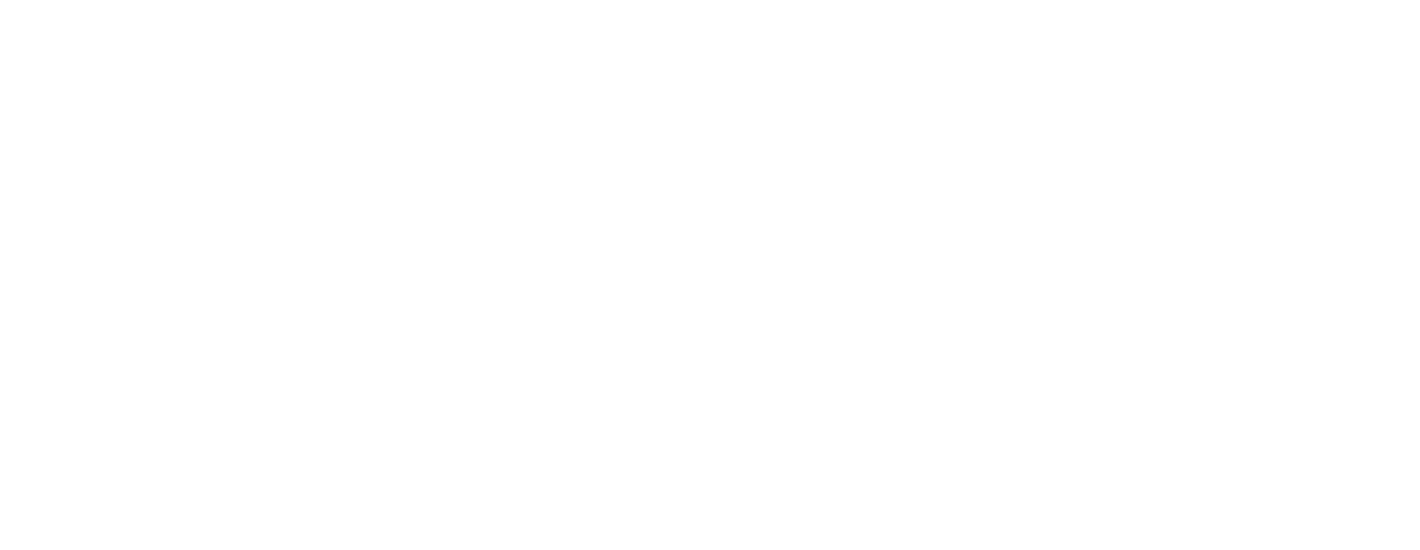 scroll, scrollTop: 0, scrollLeft: 0, axis: both 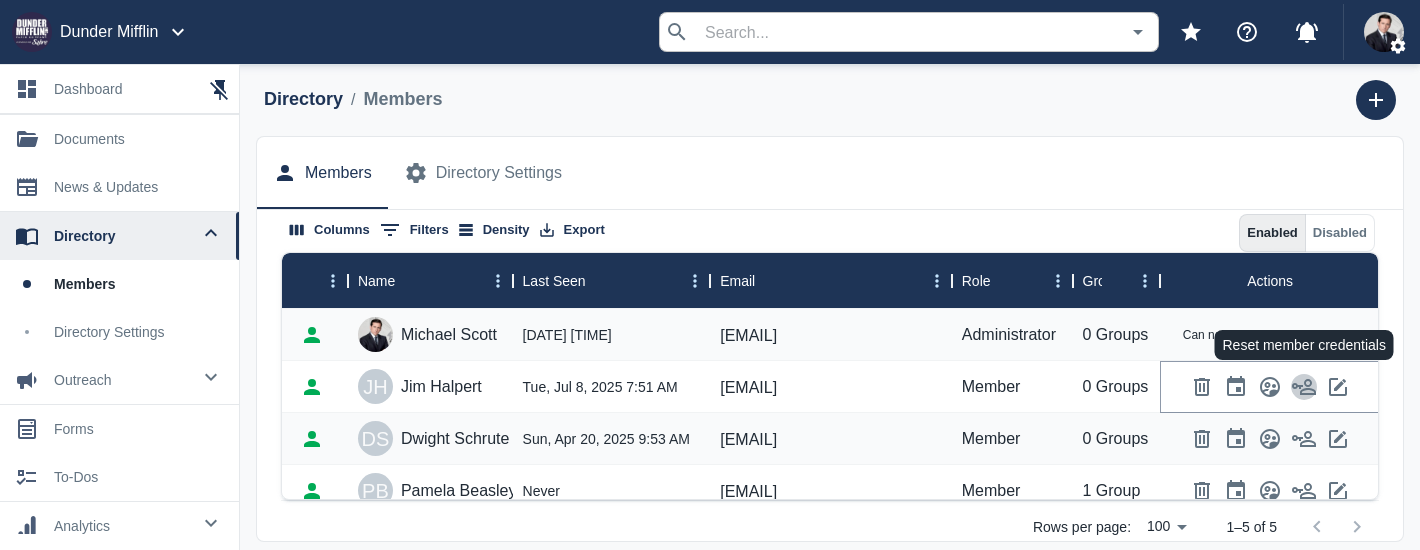 click at bounding box center [1304, 387] 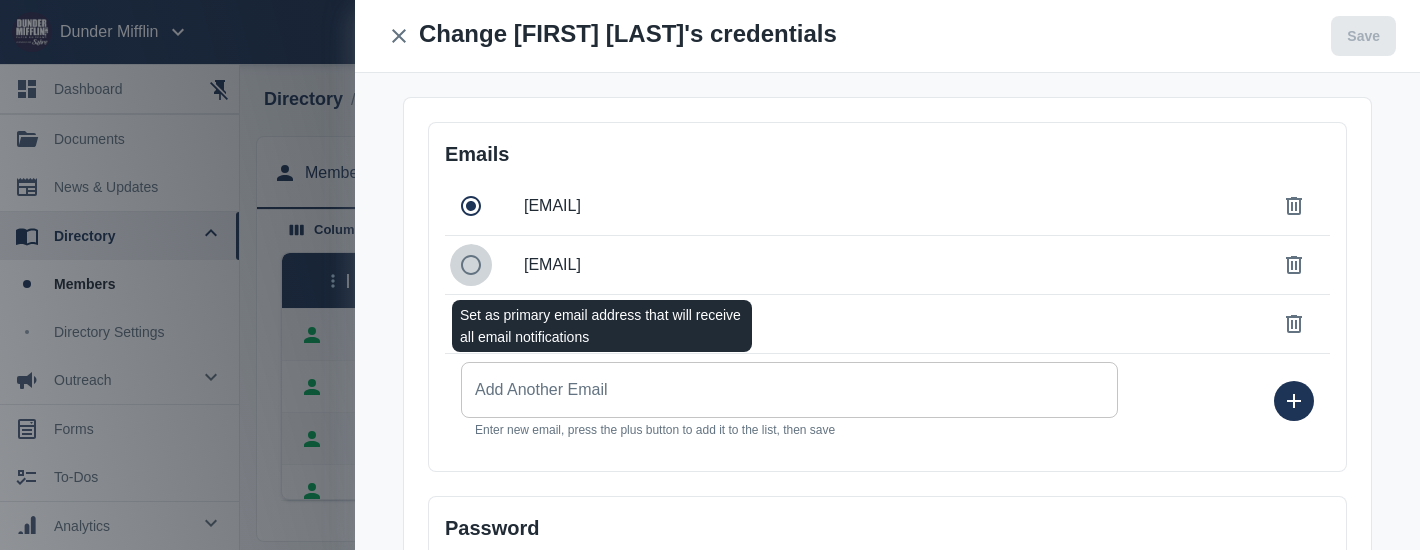click at bounding box center [471, 265] 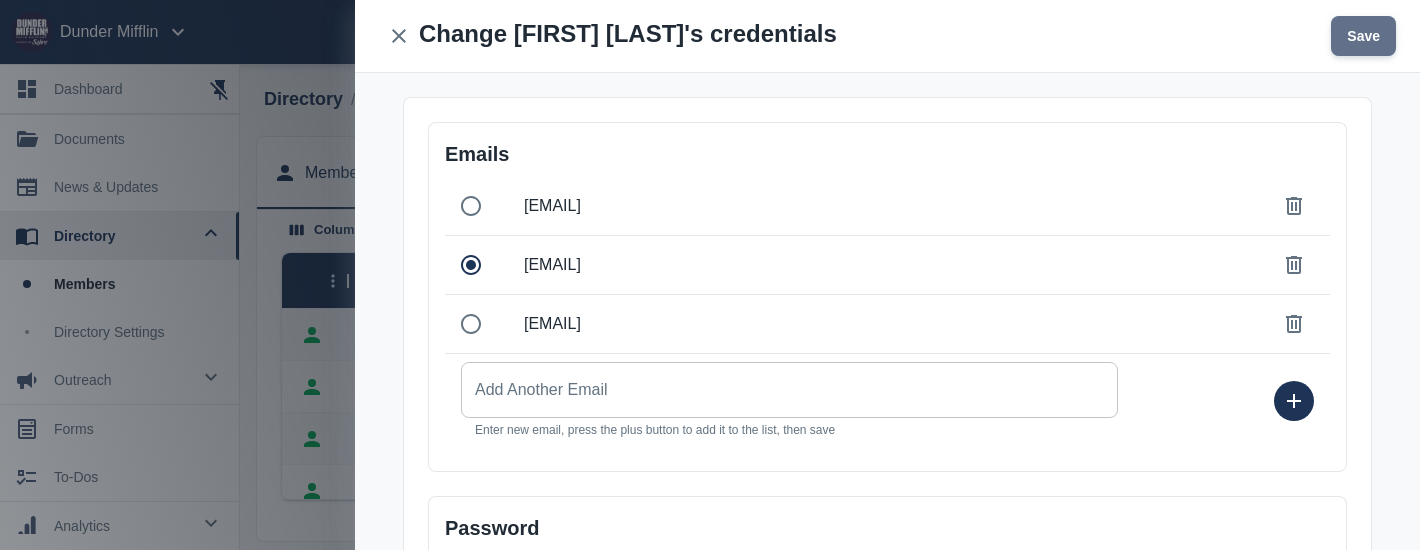 click on "Save" at bounding box center [1363, 36] 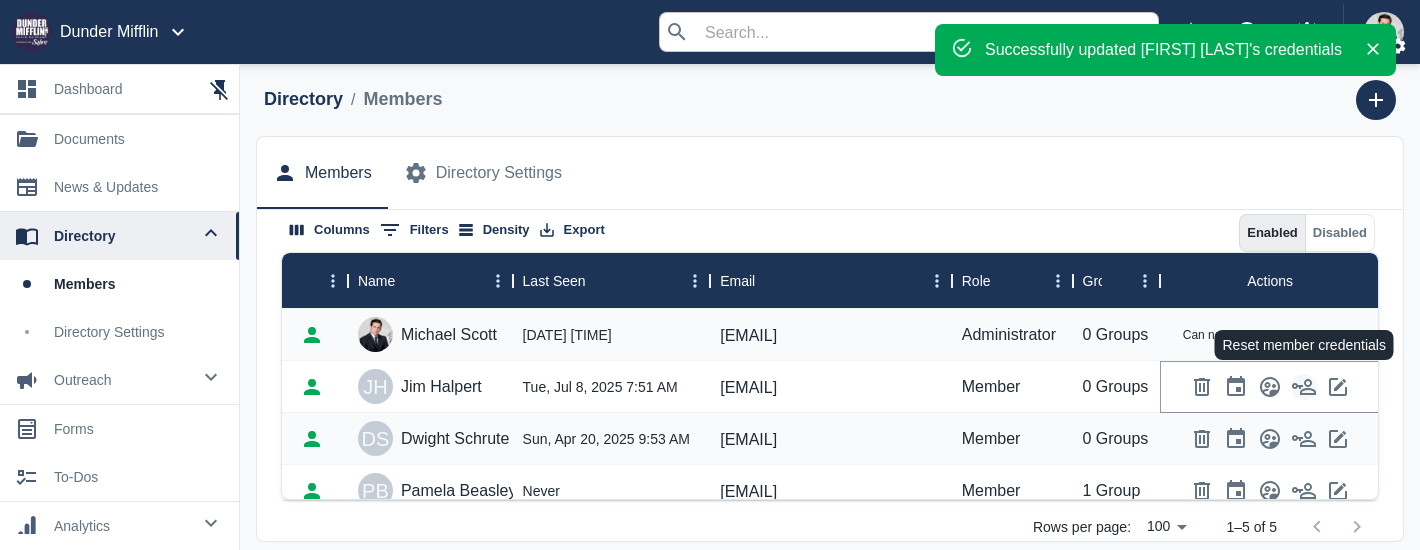 click at bounding box center [1304, 387] 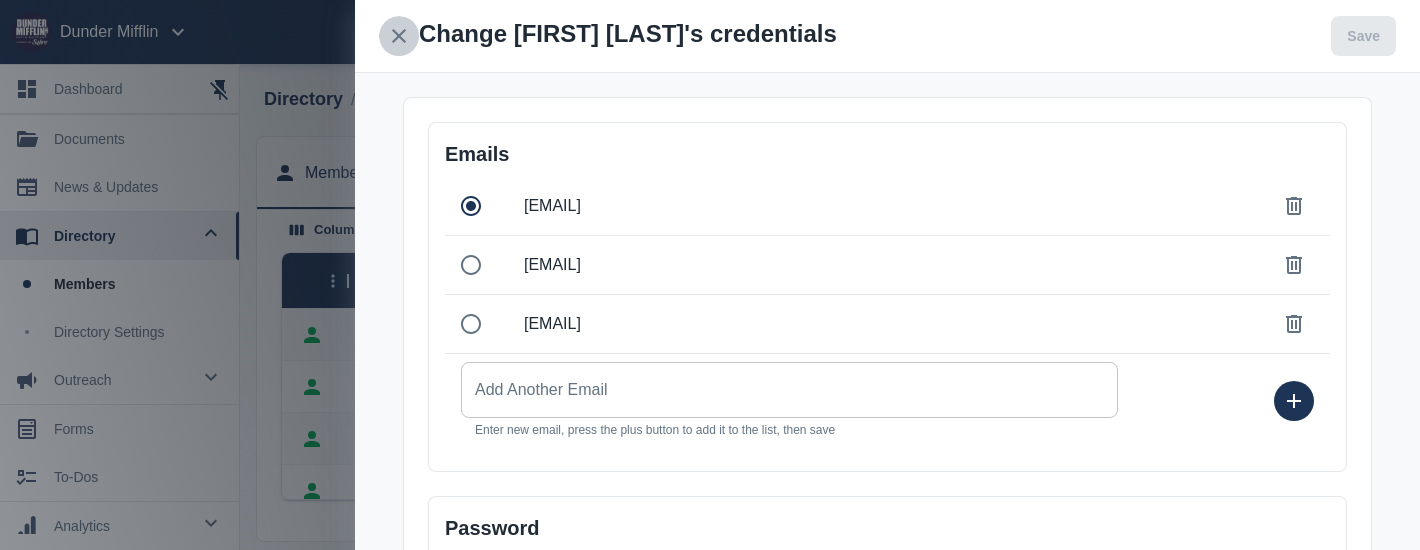 click at bounding box center [399, 36] 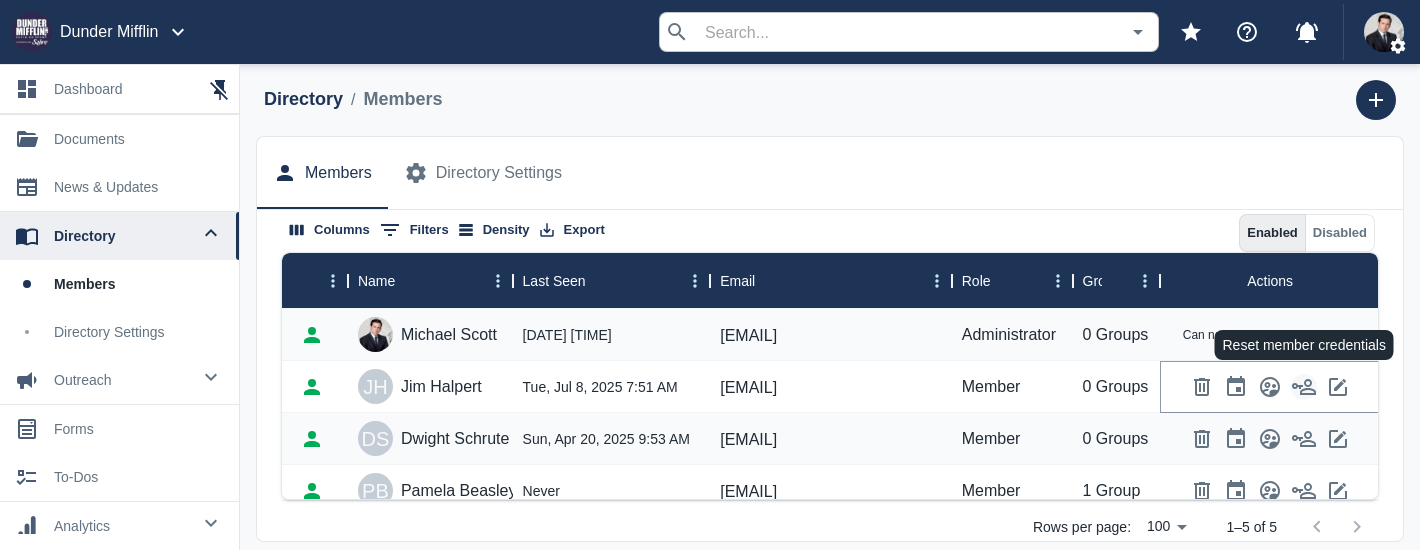 click at bounding box center (1304, 387) 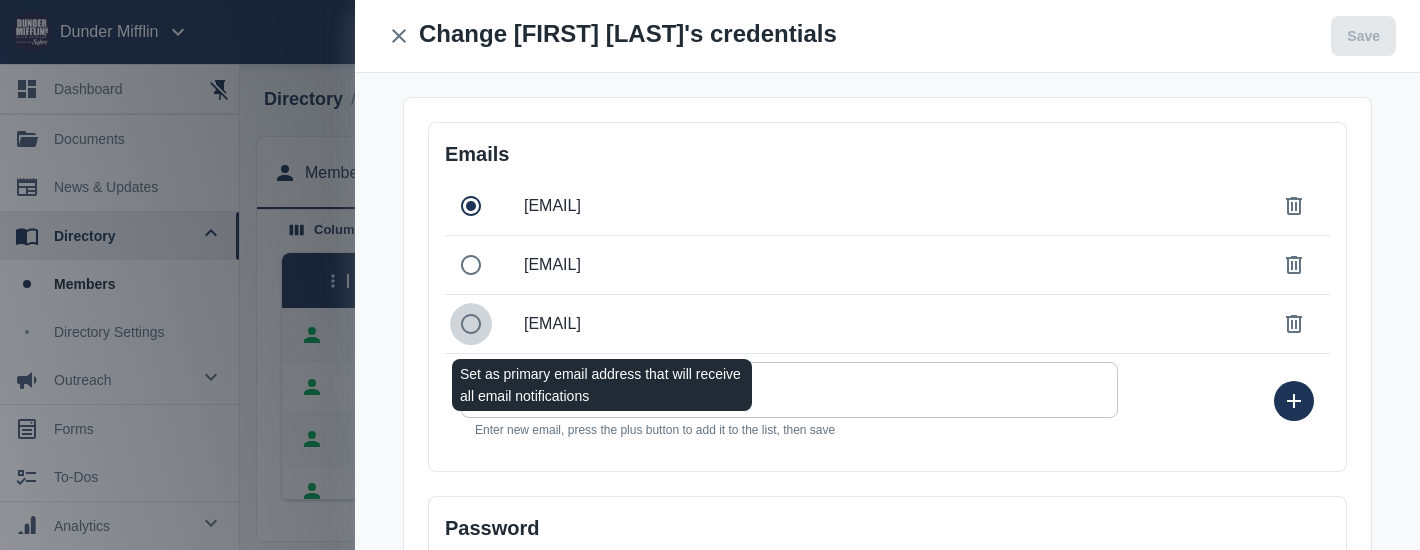 click at bounding box center (471, 265) 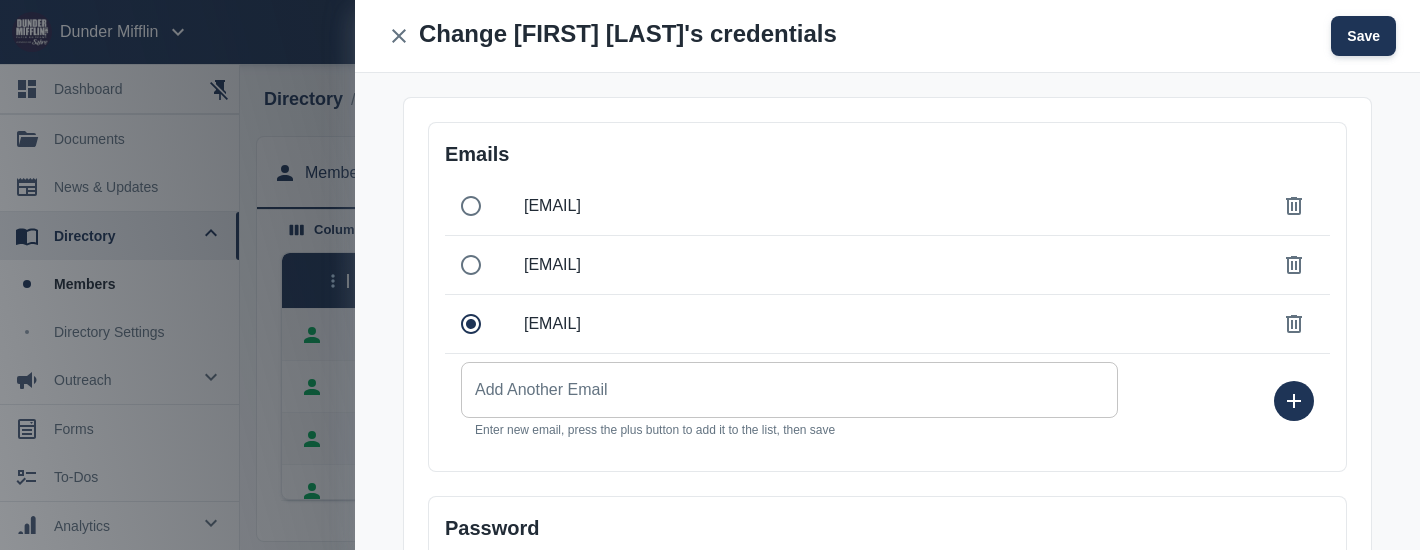 click on "Save" at bounding box center [1363, 36] 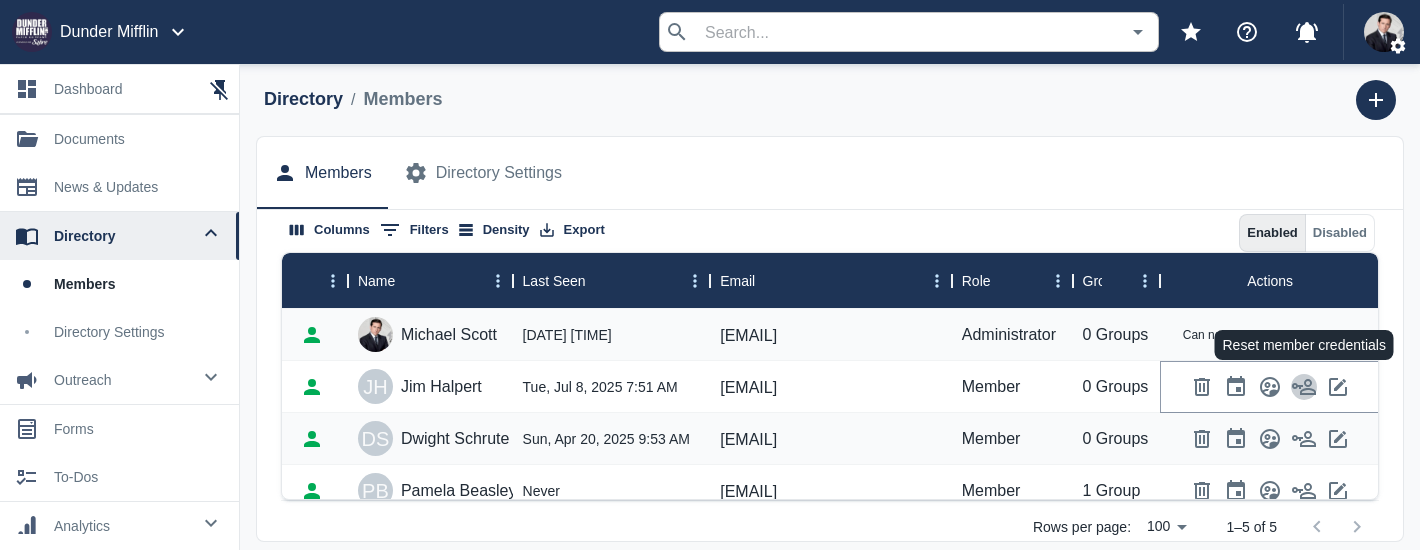 click at bounding box center [1304, 387] 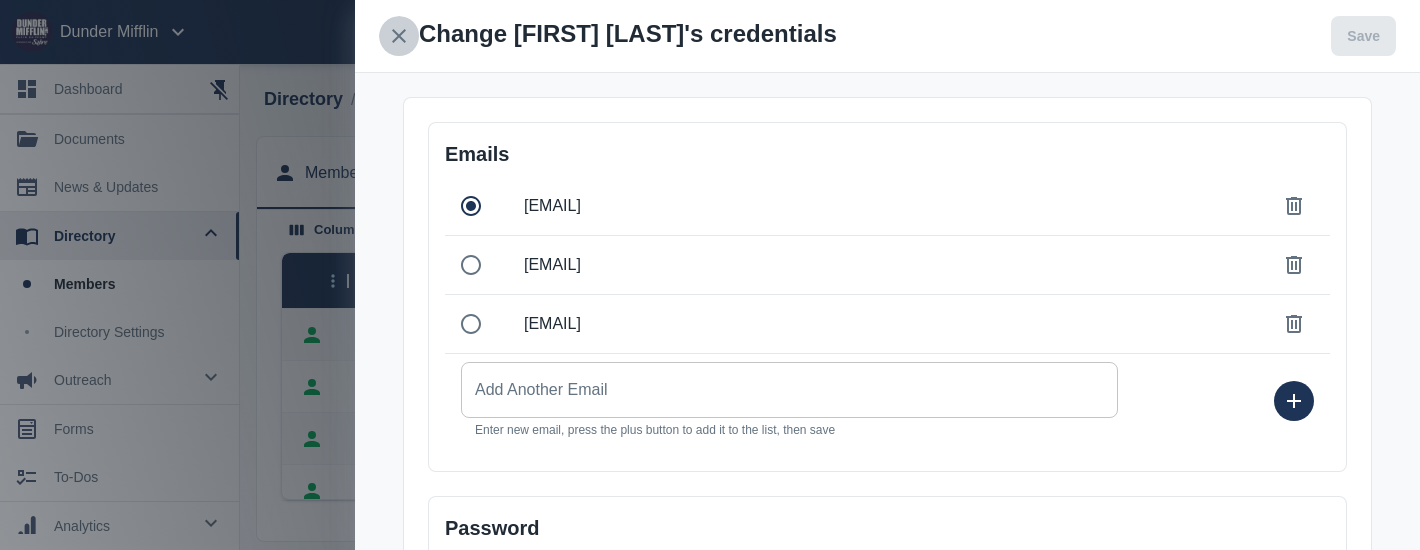 click at bounding box center [399, 36] 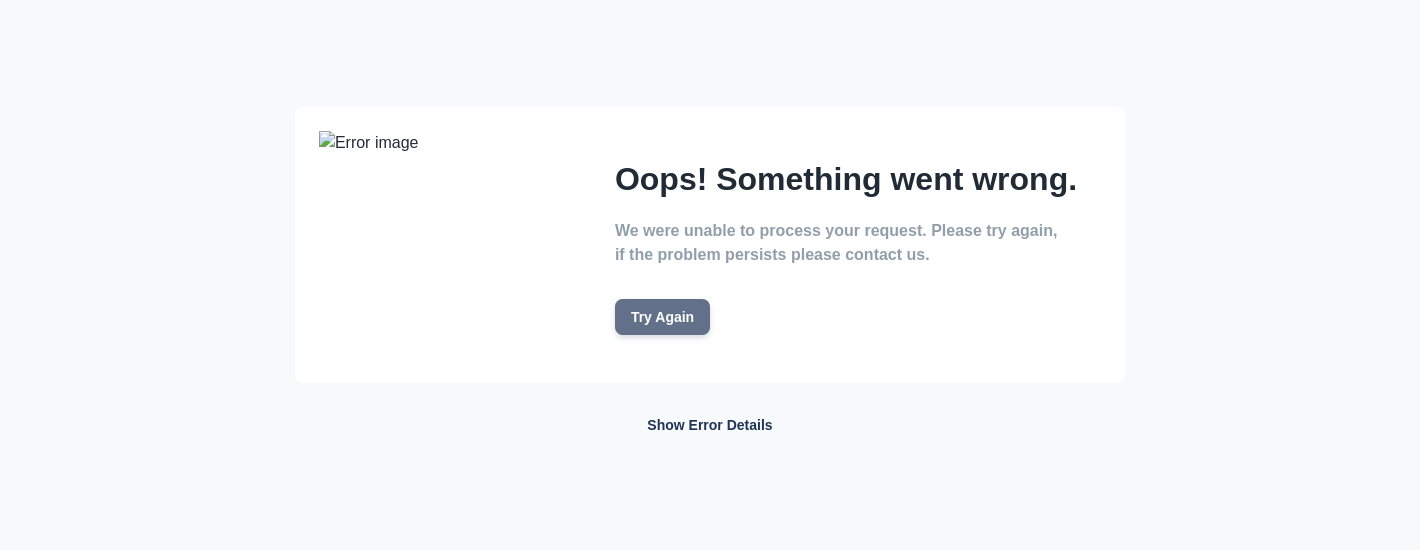 click on "Try Again" at bounding box center (662, 317) 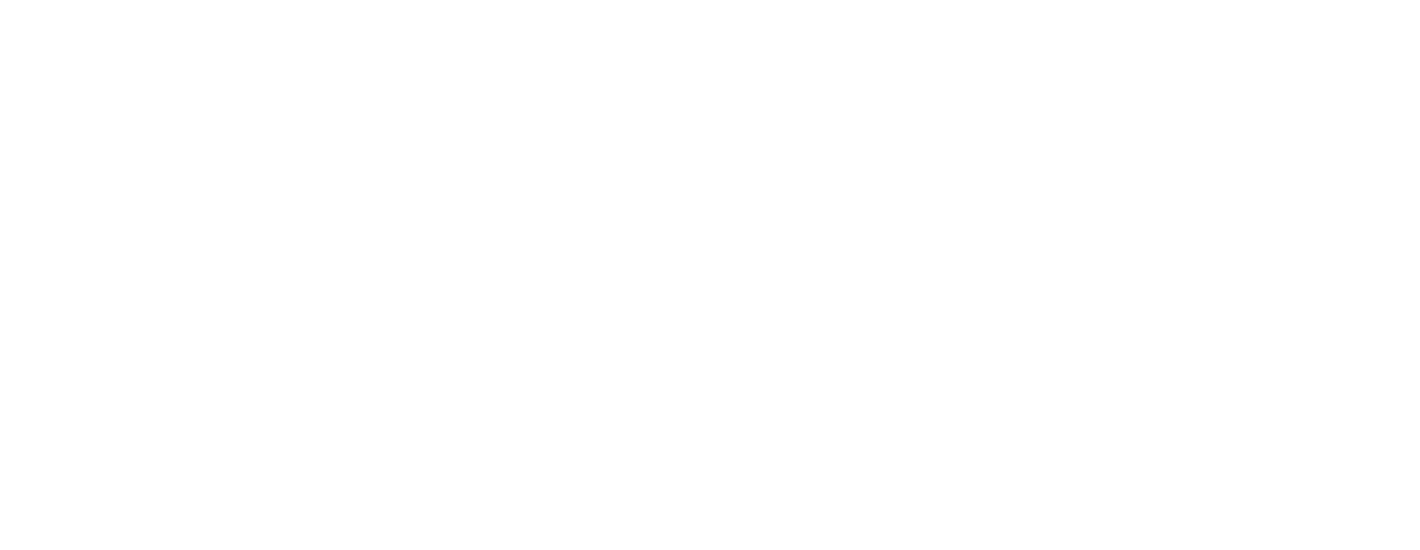 scroll, scrollTop: 0, scrollLeft: 0, axis: both 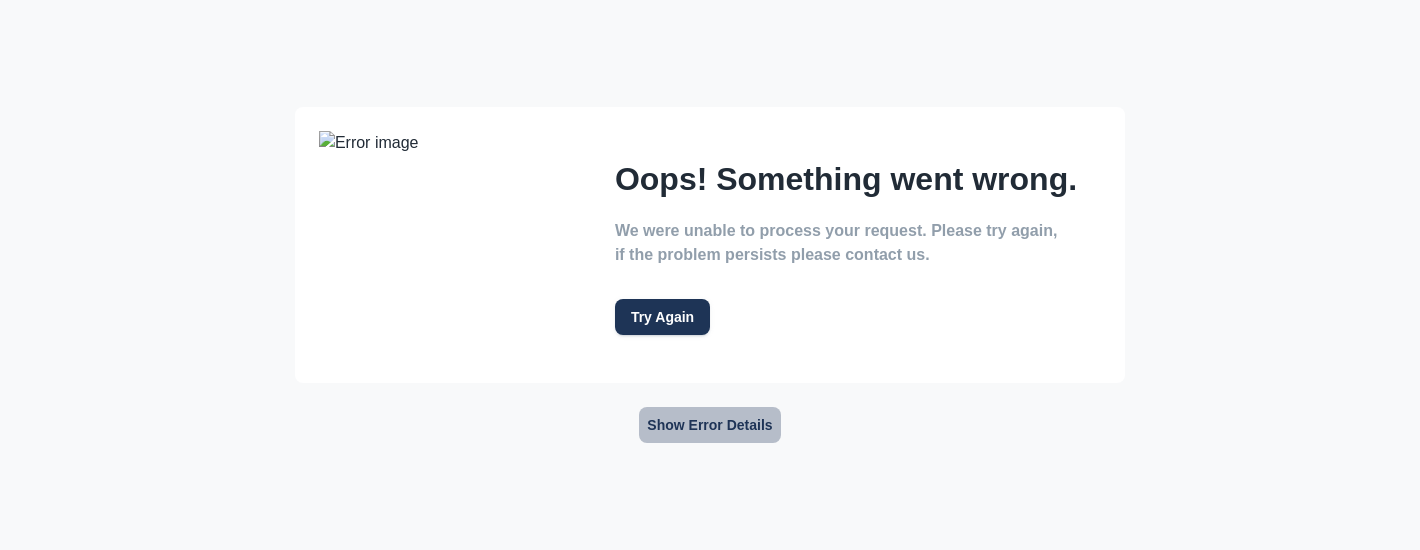 click on "Show error details" at bounding box center (709, 425) 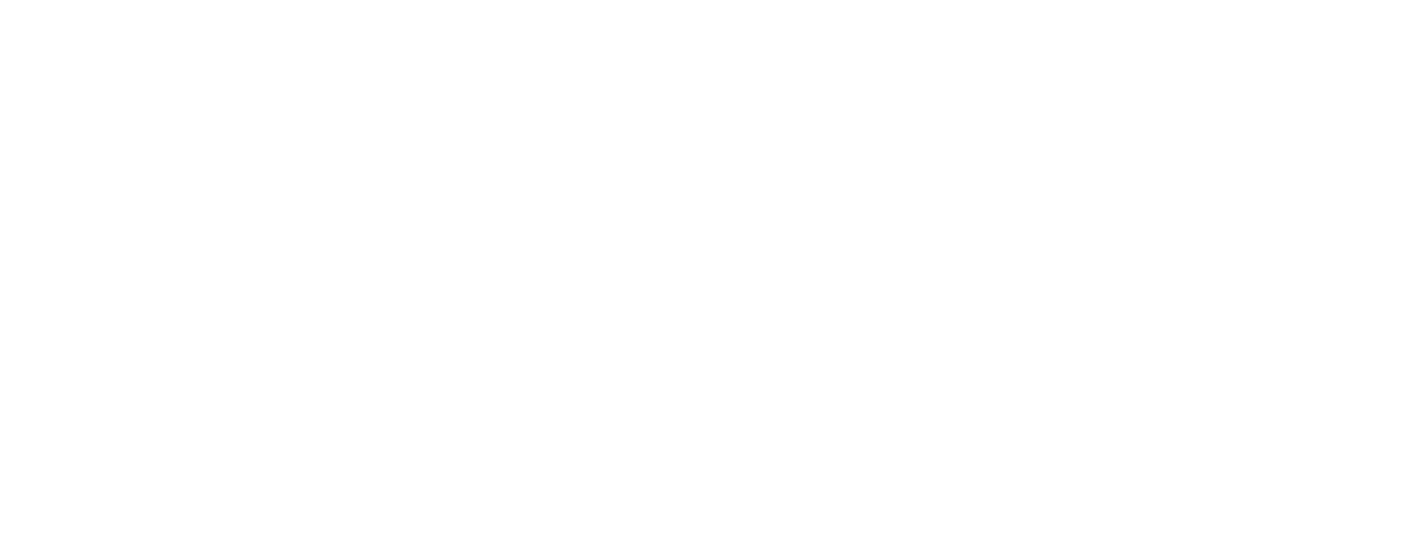 scroll, scrollTop: 0, scrollLeft: 0, axis: both 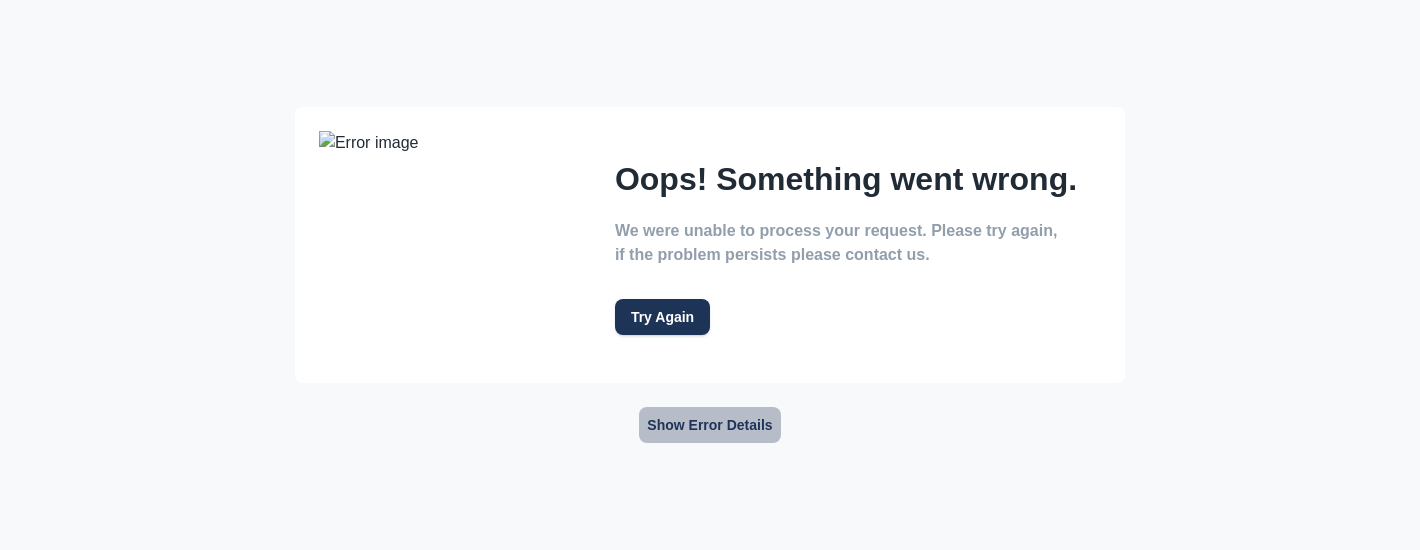 click on "Show error details" at bounding box center (709, 425) 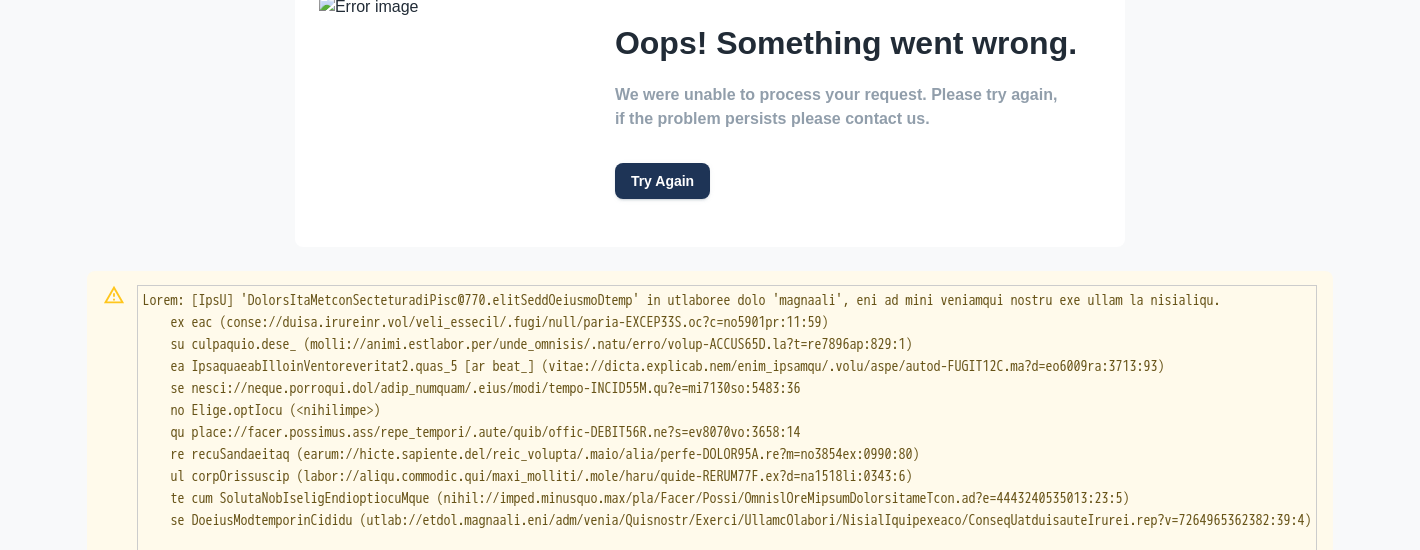 scroll, scrollTop: 0, scrollLeft: 0, axis: both 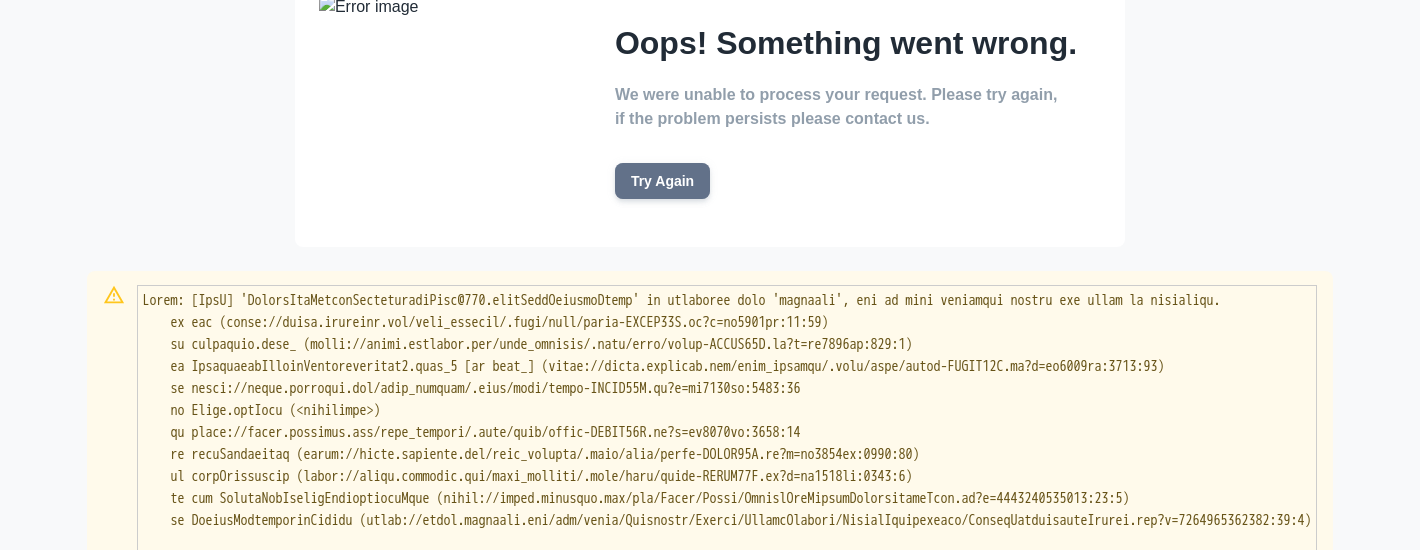 click on "Try Again" at bounding box center (662, 181) 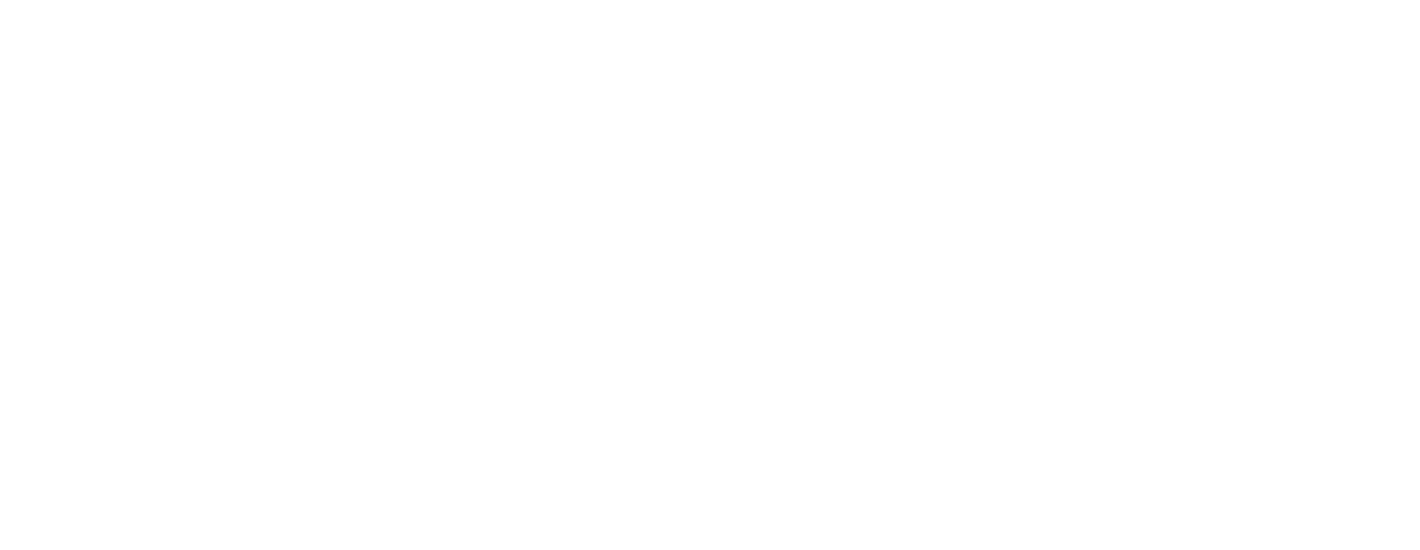 scroll, scrollTop: 0, scrollLeft: 0, axis: both 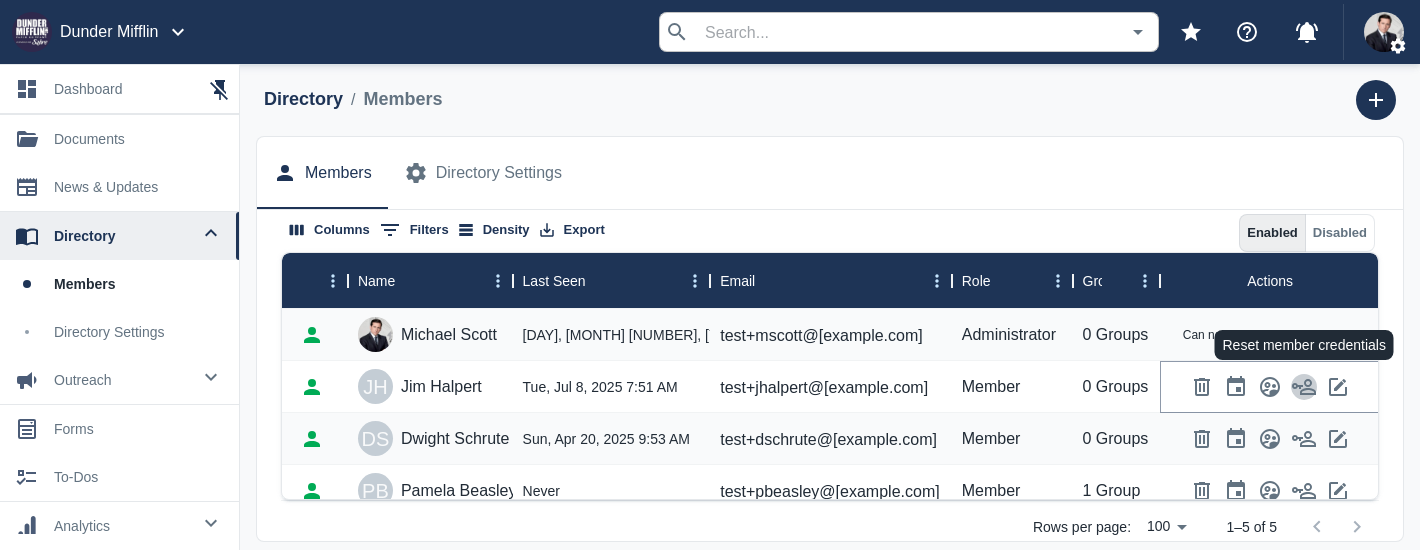 click at bounding box center (1304, 387) 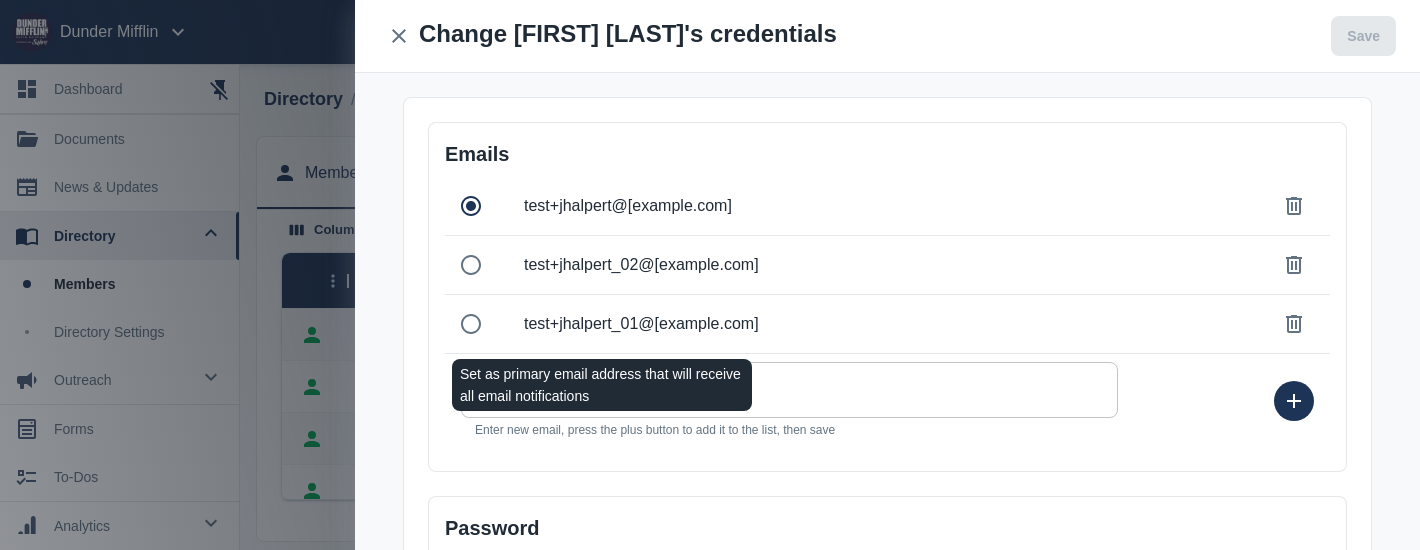 click at bounding box center [471, 265] 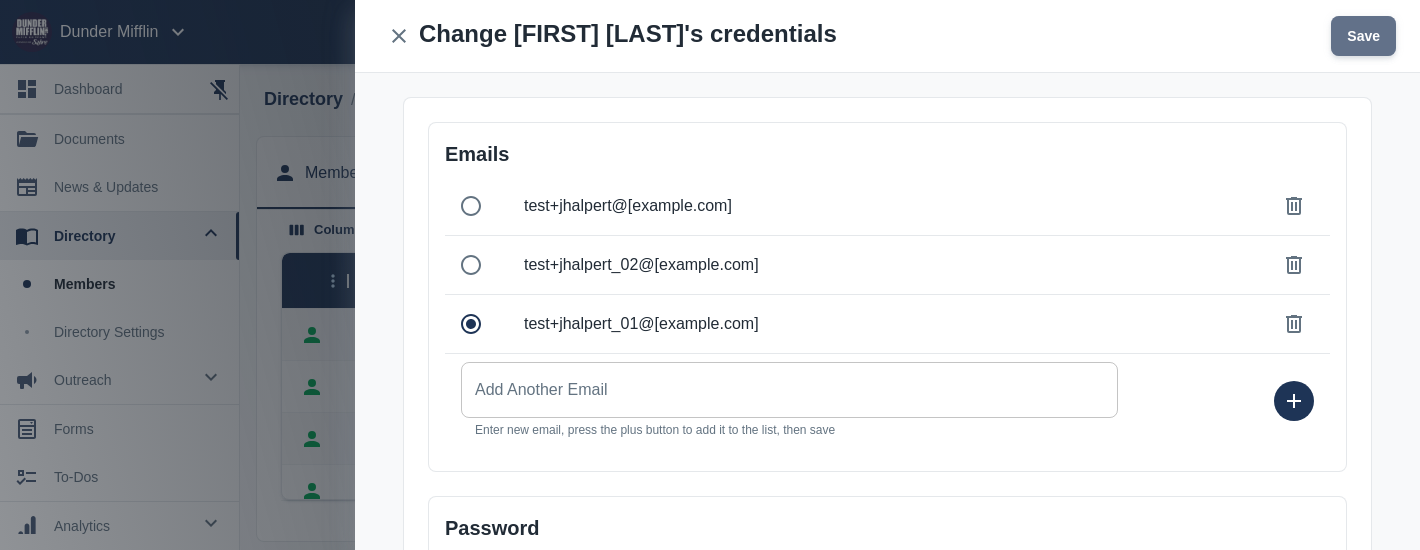 click on "Save" at bounding box center (1363, 36) 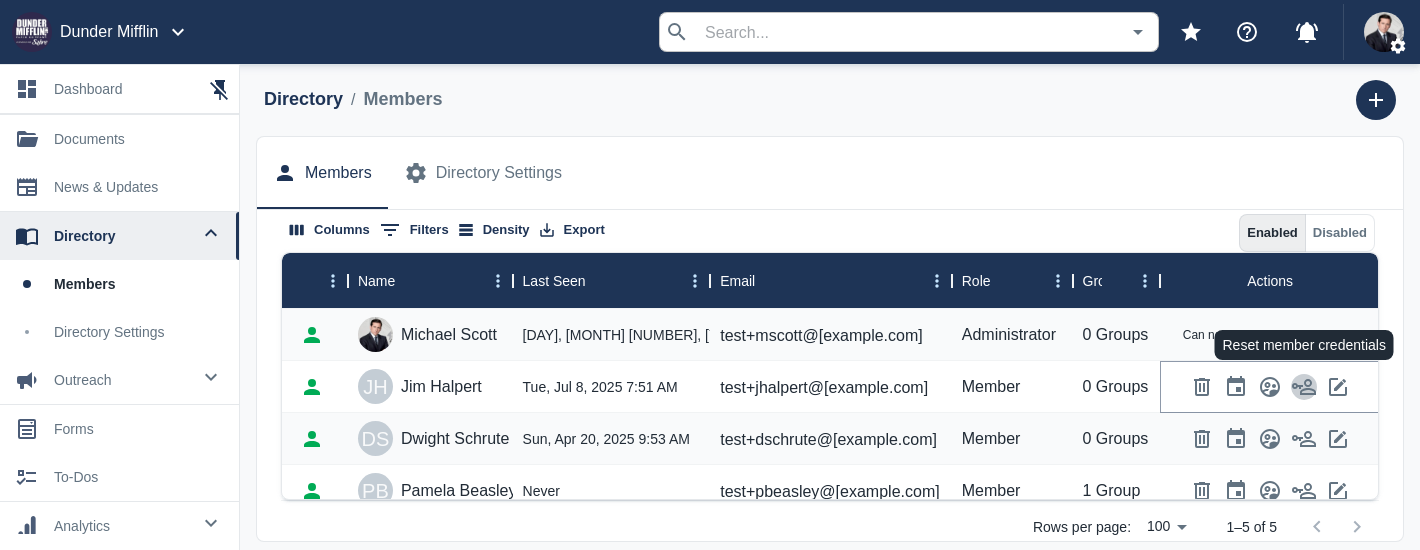 click at bounding box center [1304, 387] 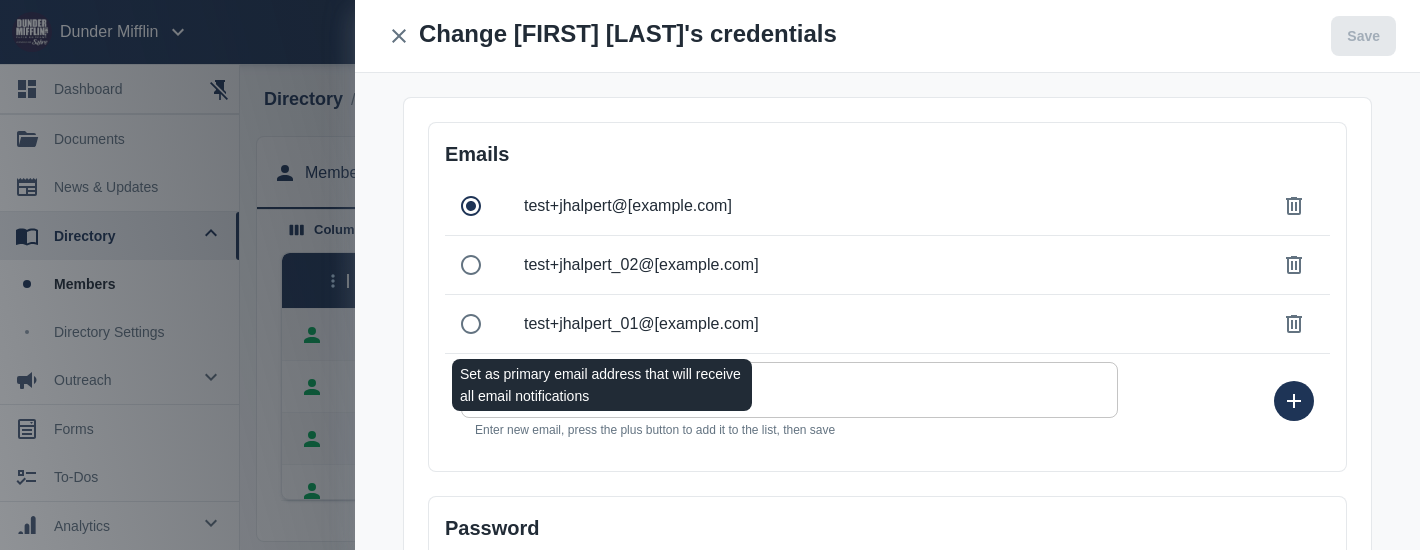 click at bounding box center [471, 265] 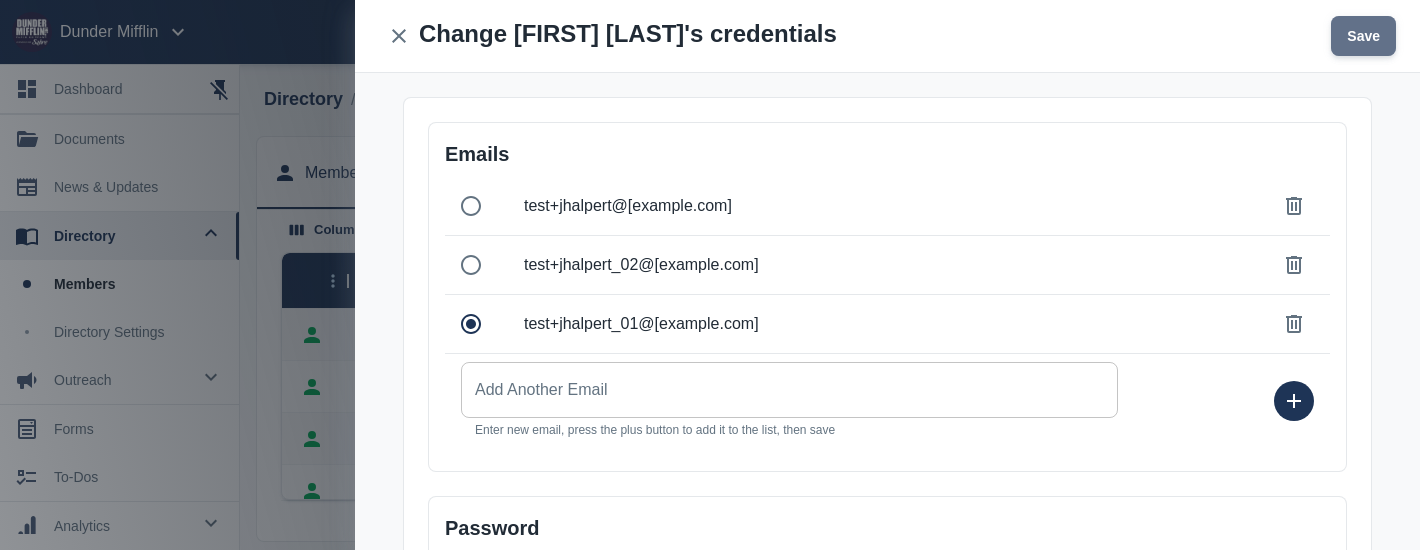 click on "Save" at bounding box center [1363, 36] 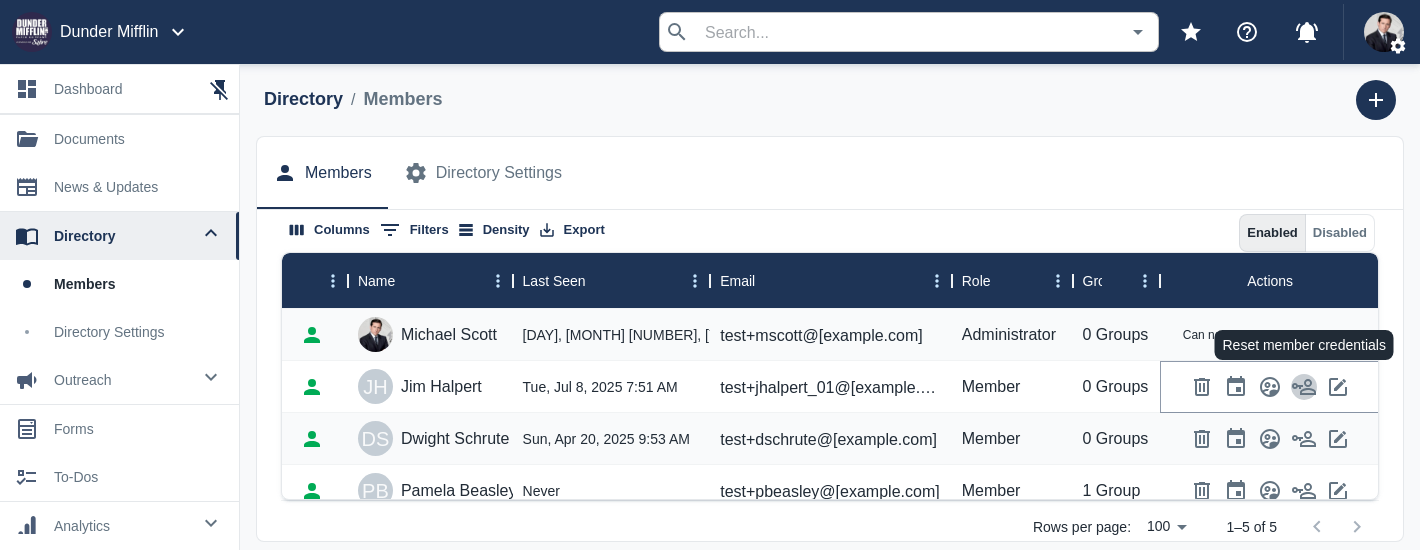 click at bounding box center (1304, 387) 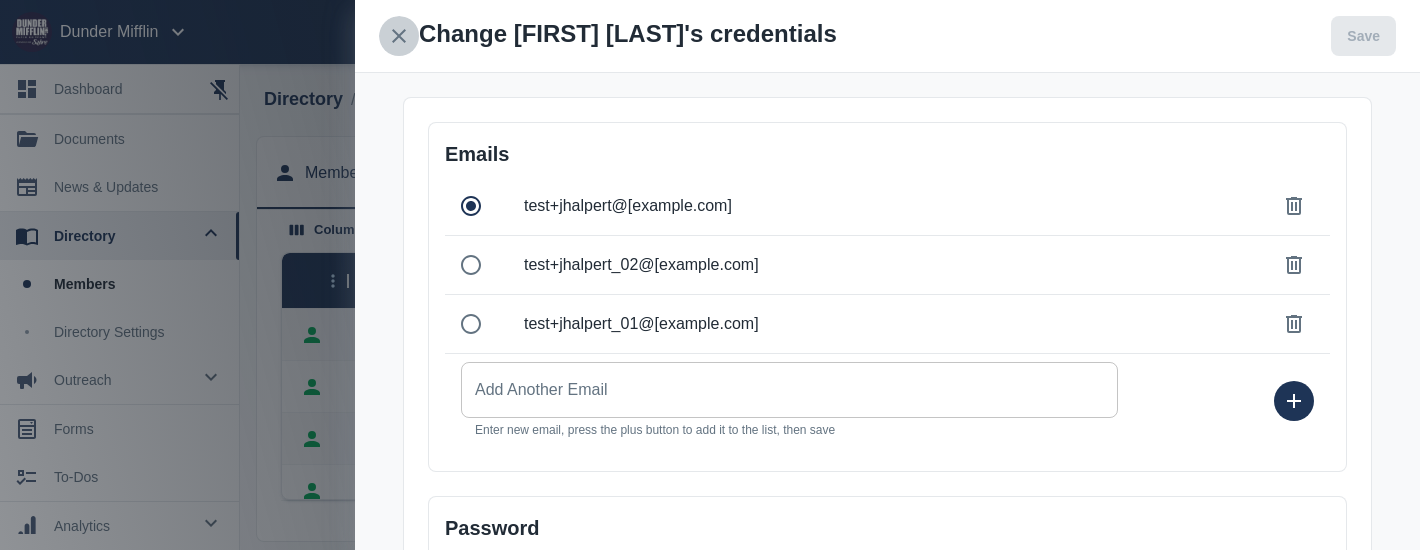 click at bounding box center (399, 36) 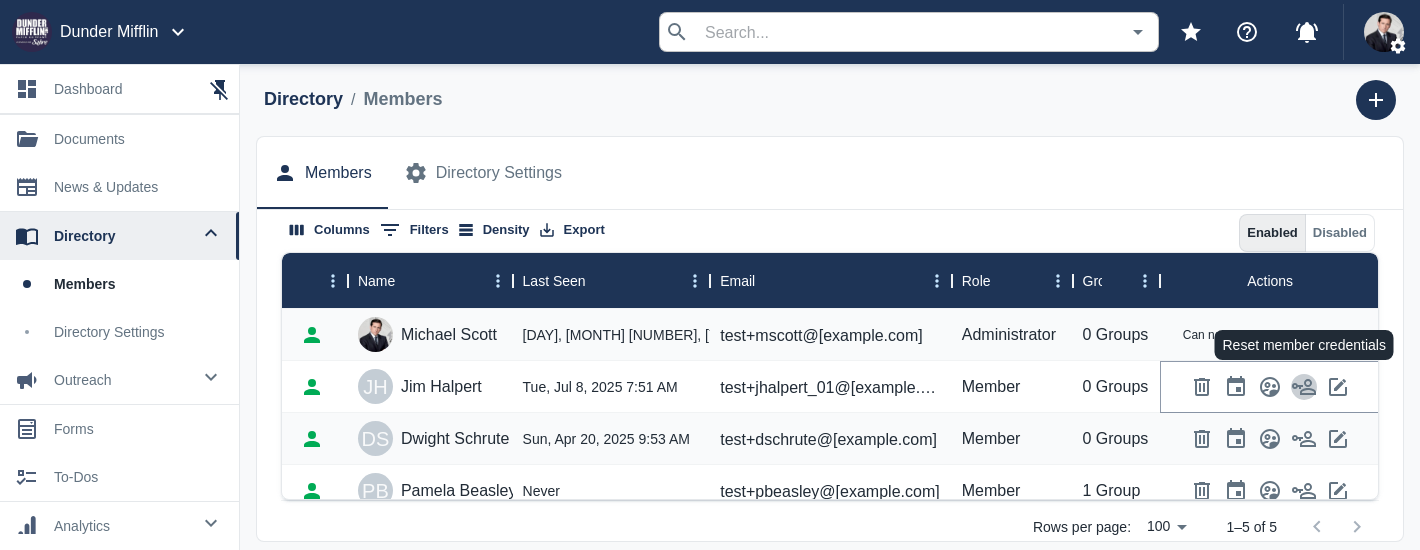 click at bounding box center [1304, 387] 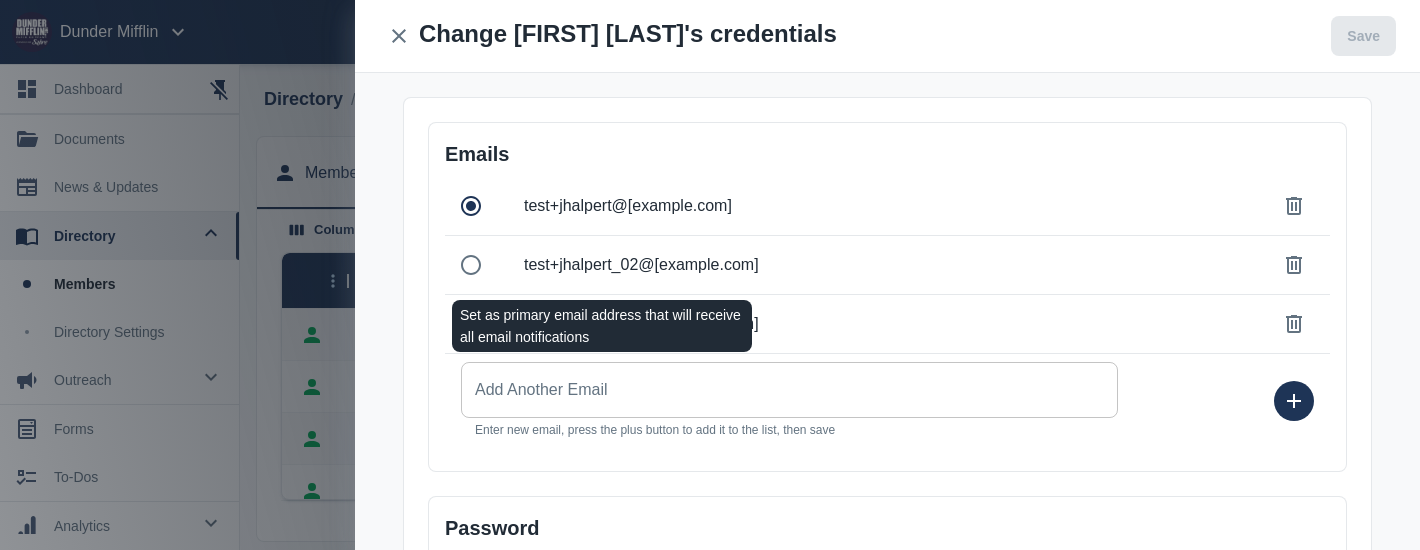 click at bounding box center (471, 265) 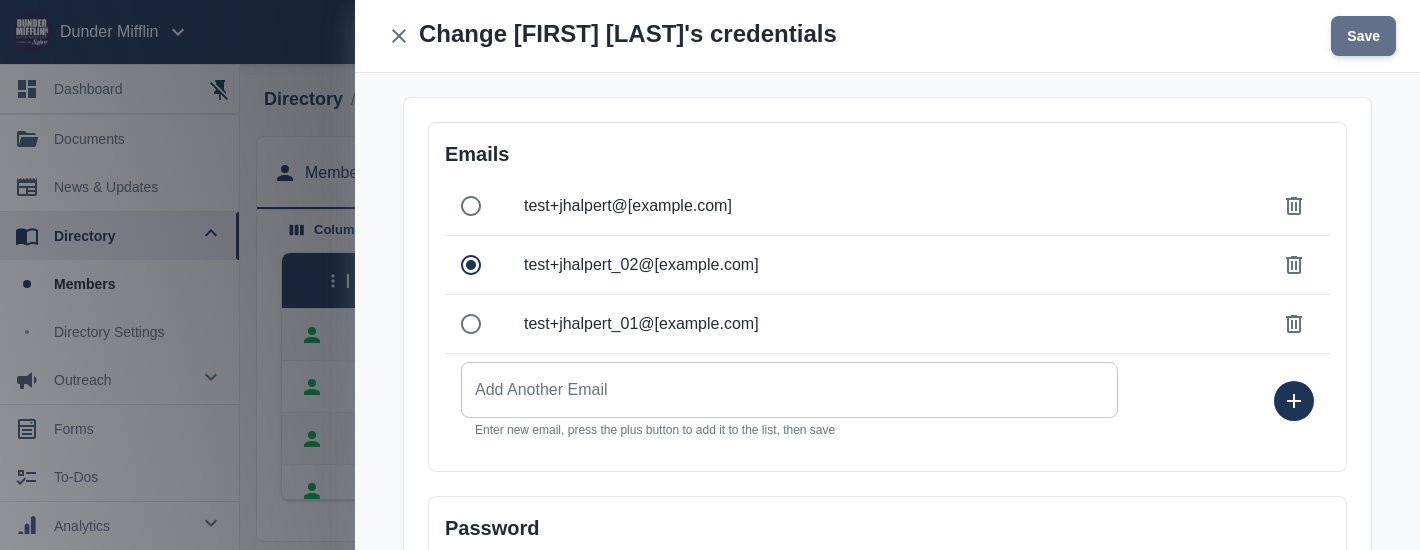 click on "Save" at bounding box center [1363, 36] 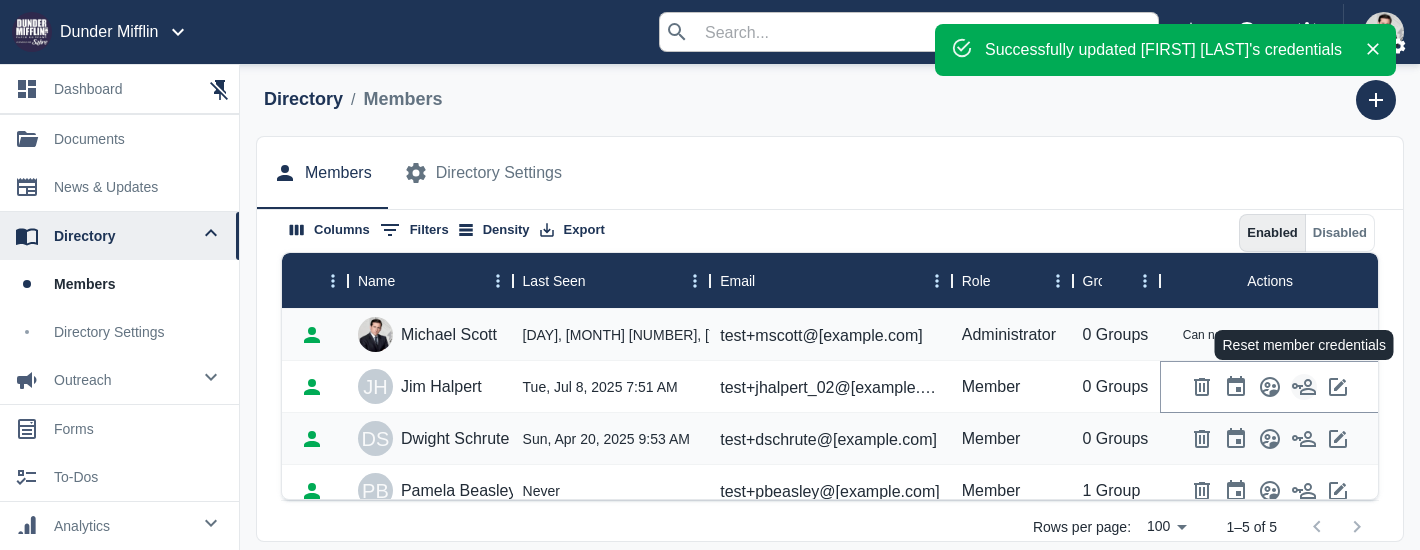 click at bounding box center (1304, 387) 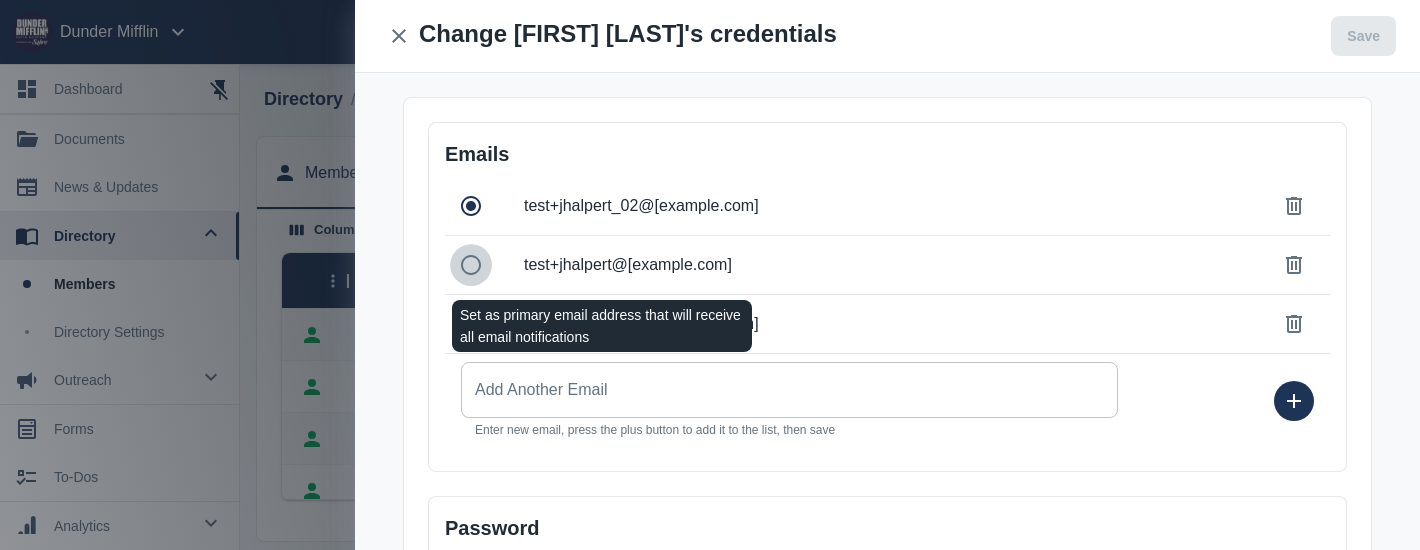 click at bounding box center [471, 265] 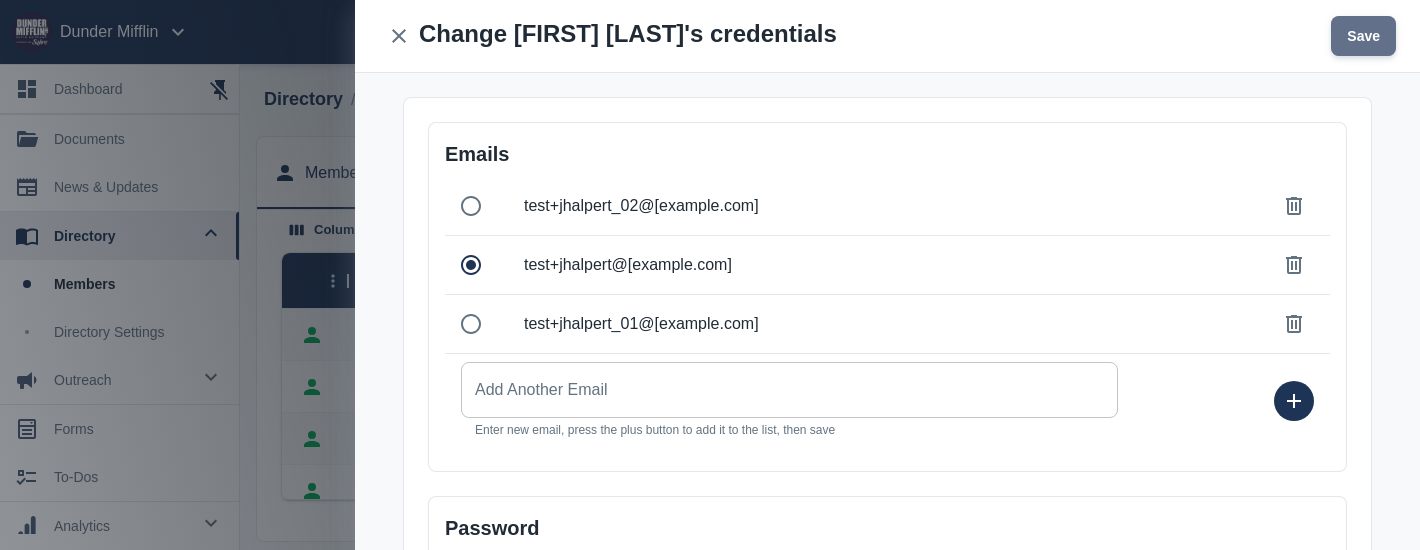 click on "Save" at bounding box center [1363, 36] 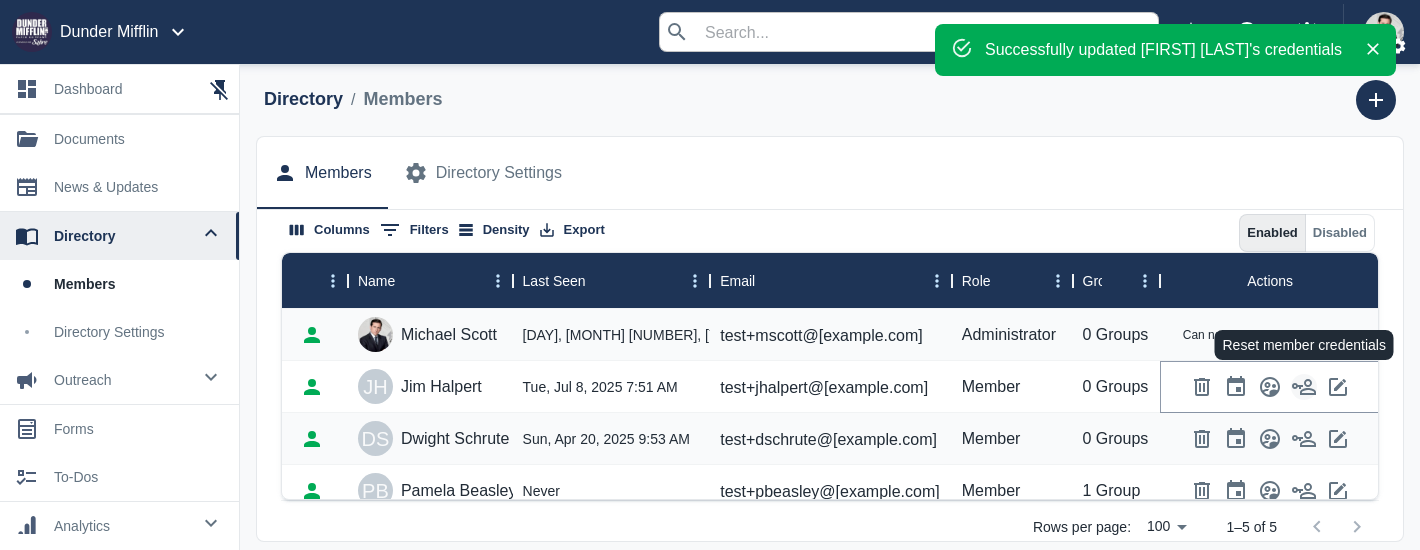click at bounding box center [1304, 387] 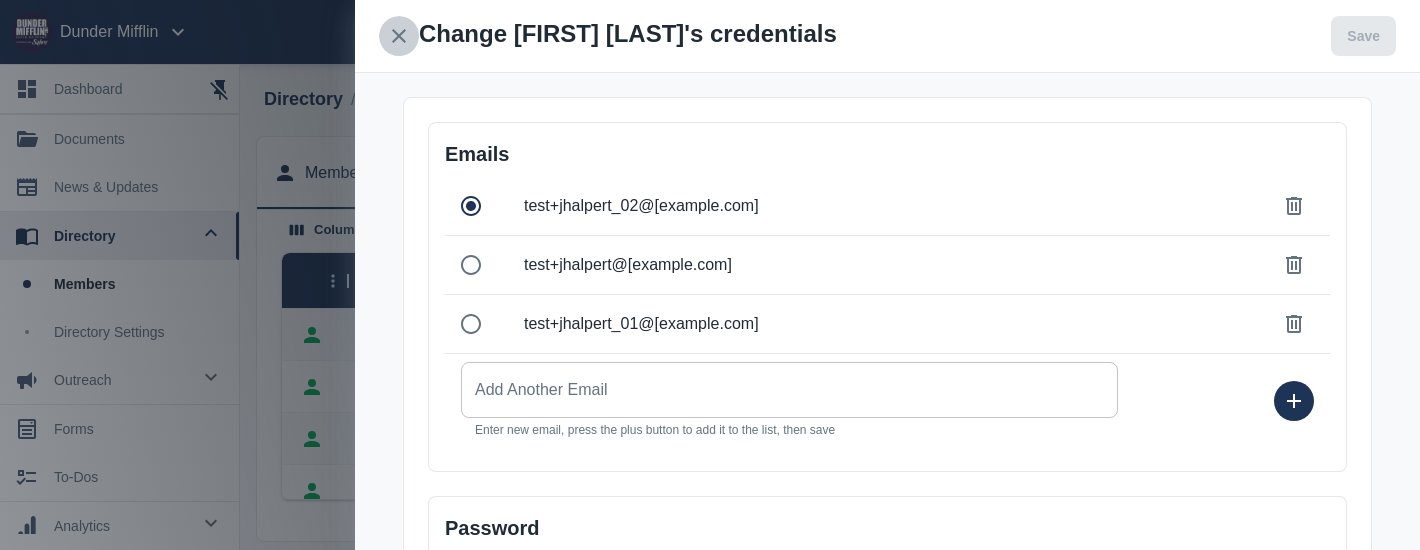 click at bounding box center (399, 36) 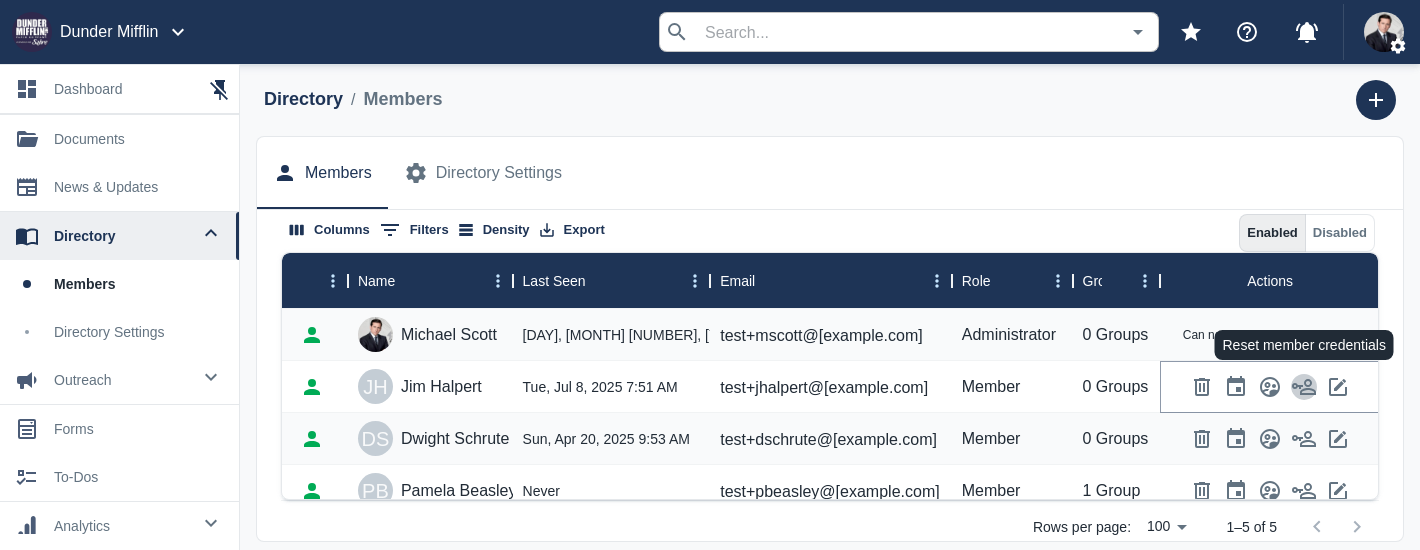 click at bounding box center (1304, 387) 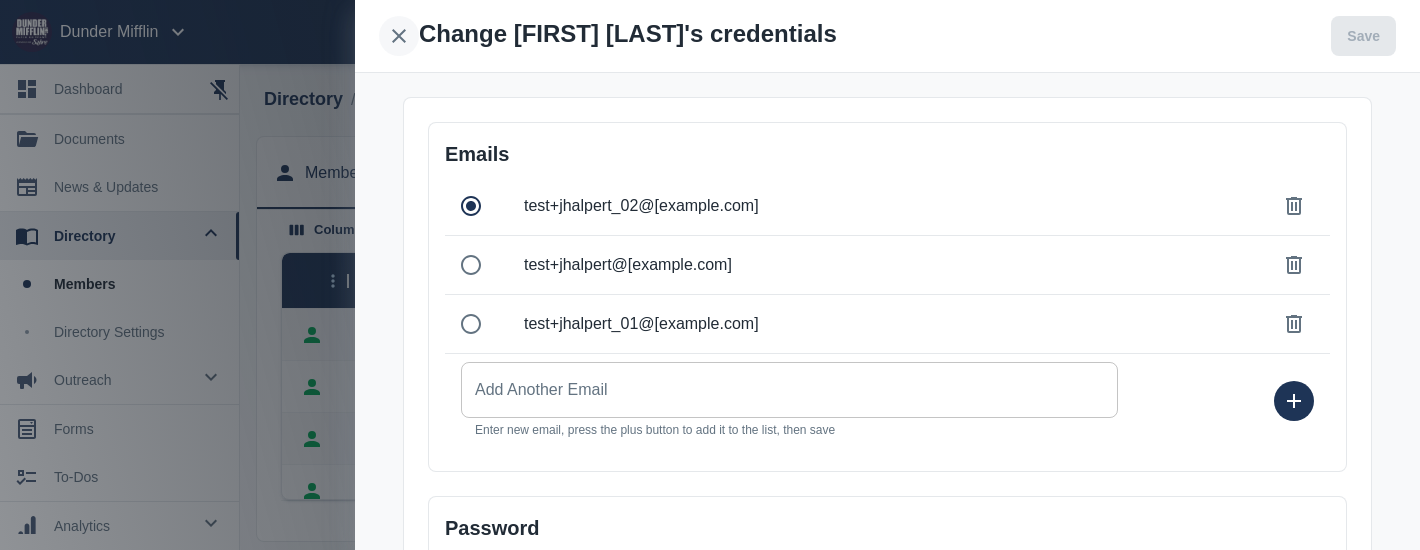 click at bounding box center [399, 36] 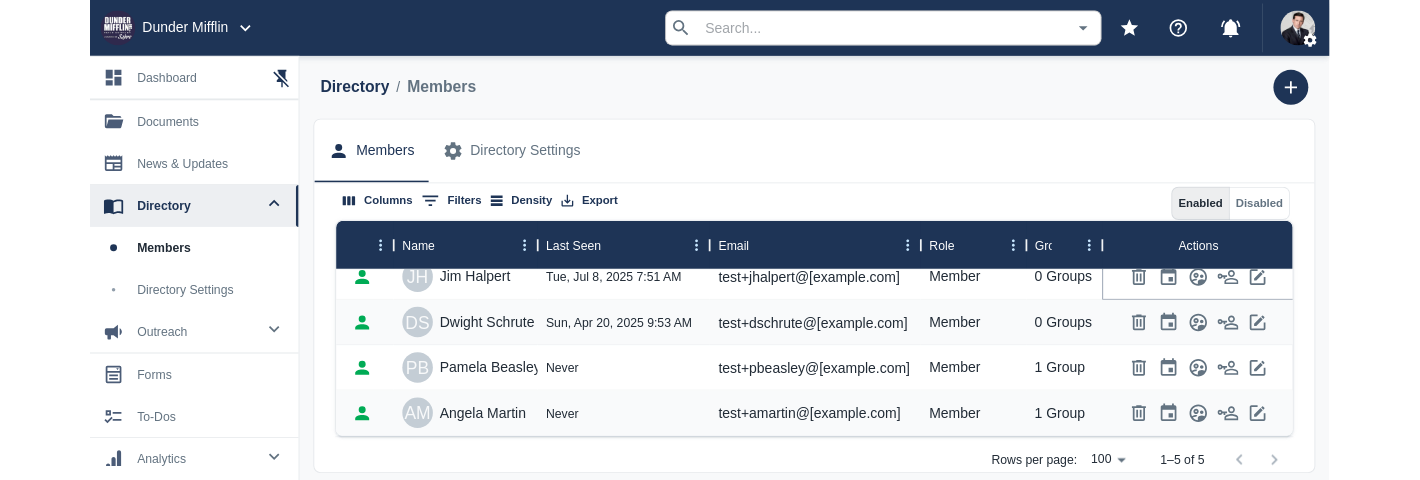 scroll, scrollTop: 0, scrollLeft: 0, axis: both 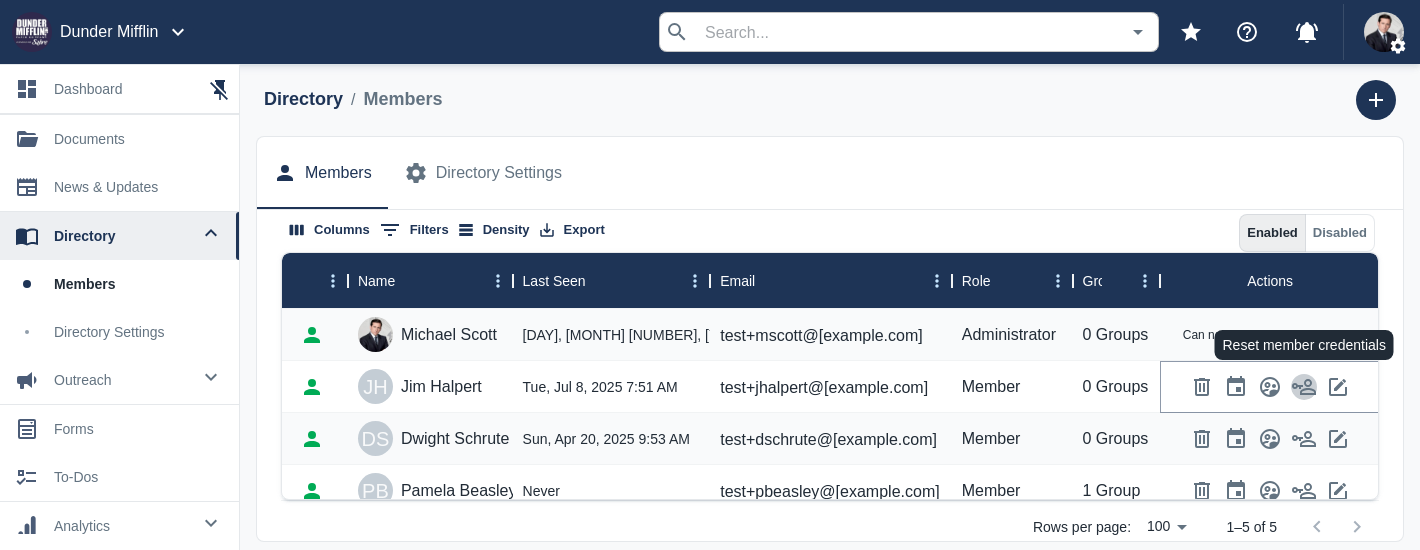click at bounding box center [1304, 387] 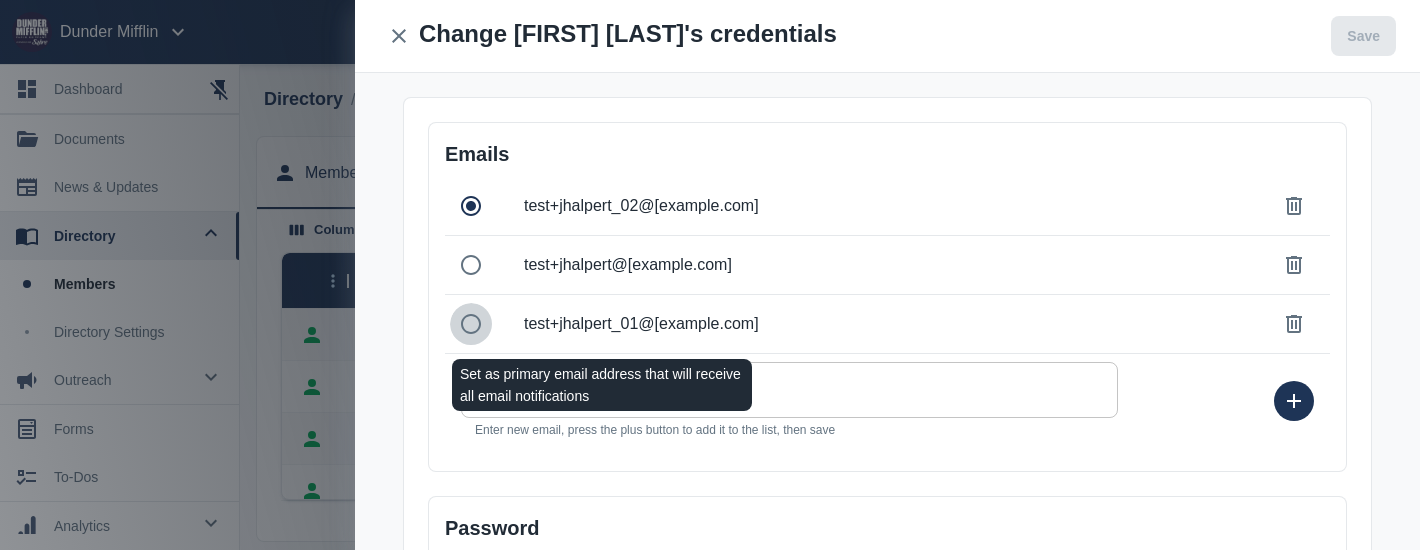 click at bounding box center [471, 265] 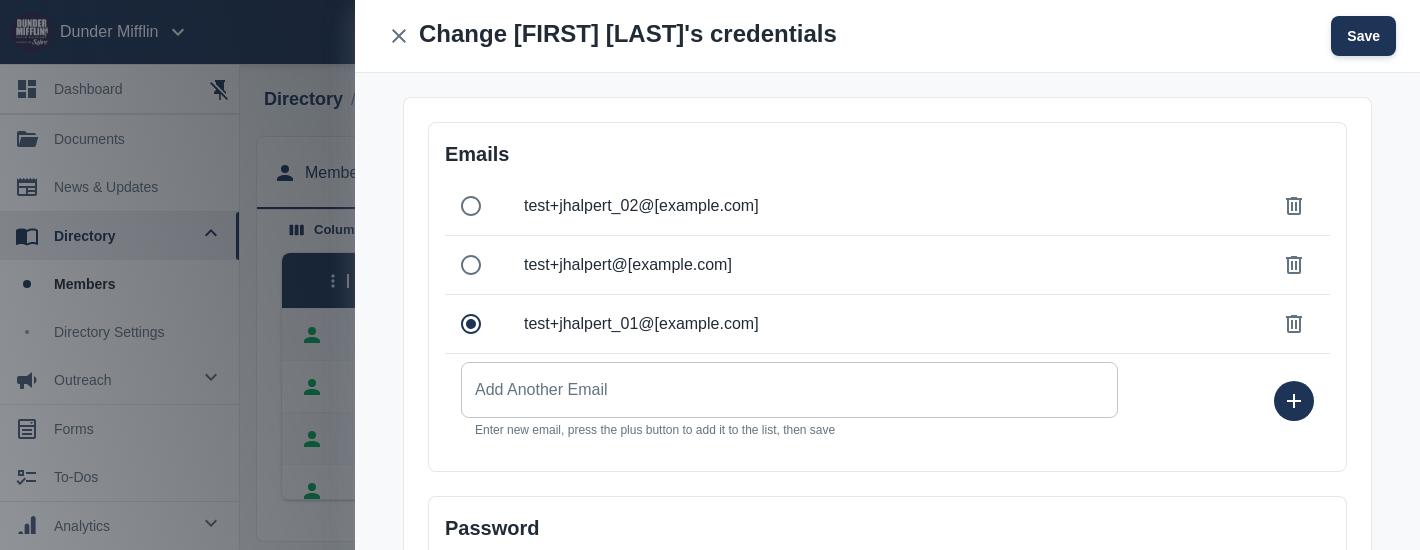 click on "Save" at bounding box center (1363, 36) 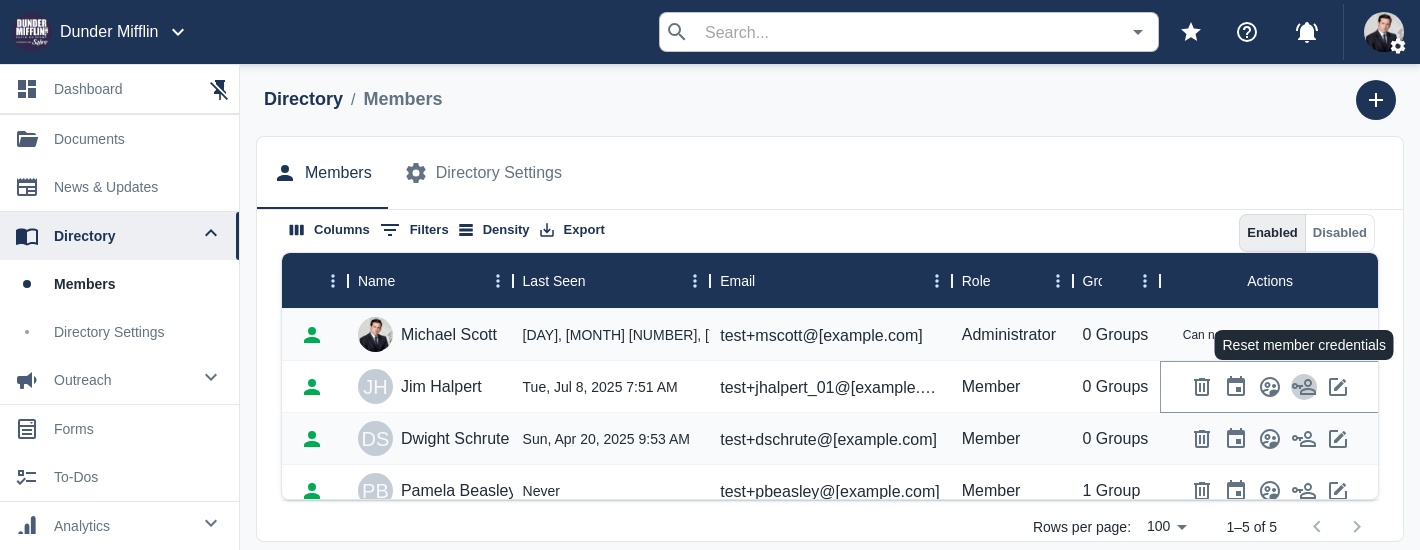 click at bounding box center [1304, 387] 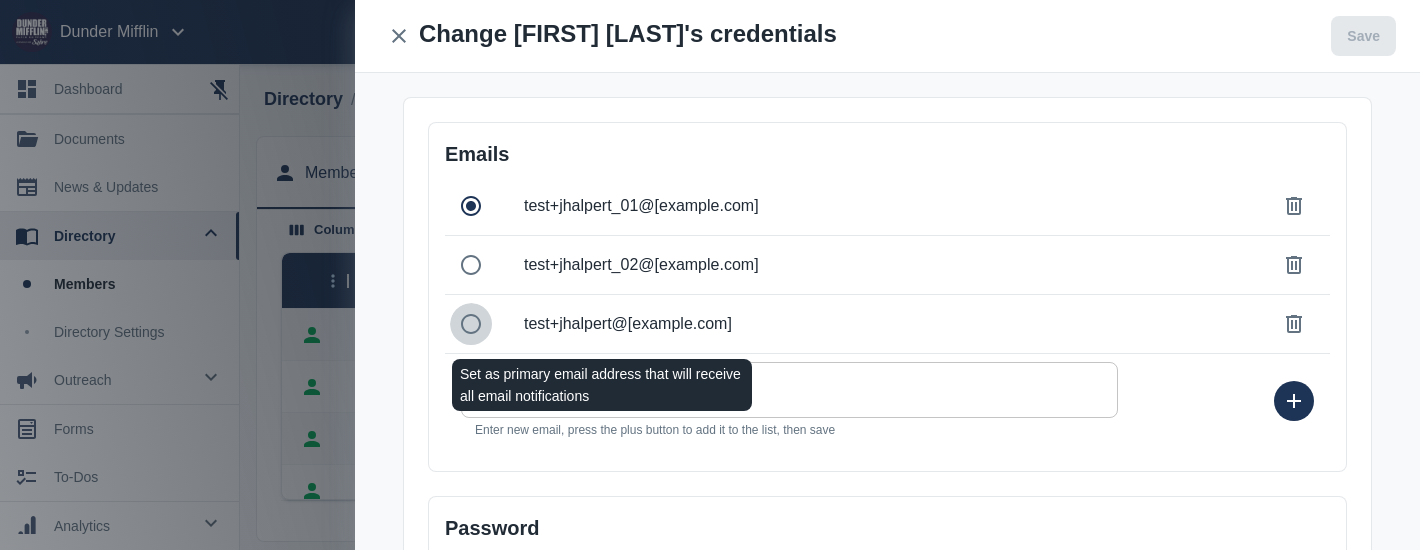 click at bounding box center (471, 265) 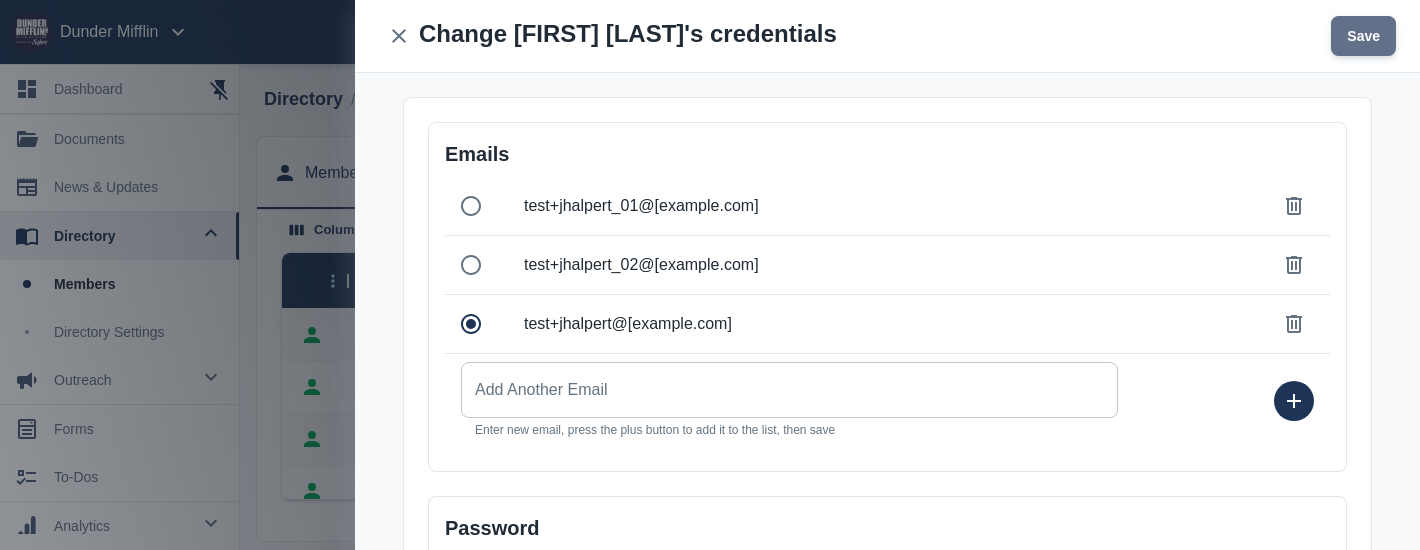 click on "Save" at bounding box center (1363, 36) 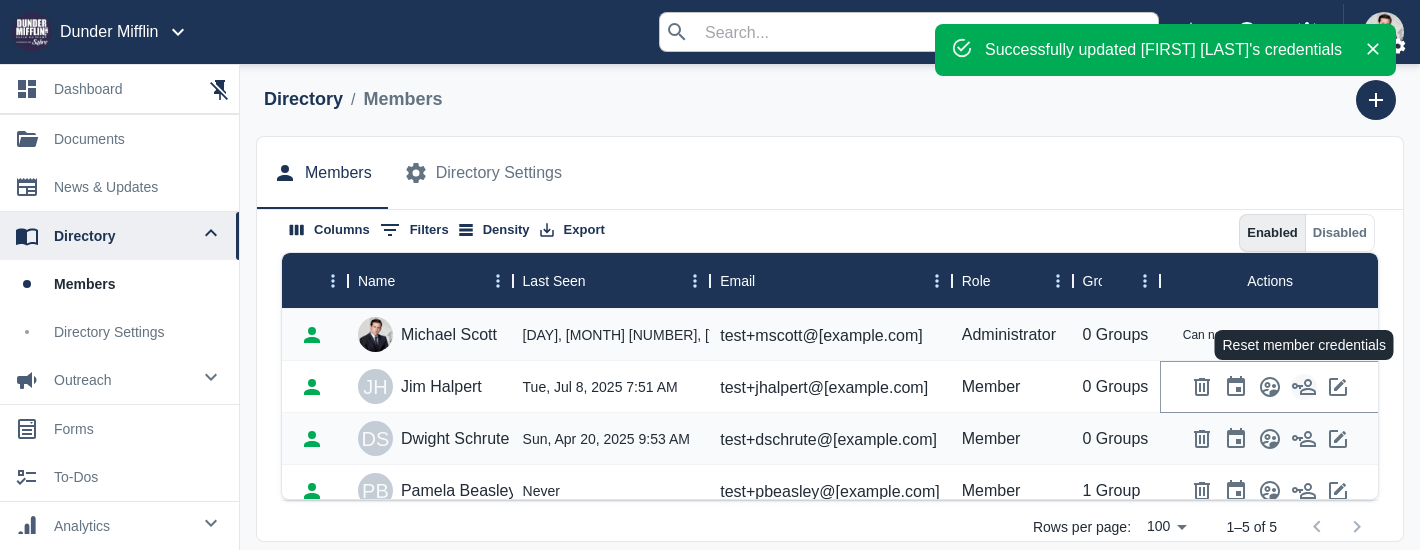 click at bounding box center (1304, 387) 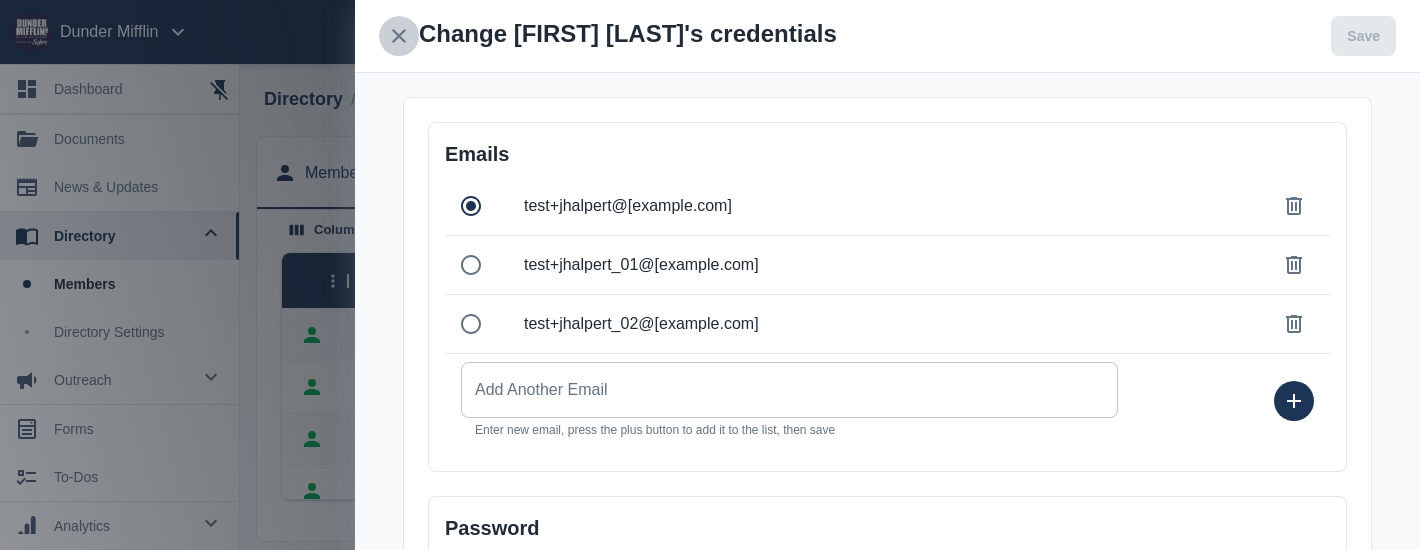 click at bounding box center [399, 36] 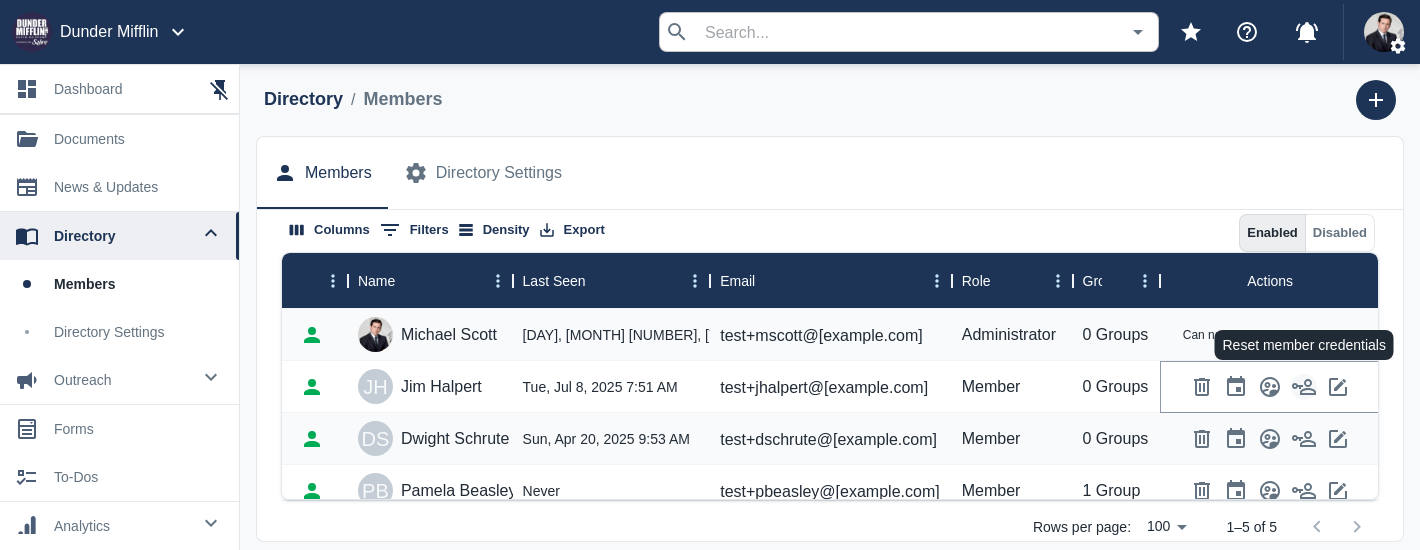 click at bounding box center (1304, 387) 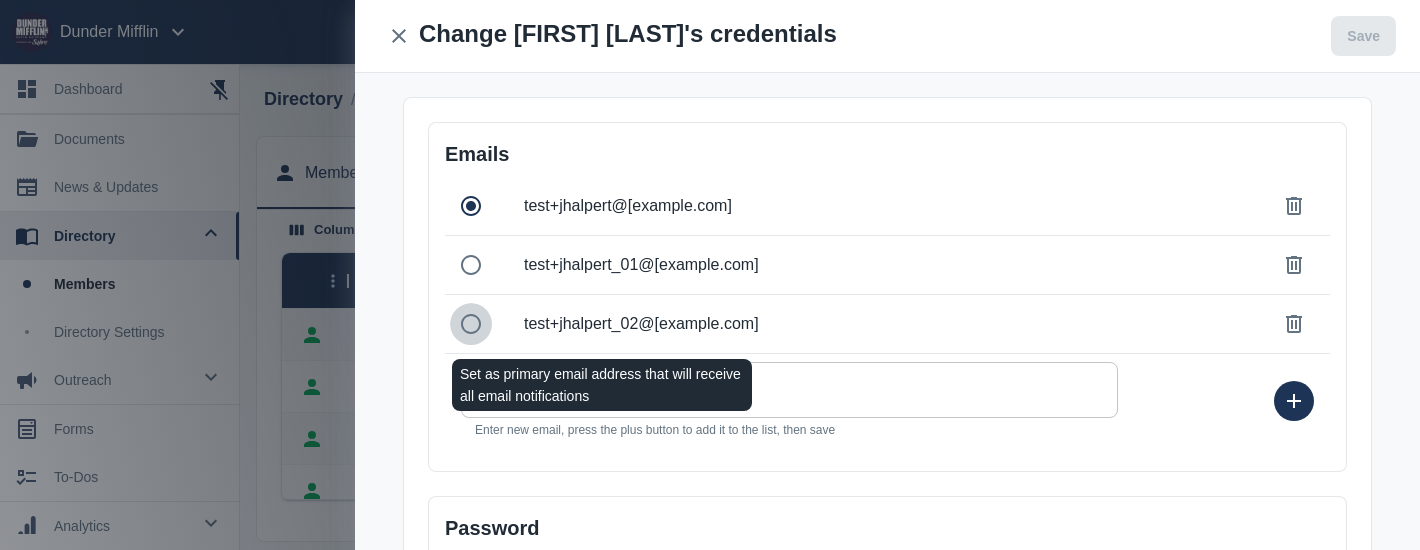 click at bounding box center (471, 265) 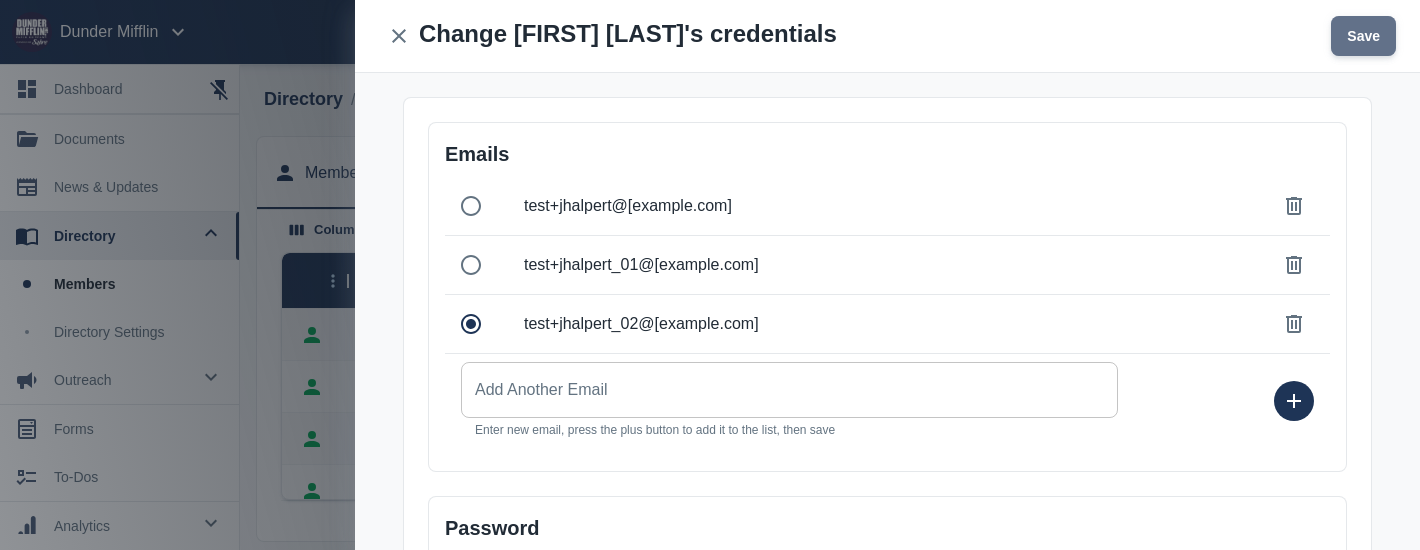 click on "Save" at bounding box center [1363, 36] 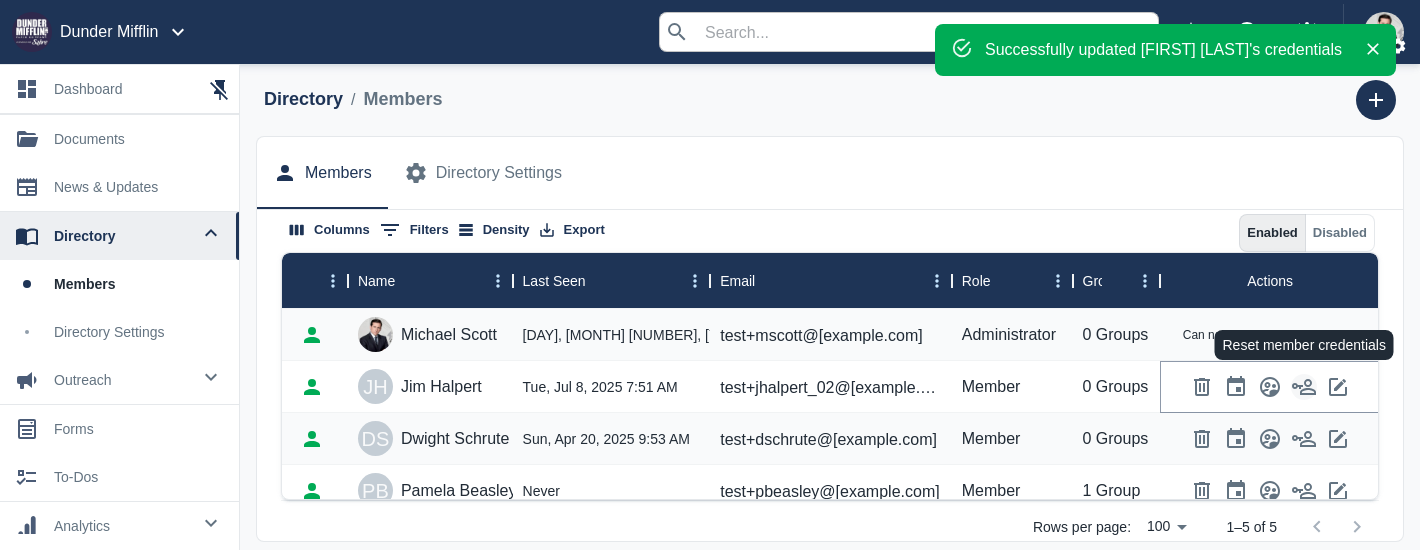 click at bounding box center (1304, 387) 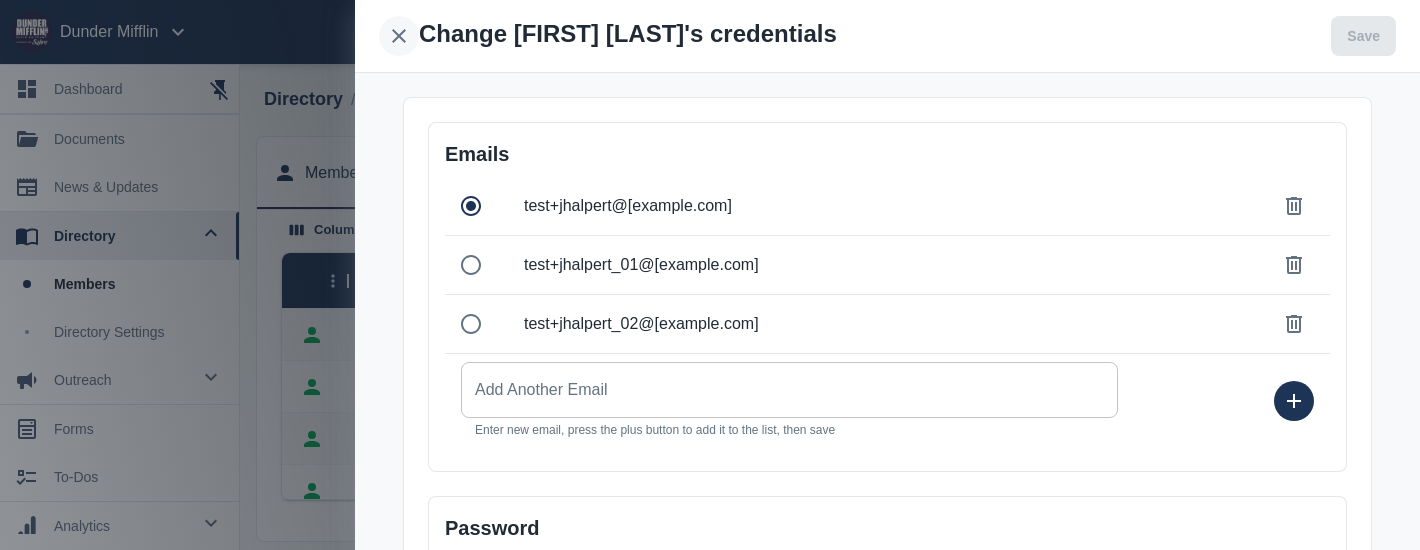 click at bounding box center [399, 36] 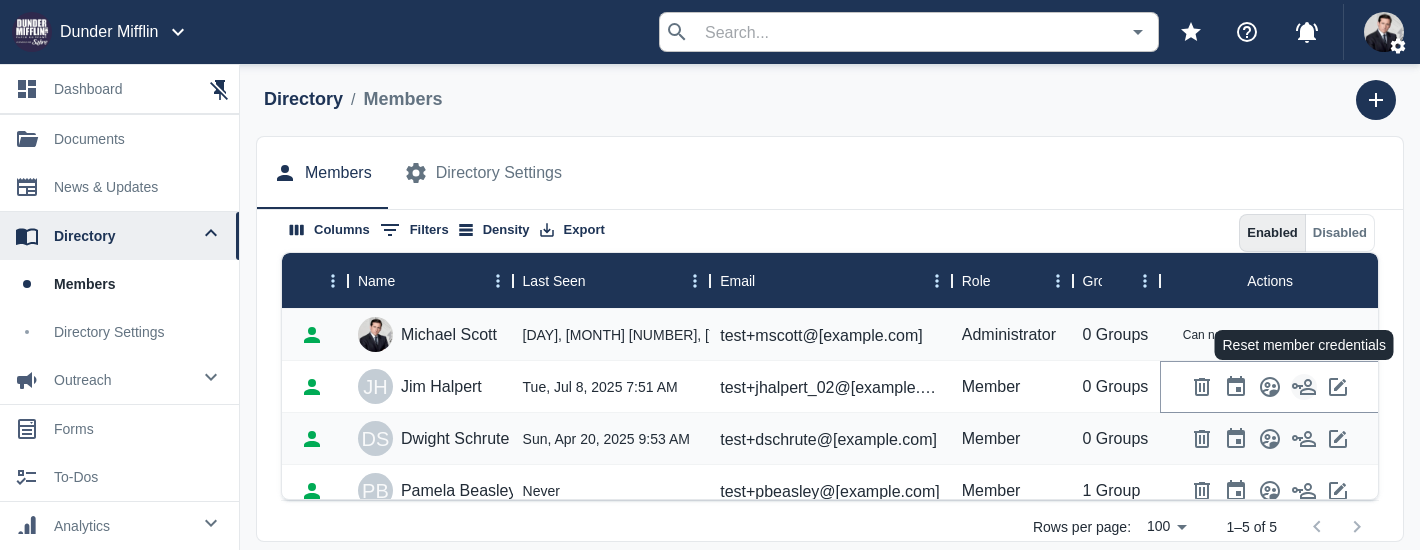 click at bounding box center [1304, 387] 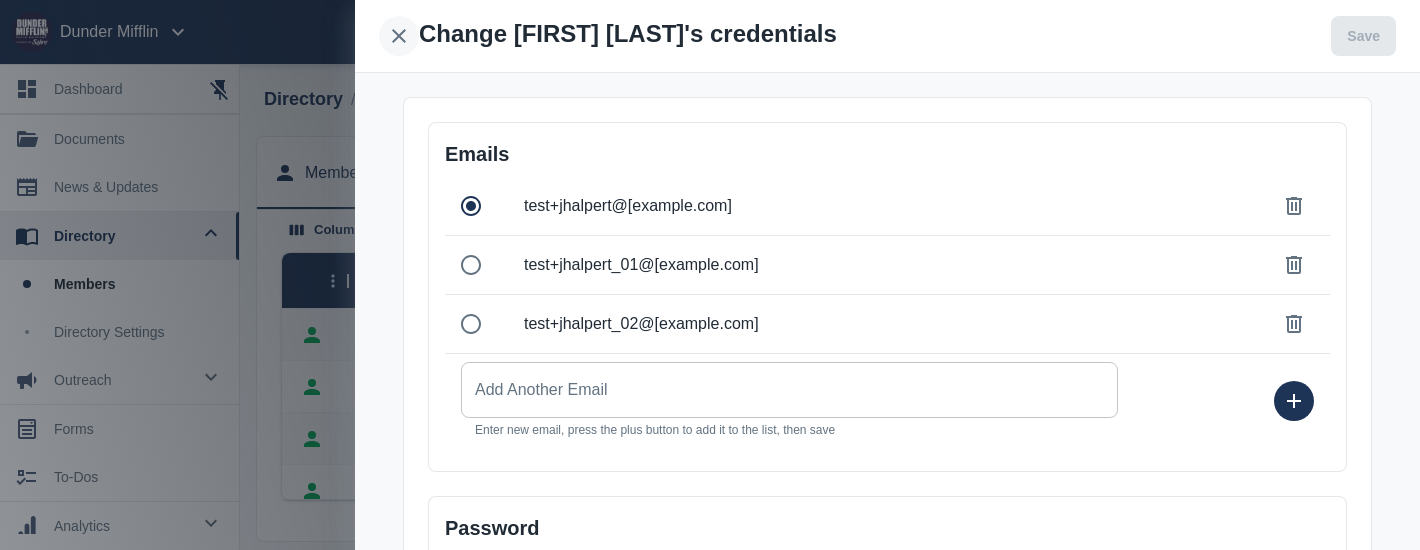 click at bounding box center [399, 36] 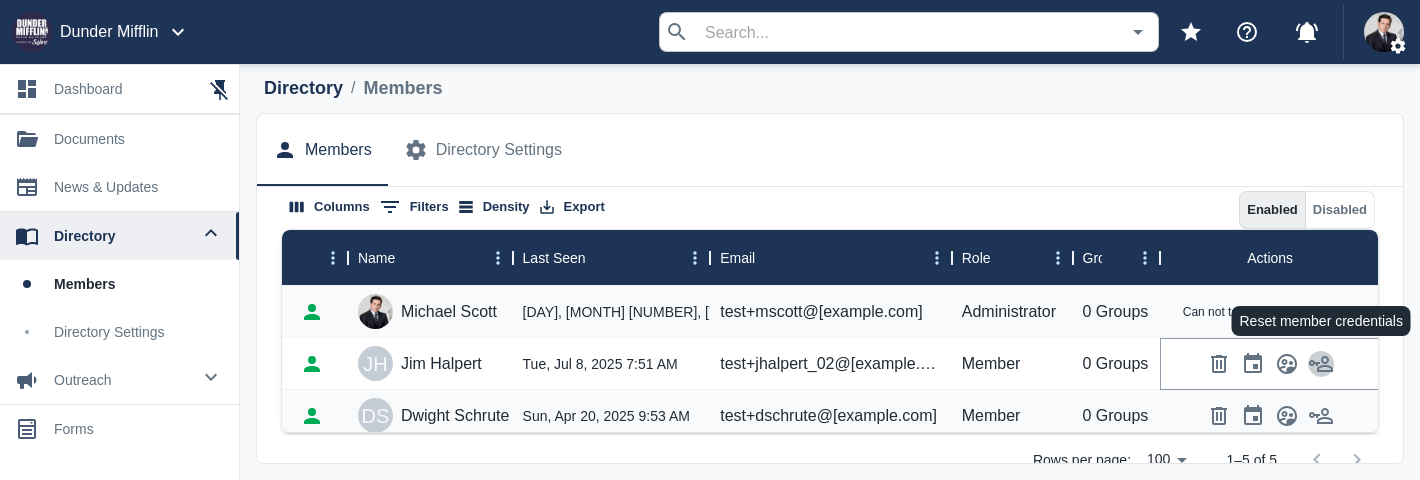 click at bounding box center (1321, 364) 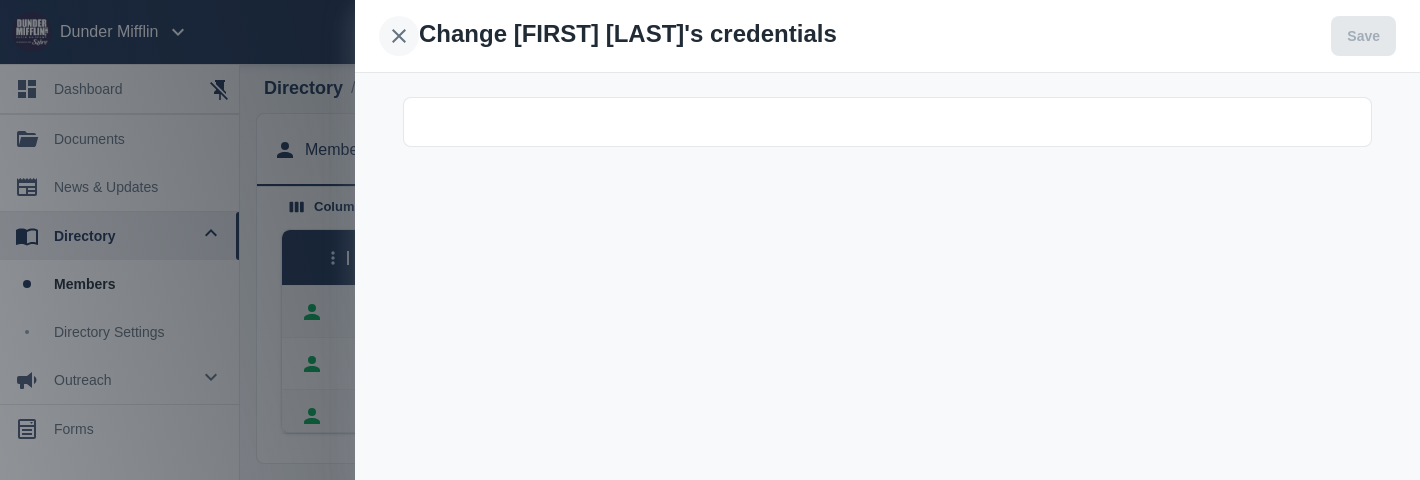 click at bounding box center [399, 36] 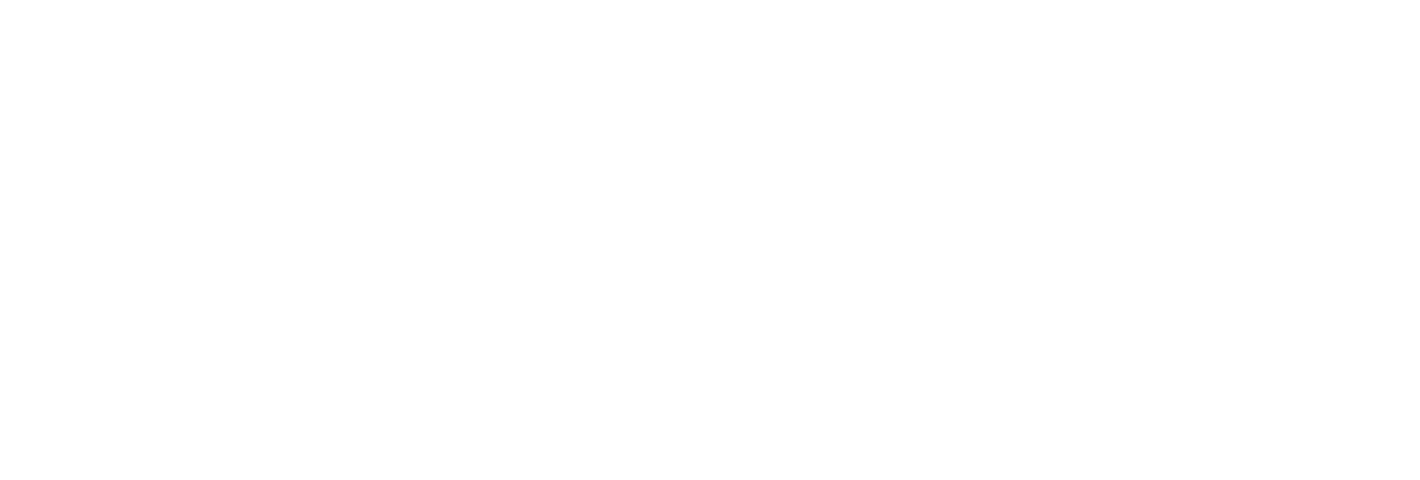 scroll, scrollTop: 0, scrollLeft: 0, axis: both 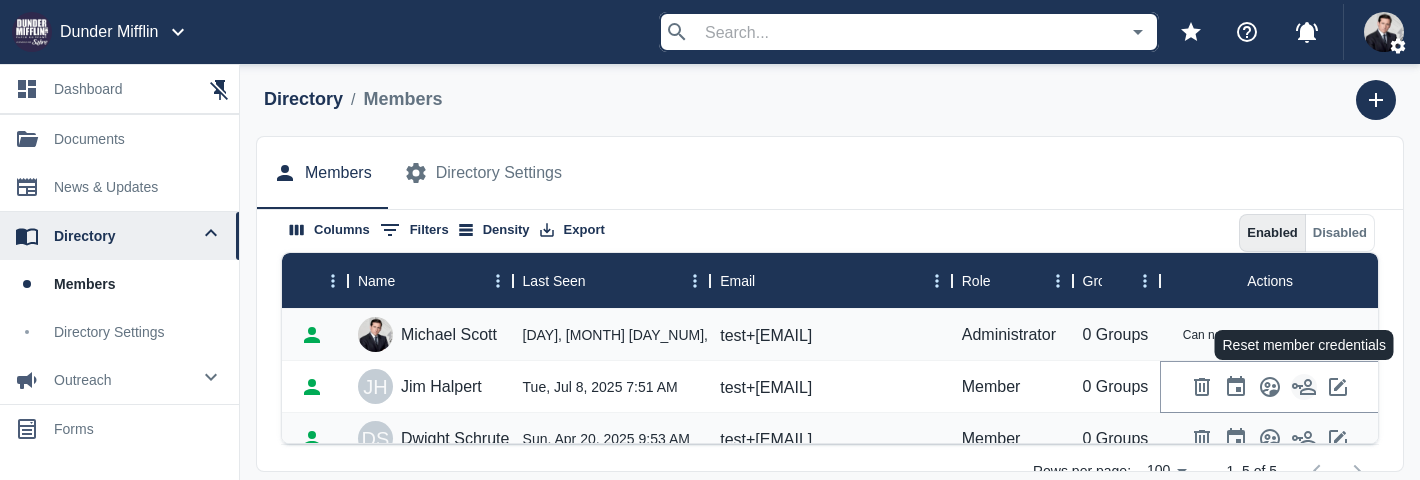 click at bounding box center (1304, 387) 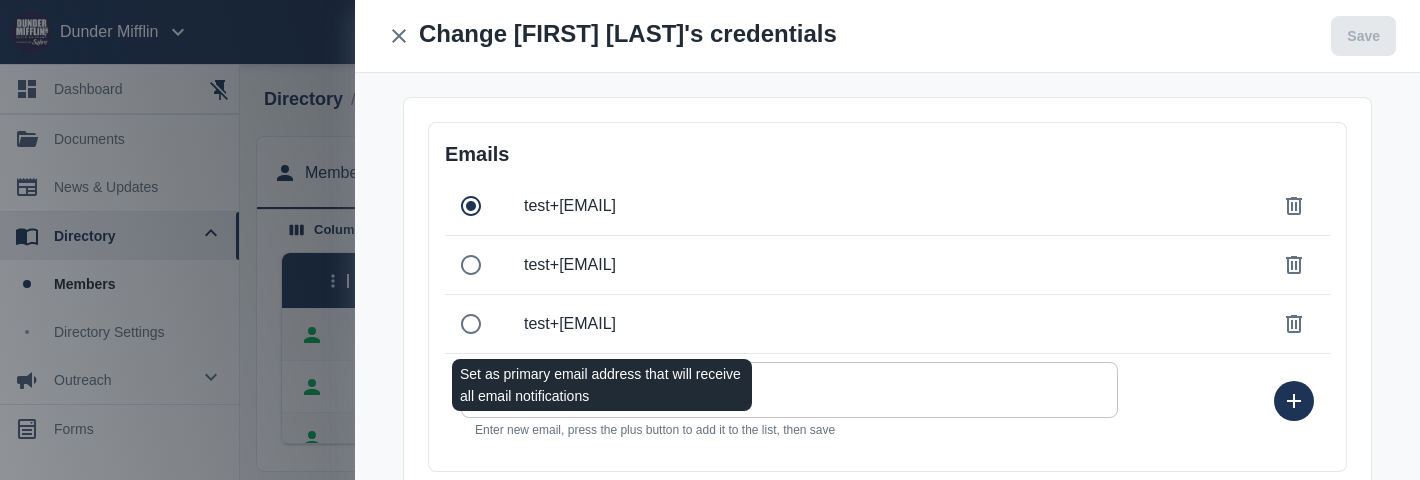 click at bounding box center (471, 265) 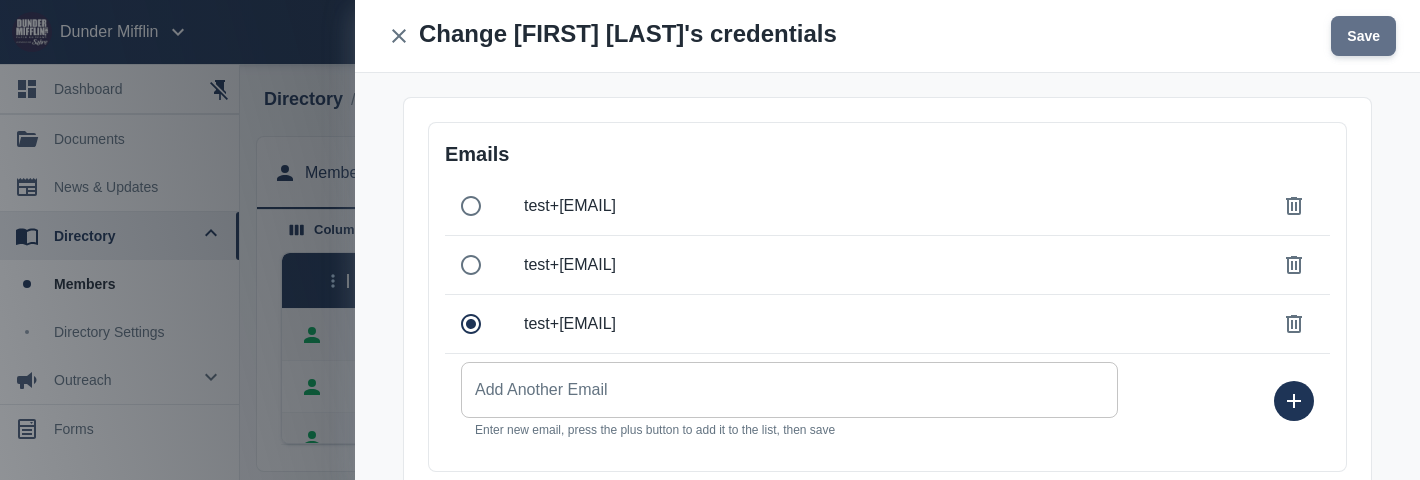 click on "Save" at bounding box center [1363, 36] 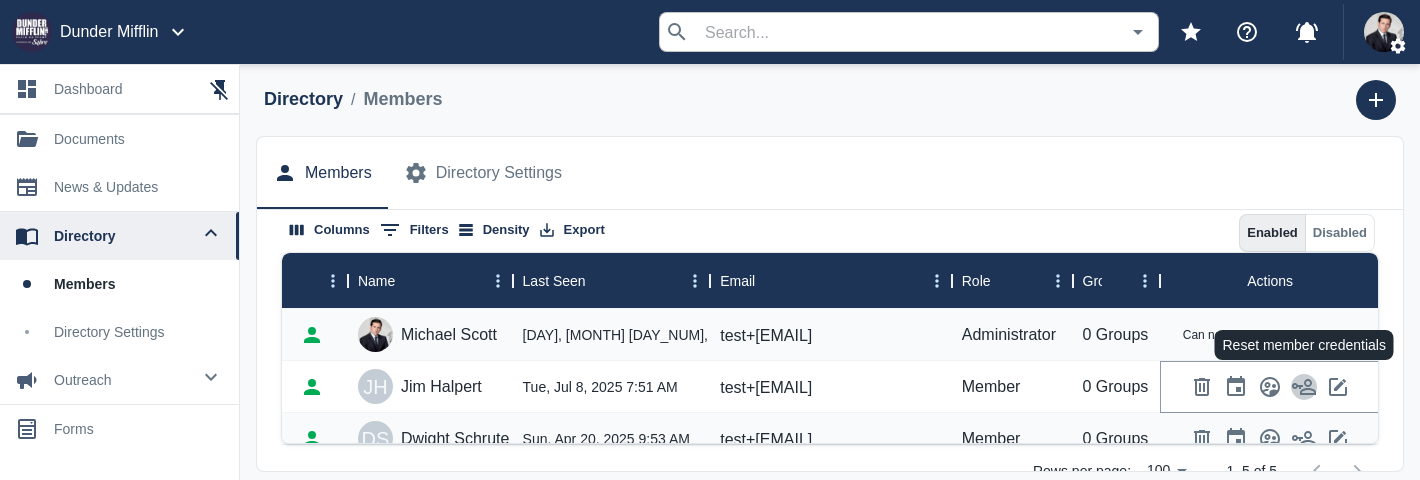 click at bounding box center [1304, 387] 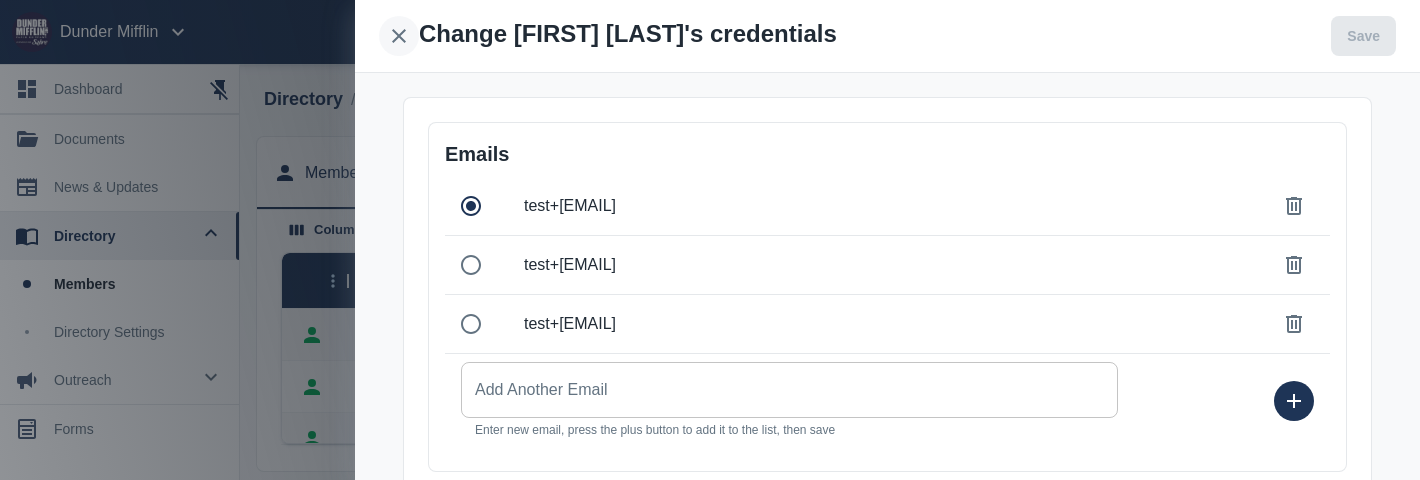 click at bounding box center [399, 36] 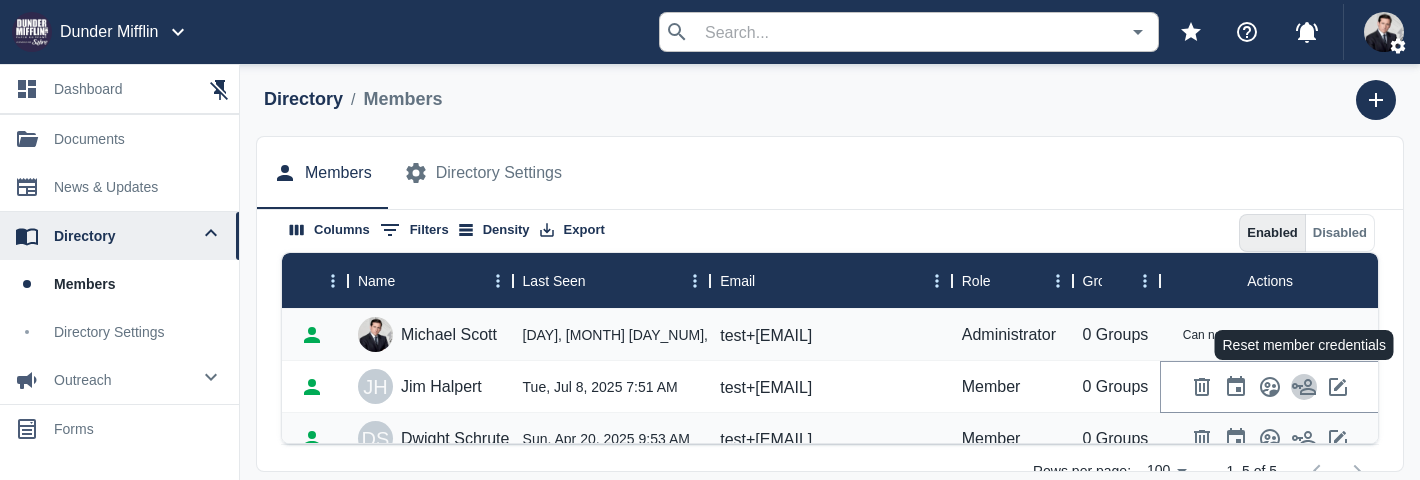 click at bounding box center (1304, 387) 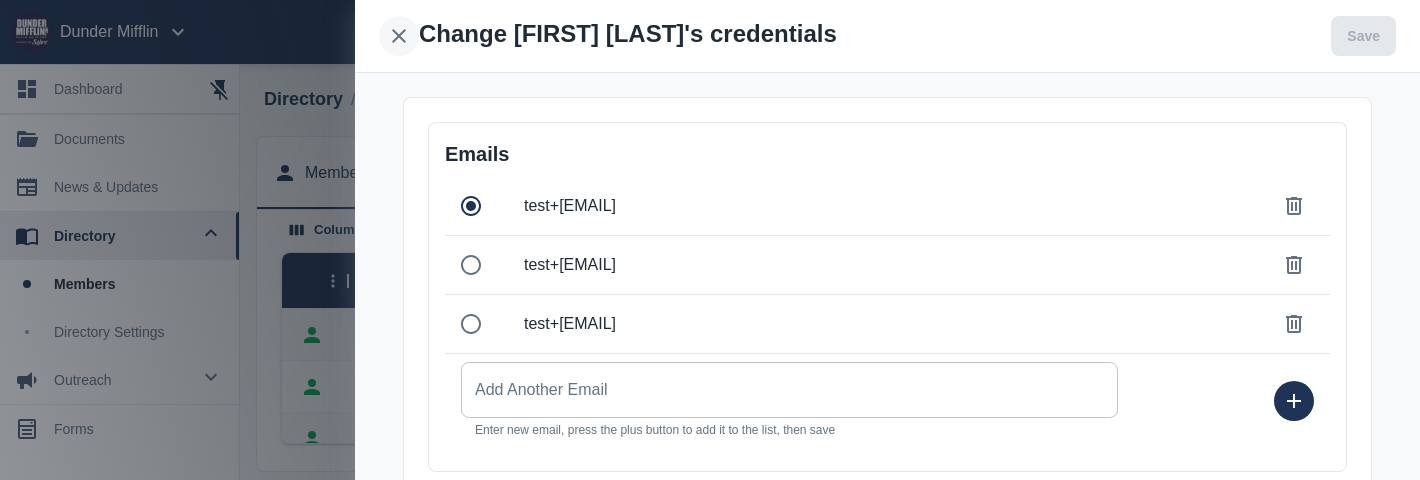 click at bounding box center (399, 36) 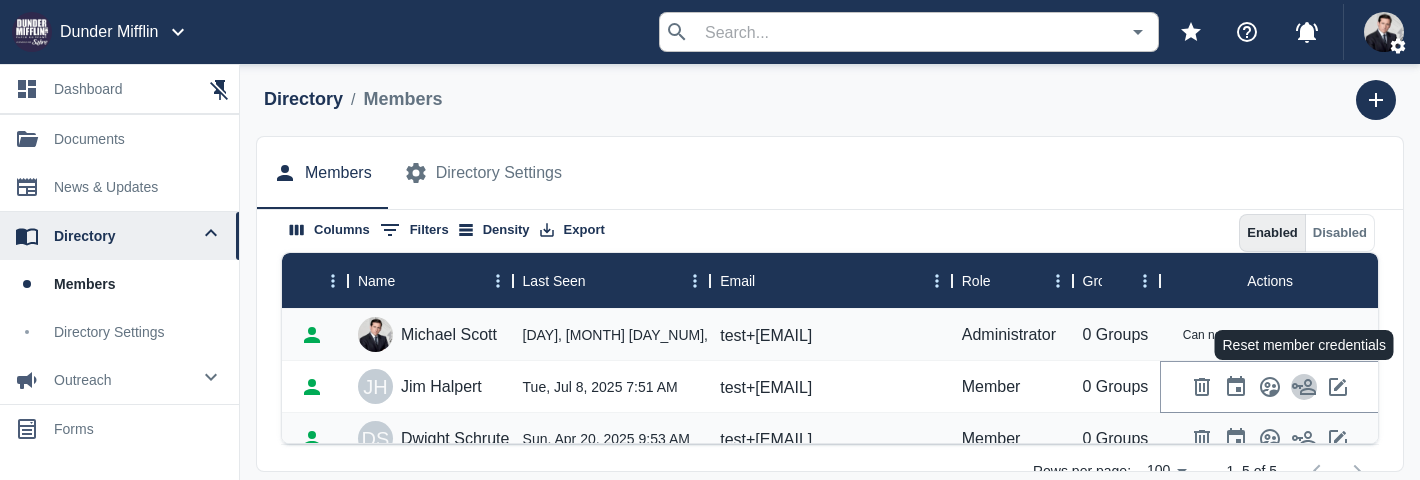 click at bounding box center [1304, 387] 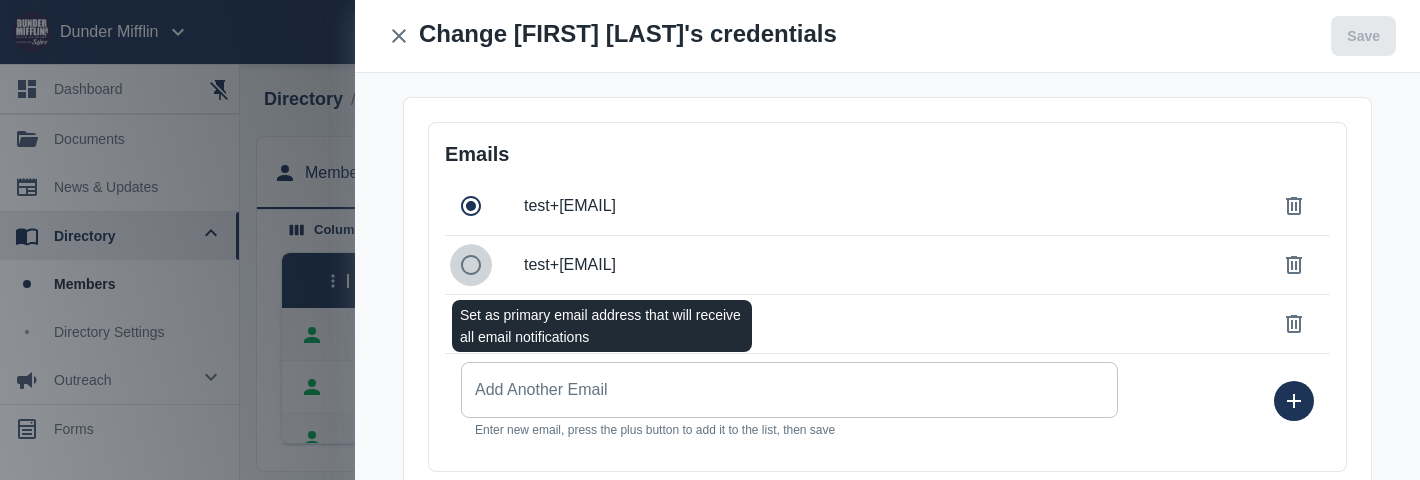 click at bounding box center (471, 265) 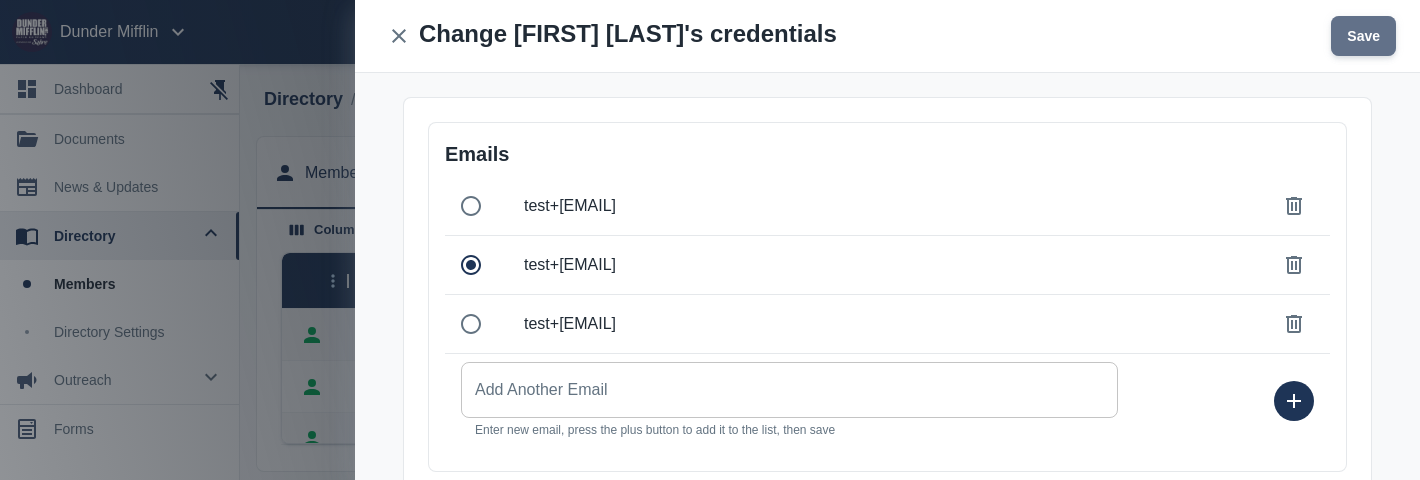 click on "Save" at bounding box center (1363, 36) 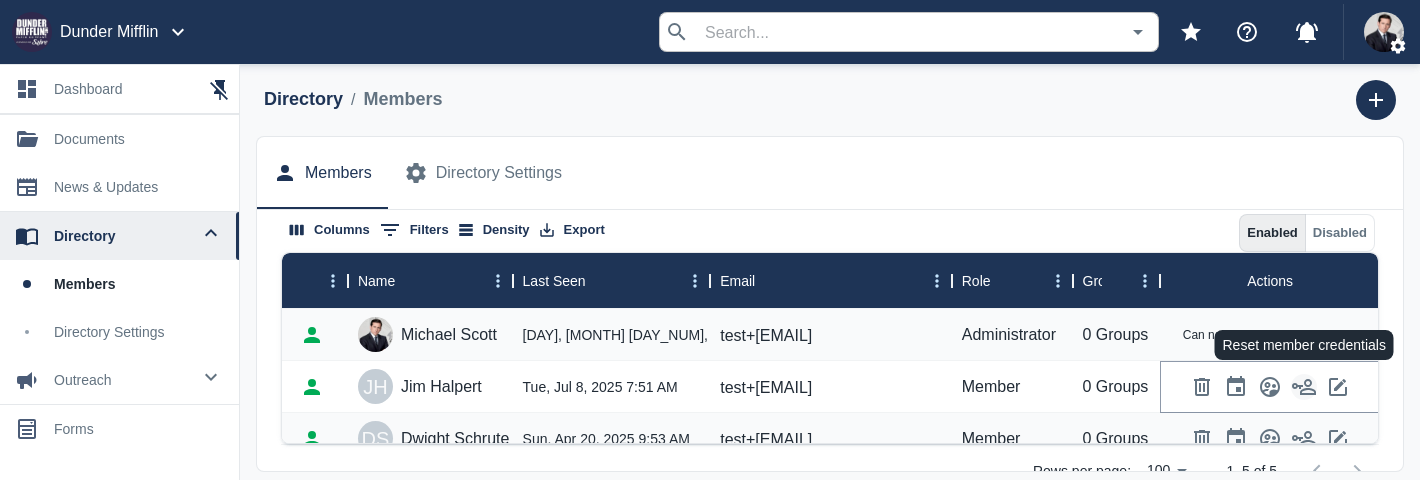 click at bounding box center (1304, 387) 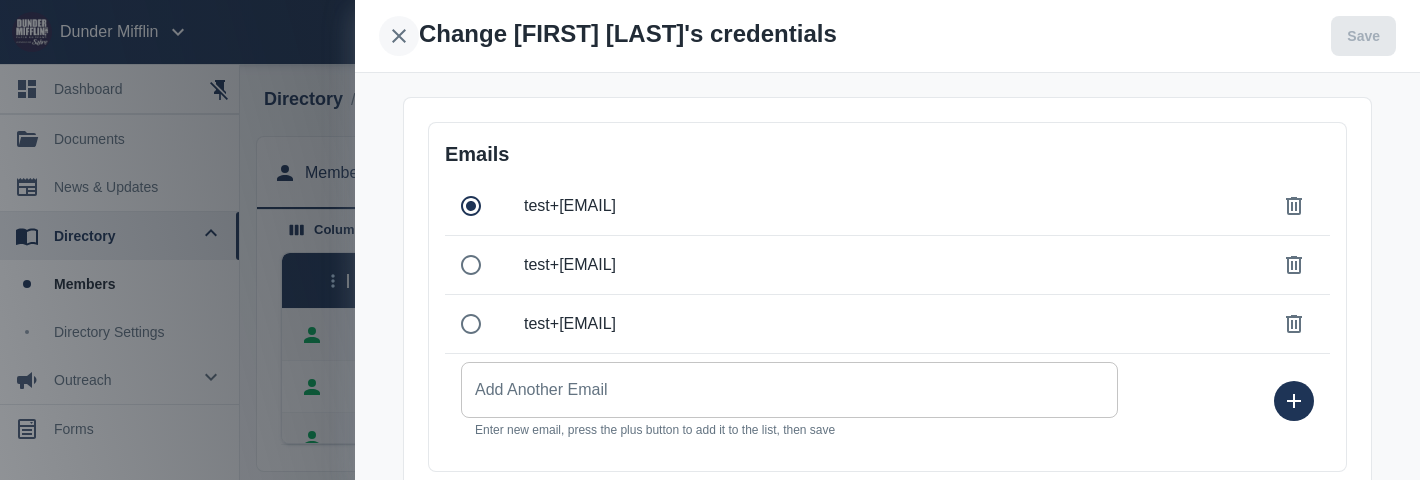 click at bounding box center [399, 36] 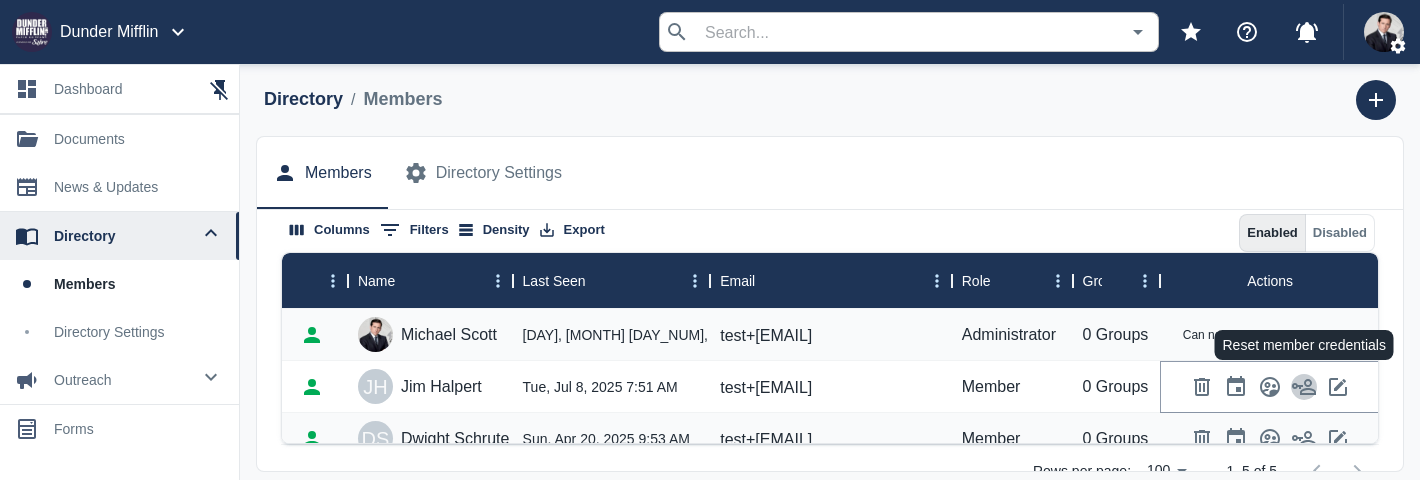 click at bounding box center (1304, 387) 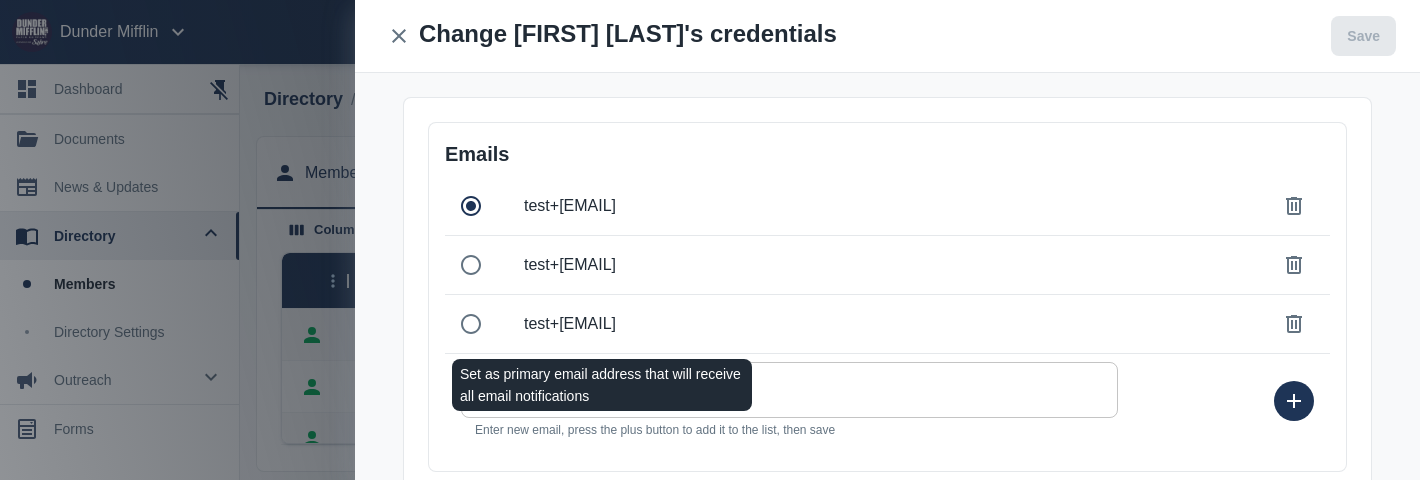 click at bounding box center [471, 265] 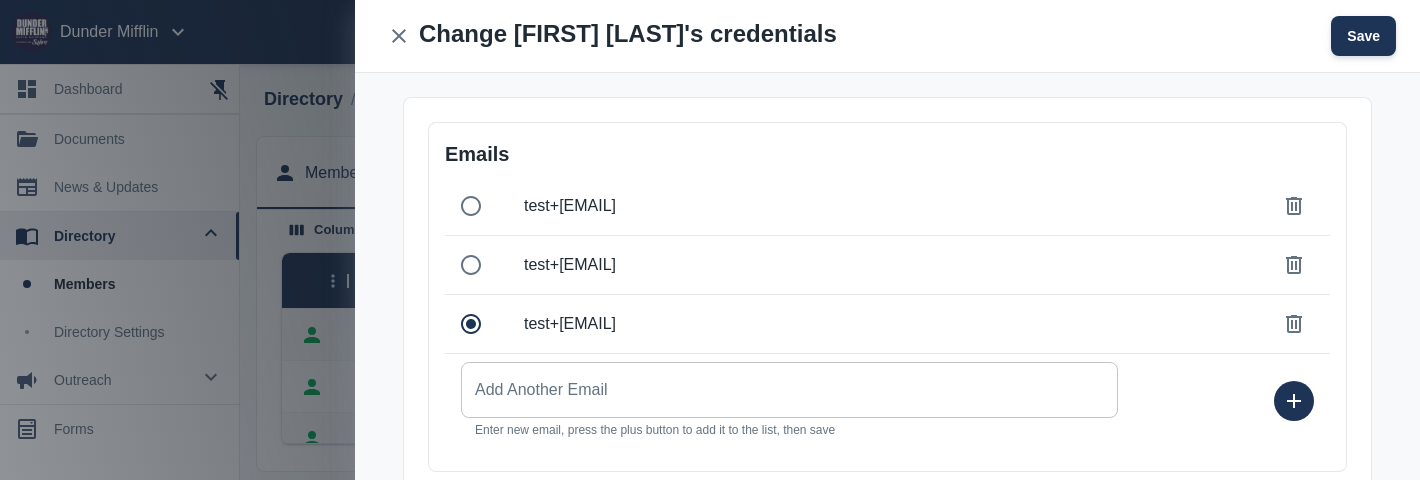 click on "Save" at bounding box center (1363, 36) 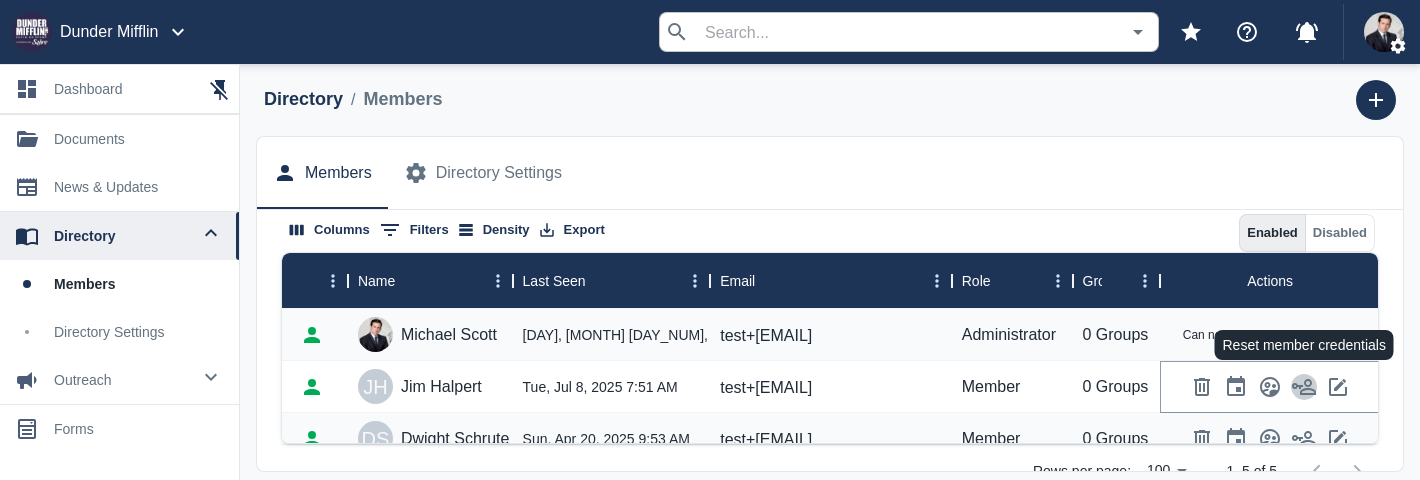 click at bounding box center [1304, 387] 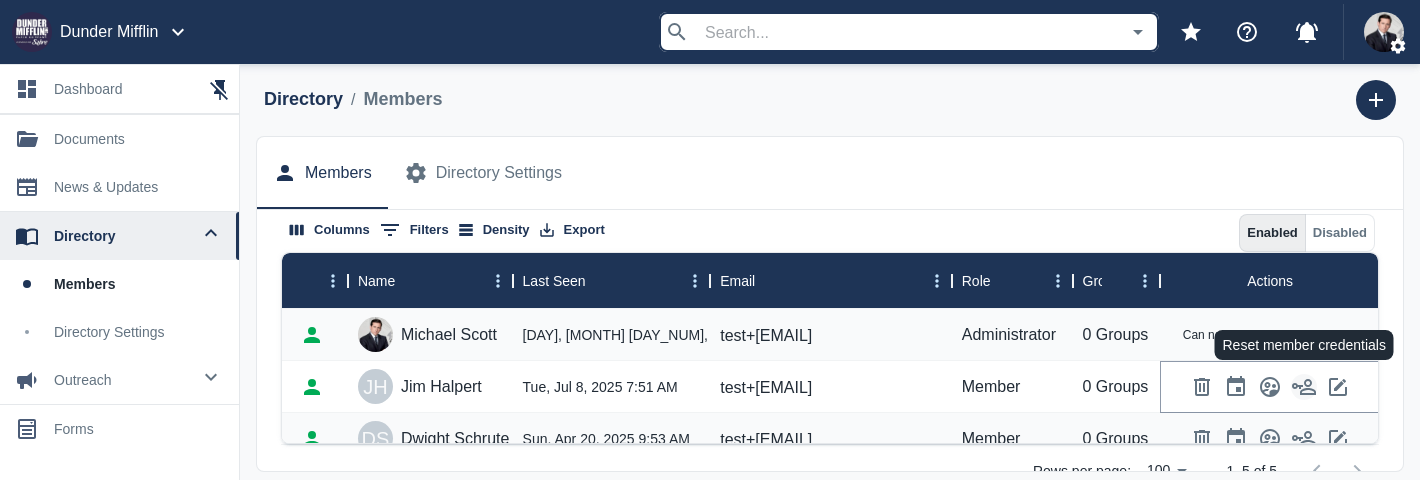 click at bounding box center [1304, 387] 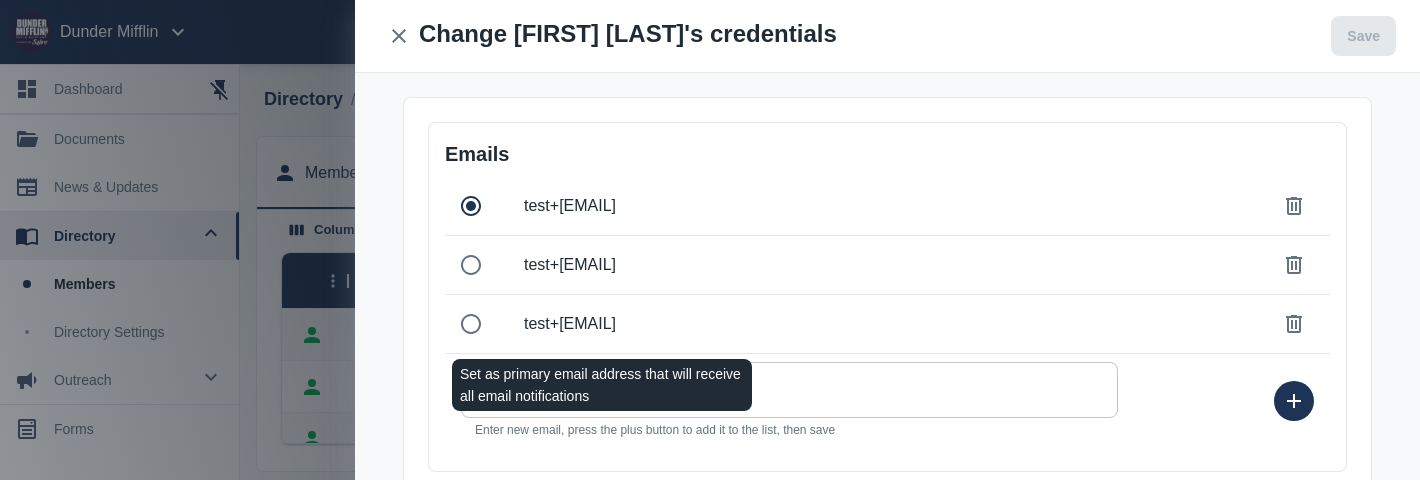 click at bounding box center (471, 265) 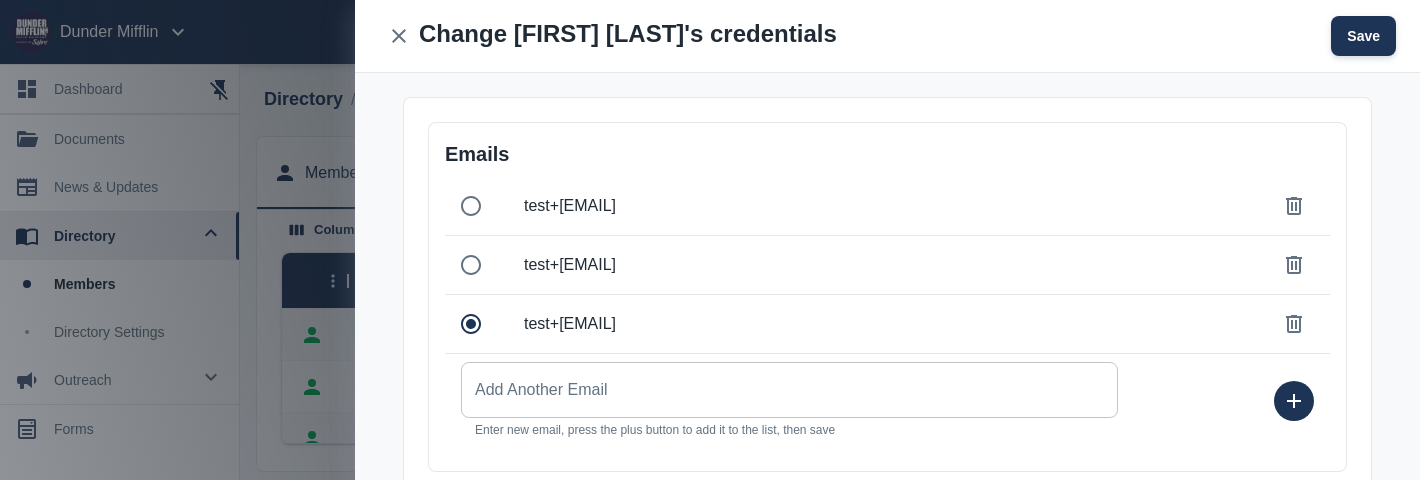 click on "Save" at bounding box center (1363, 36) 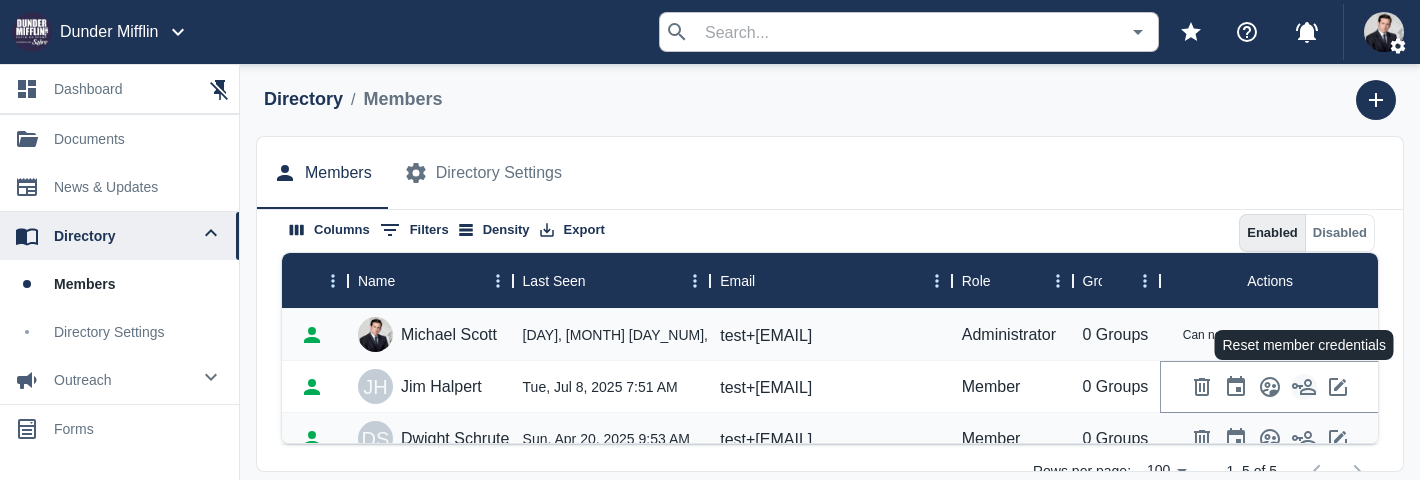 click at bounding box center [1304, 387] 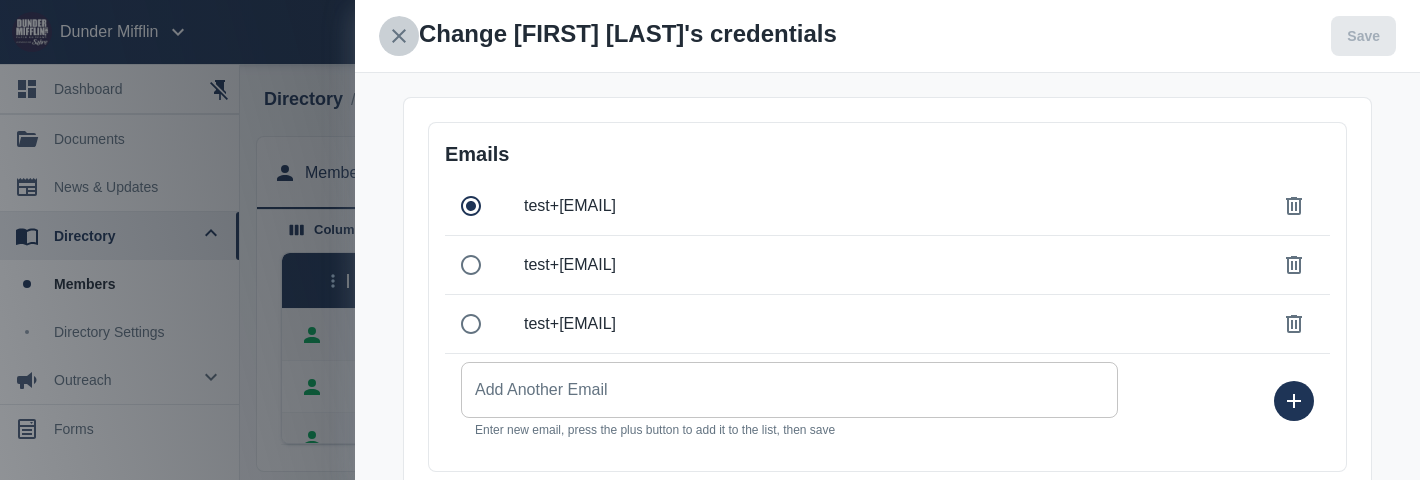 click at bounding box center [399, 36] 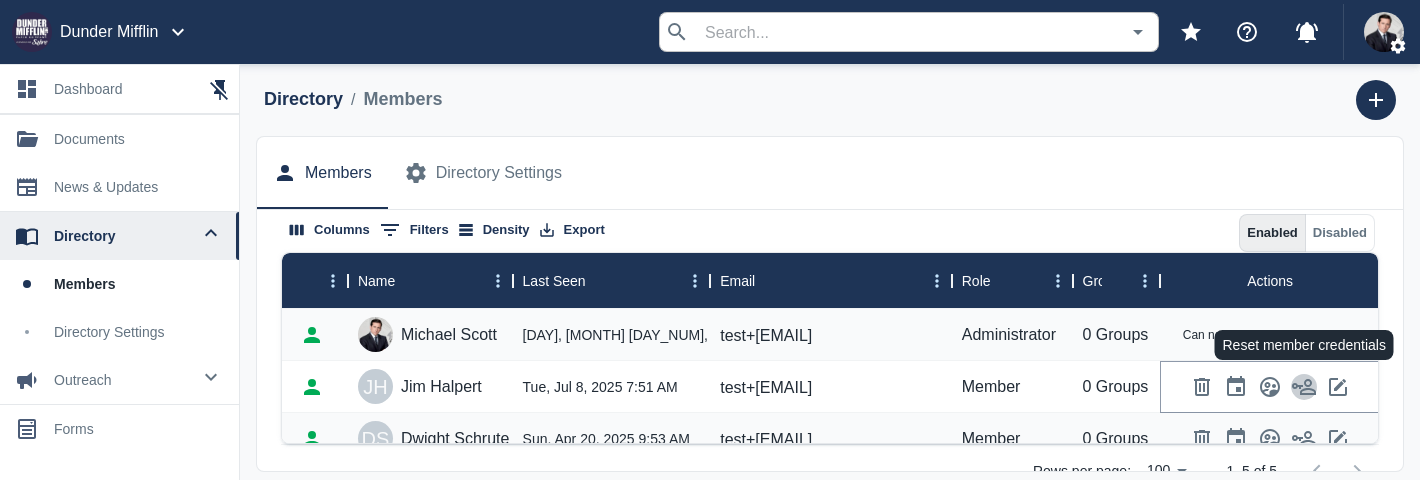 click at bounding box center [1304, 387] 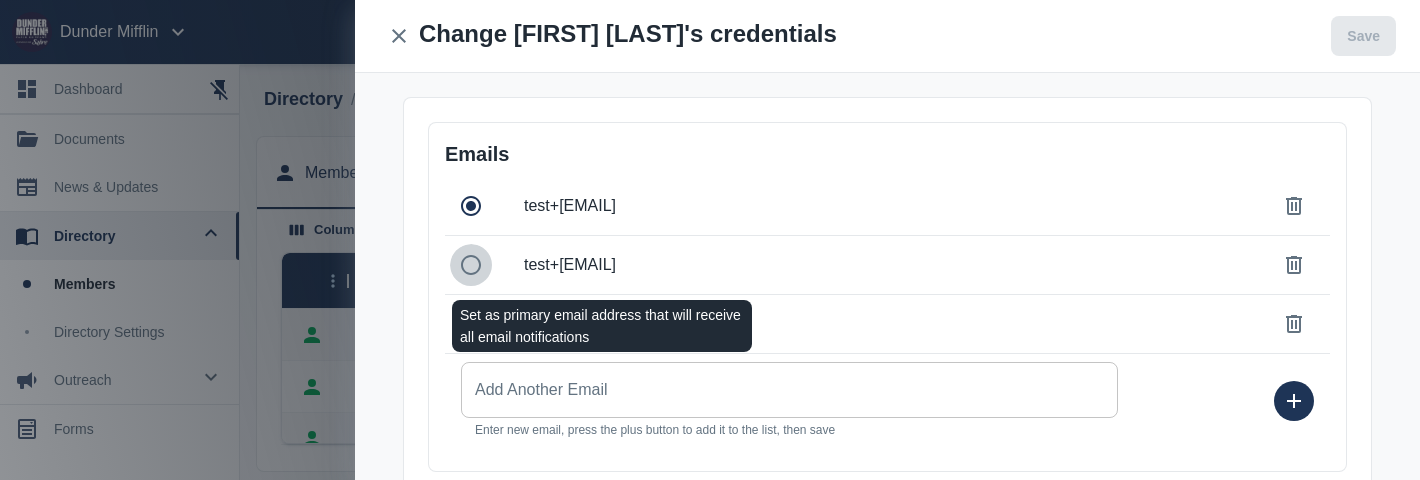 click at bounding box center (471, 265) 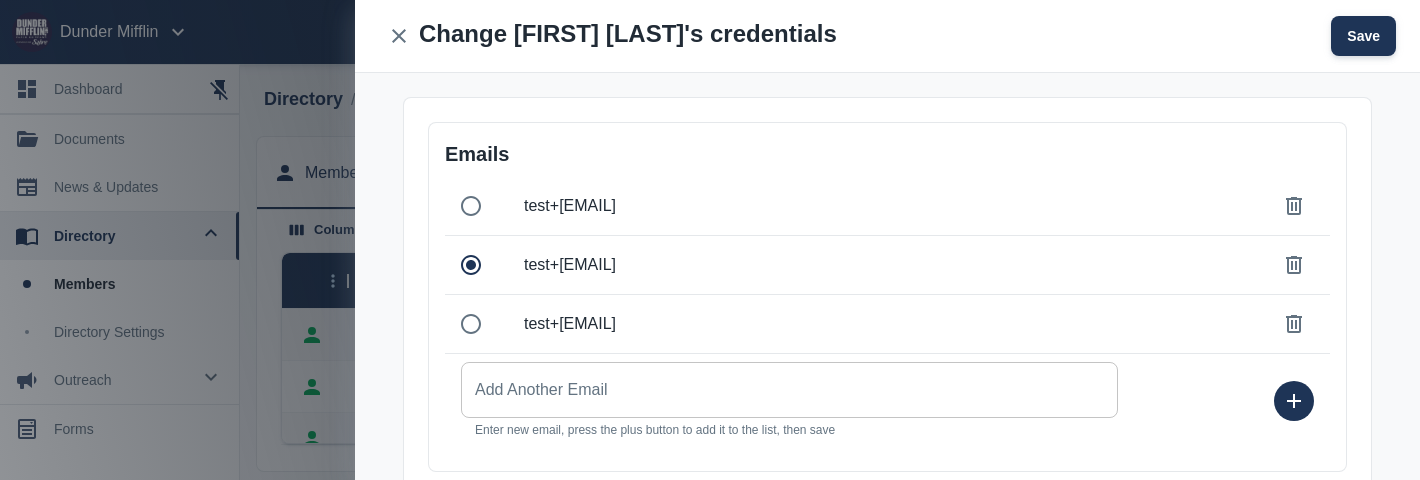 click on "Save" at bounding box center (1363, 36) 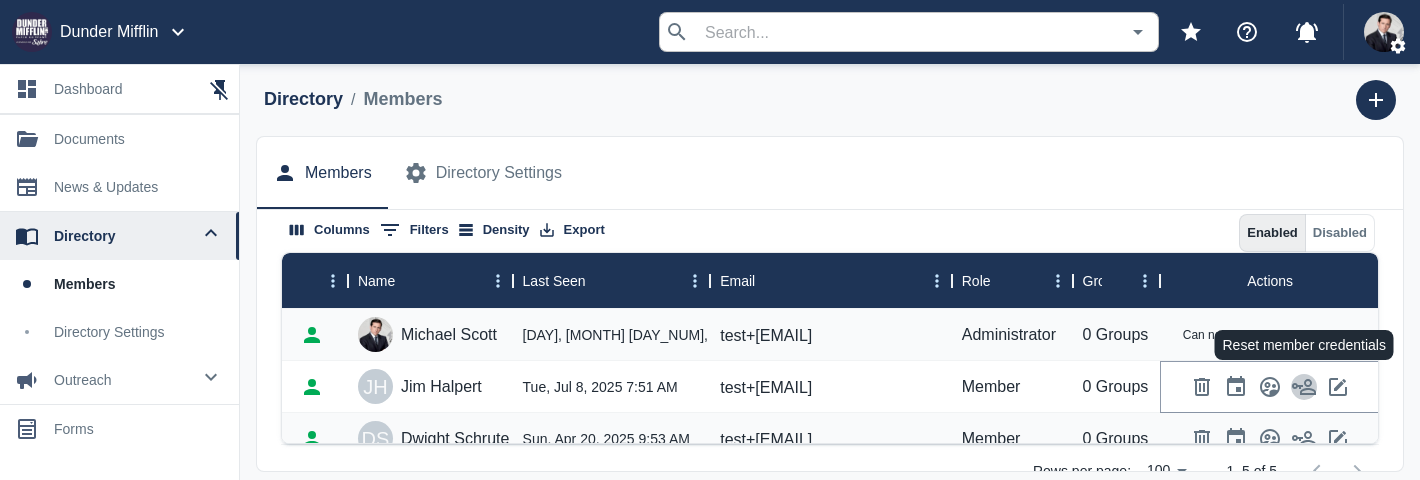 click at bounding box center [1304, 387] 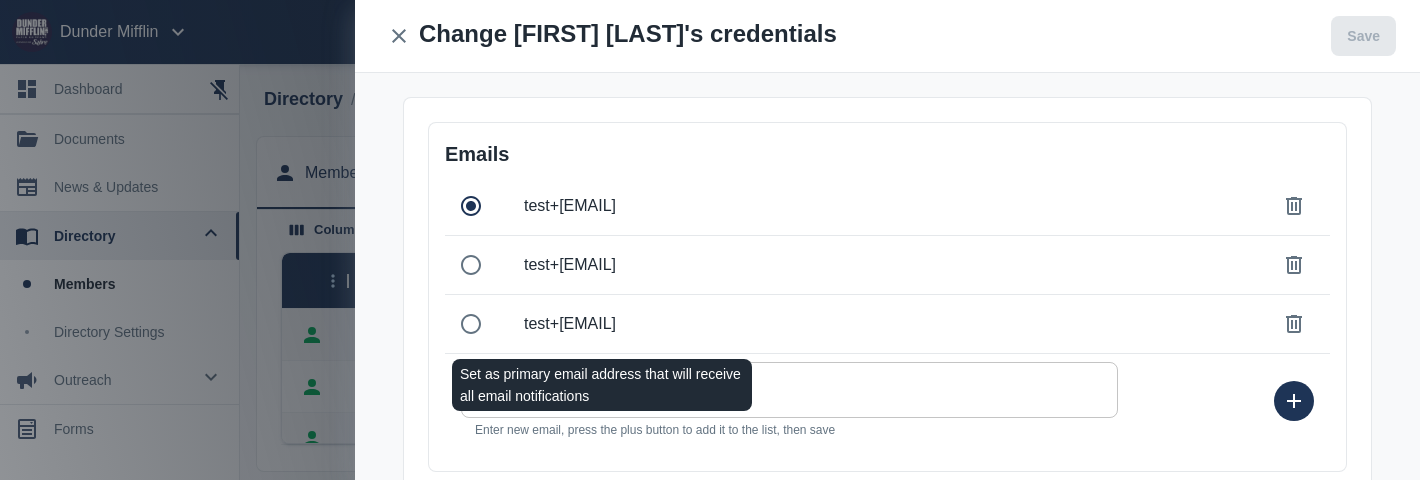 click at bounding box center (471, 265) 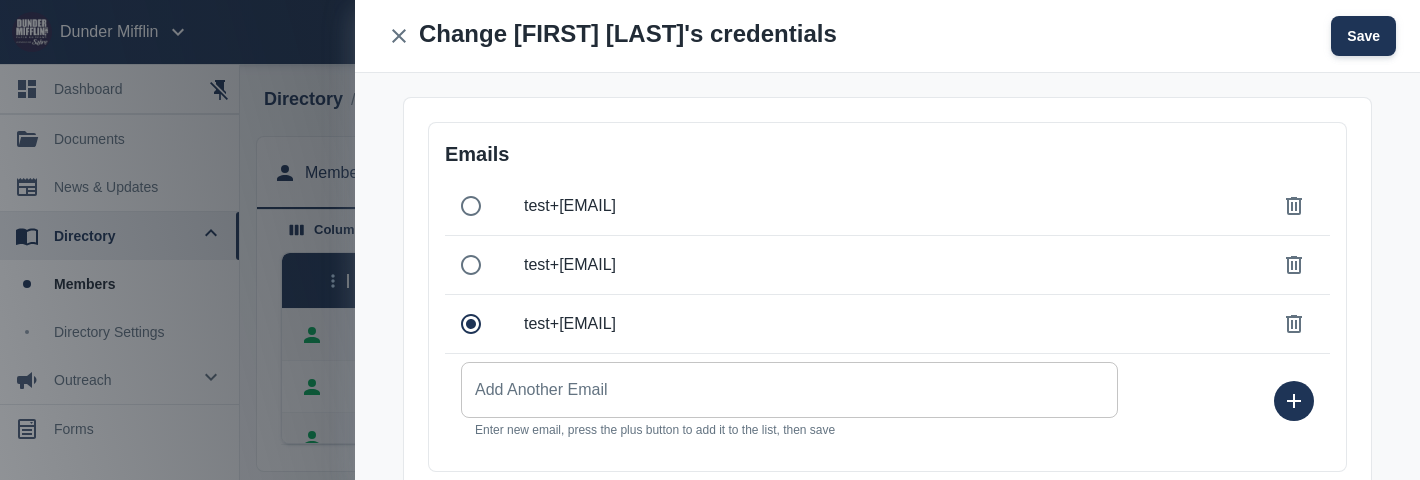 click on "Save" at bounding box center (1363, 36) 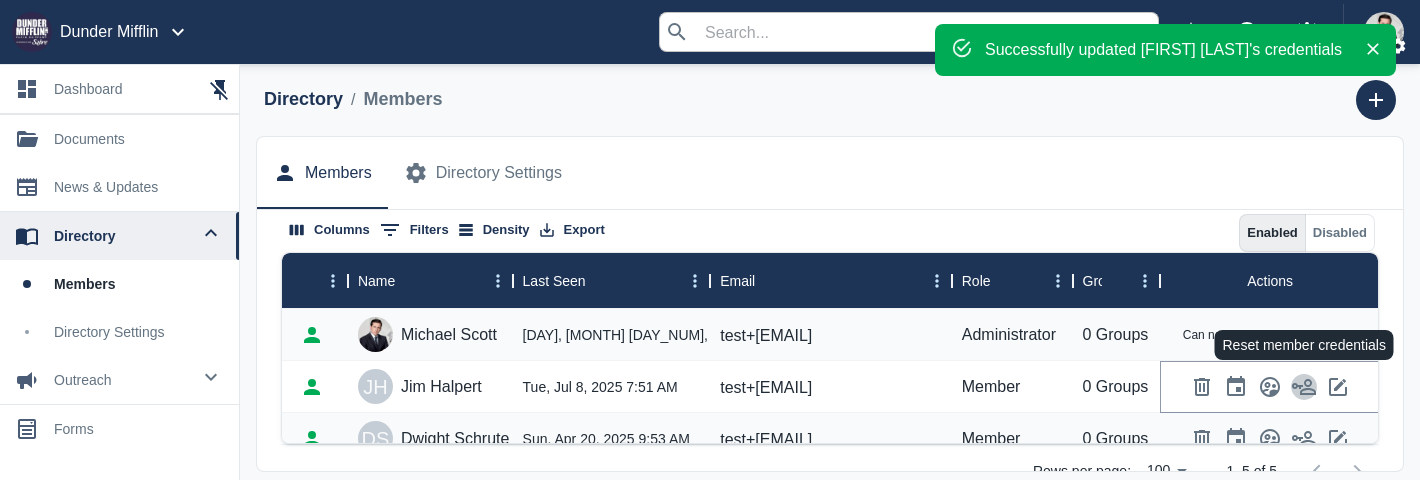 click at bounding box center [1304, 387] 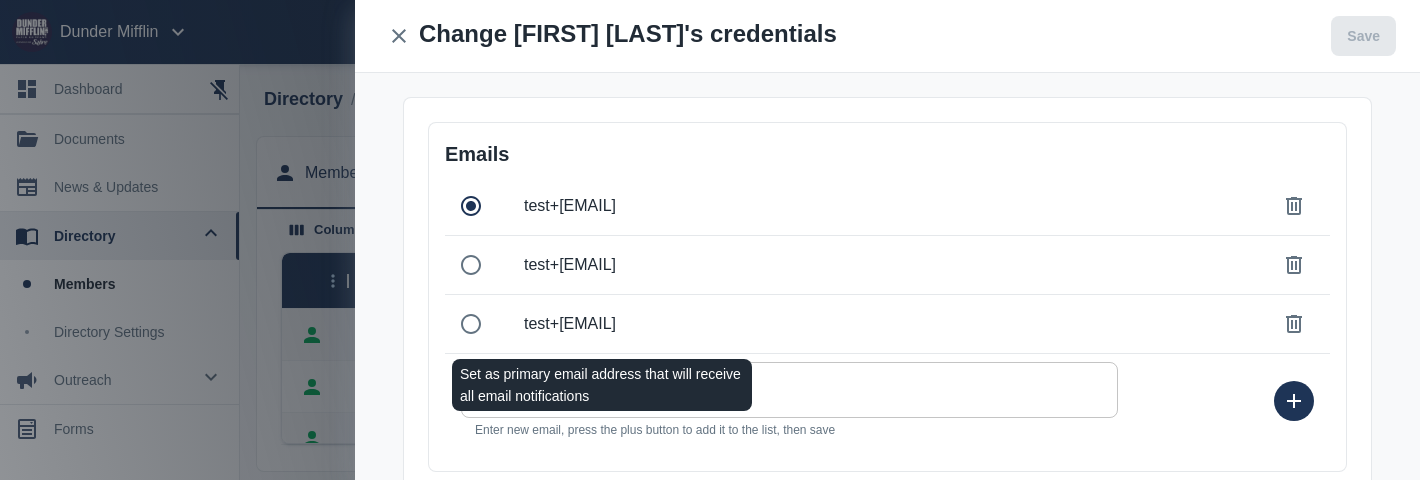 click at bounding box center [471, 265] 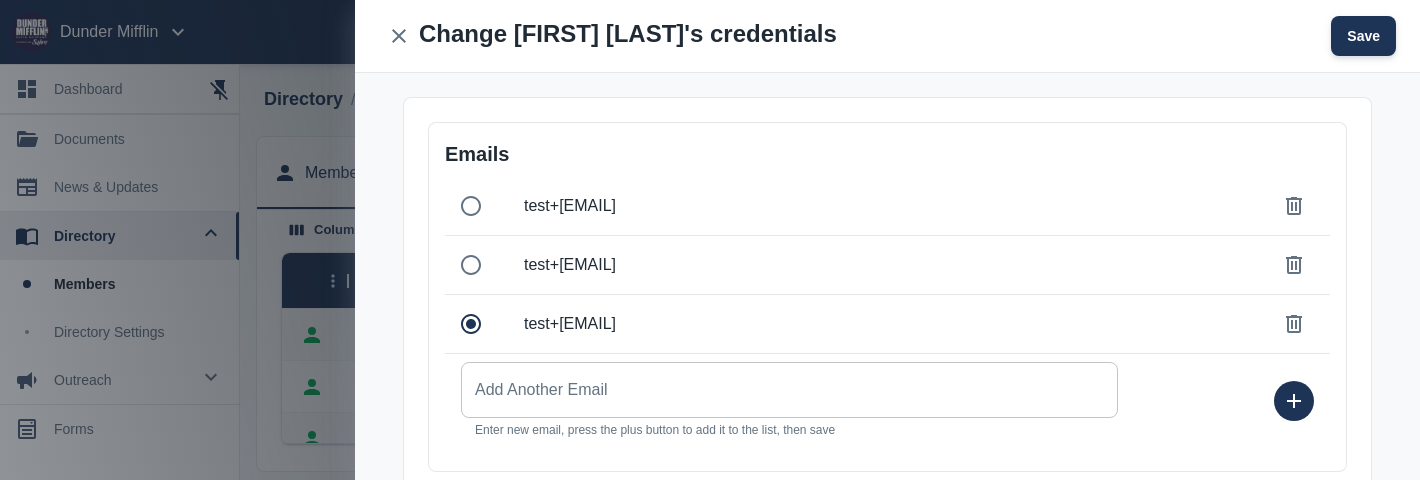 click on "Save" at bounding box center [1363, 36] 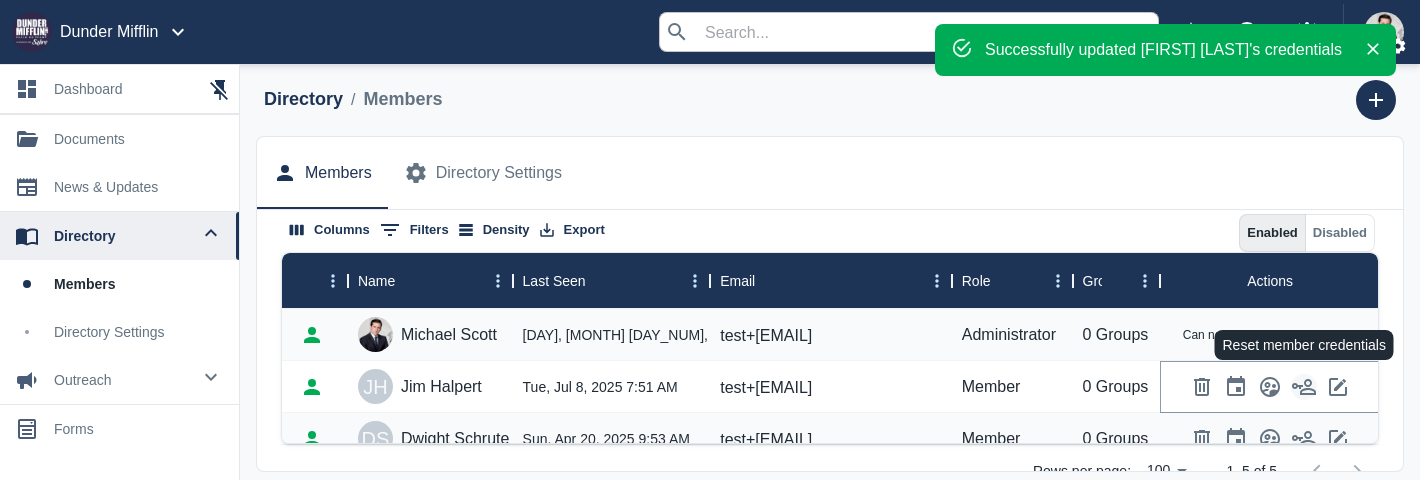 click at bounding box center [1304, 387] 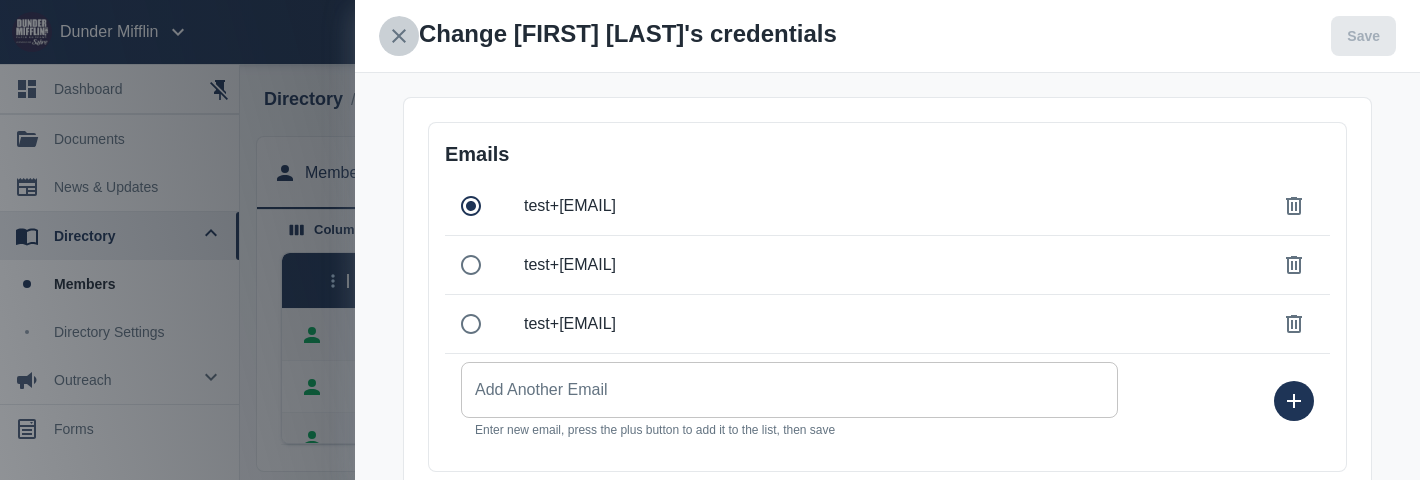 click at bounding box center (399, 36) 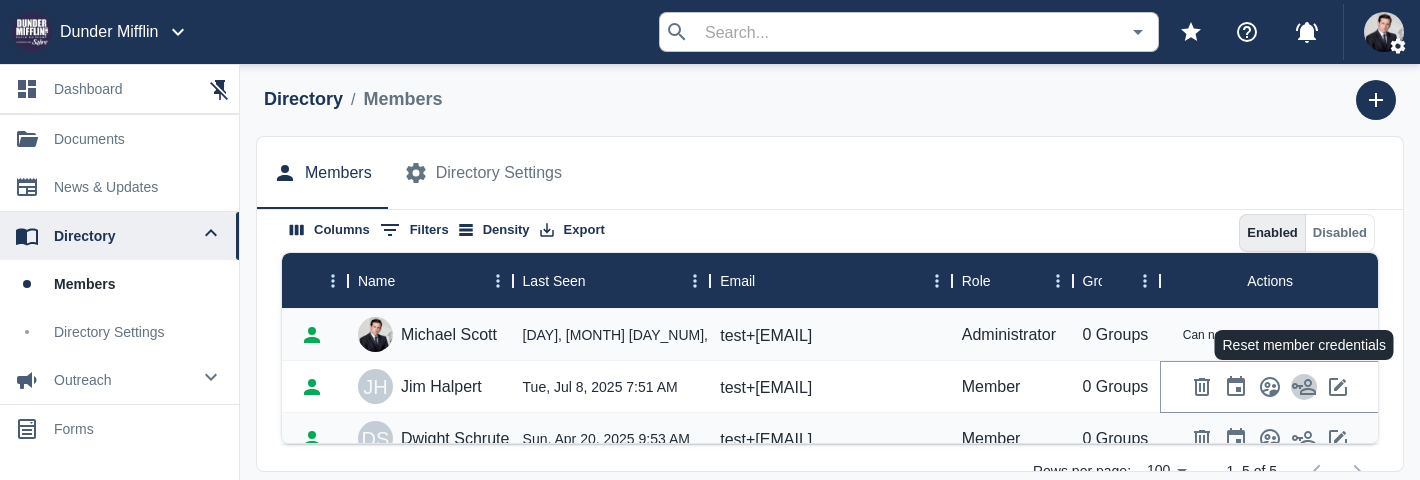 click at bounding box center (1304, 387) 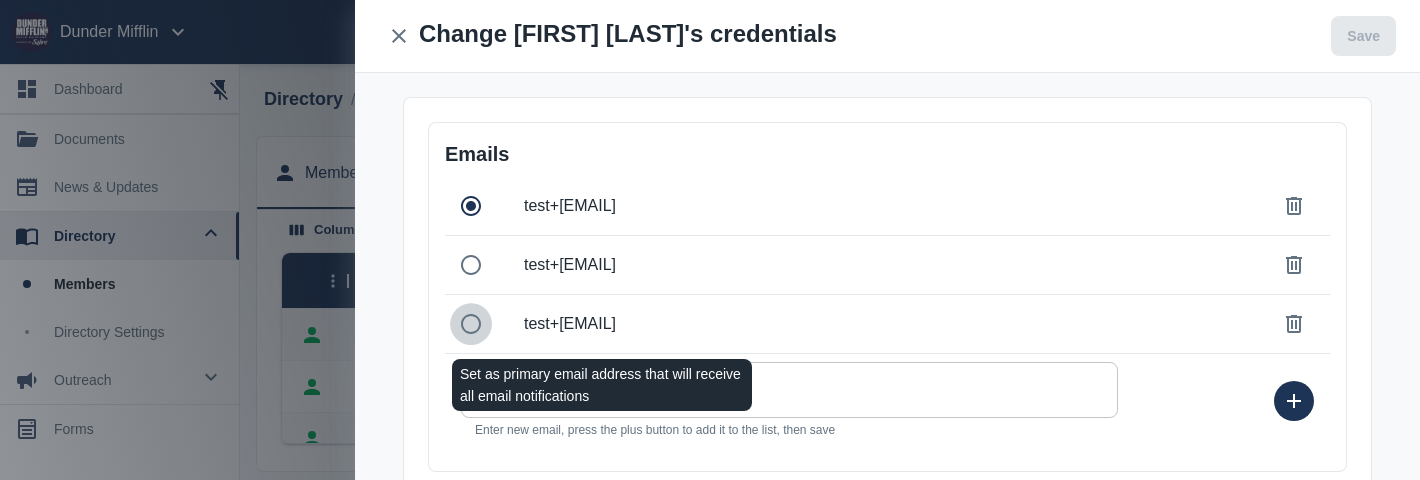 click at bounding box center [471, 265] 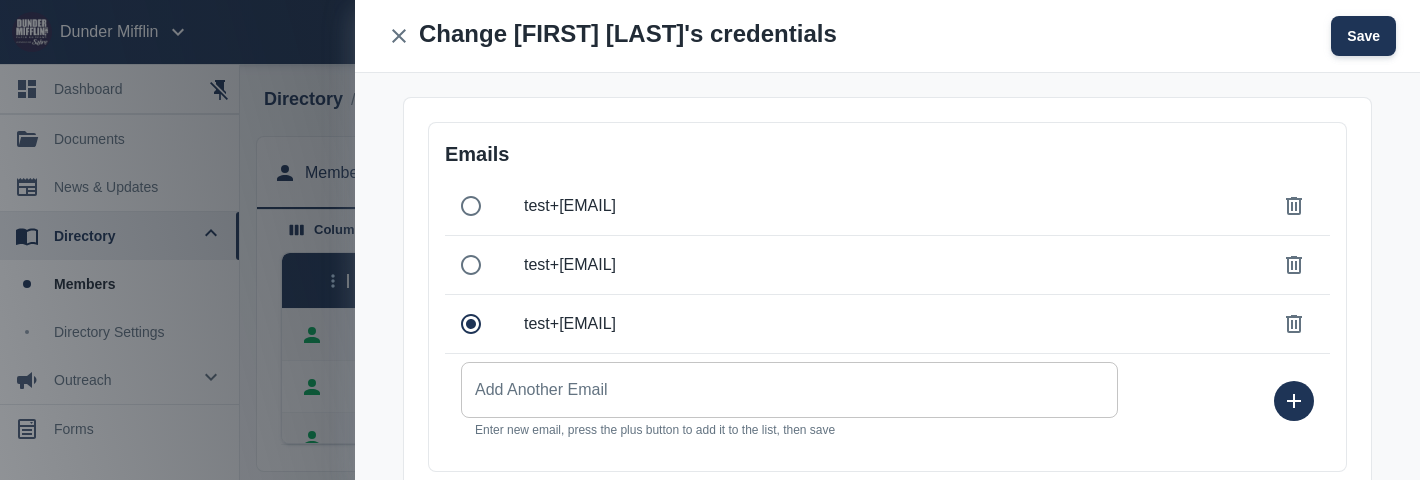 click on "Save" at bounding box center [1363, 36] 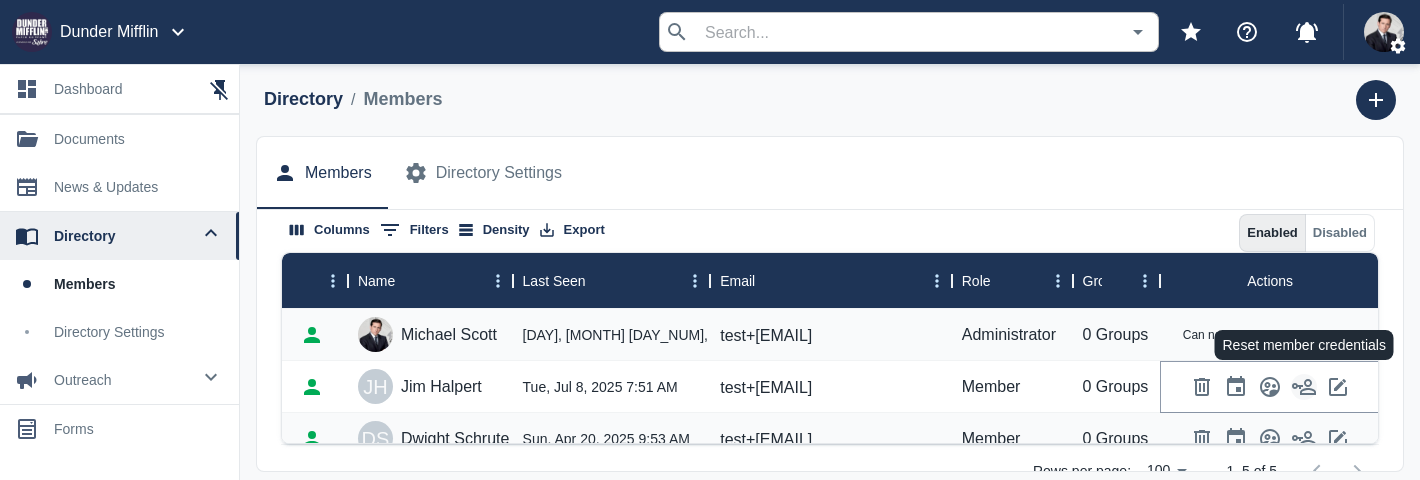 click at bounding box center (1304, 387) 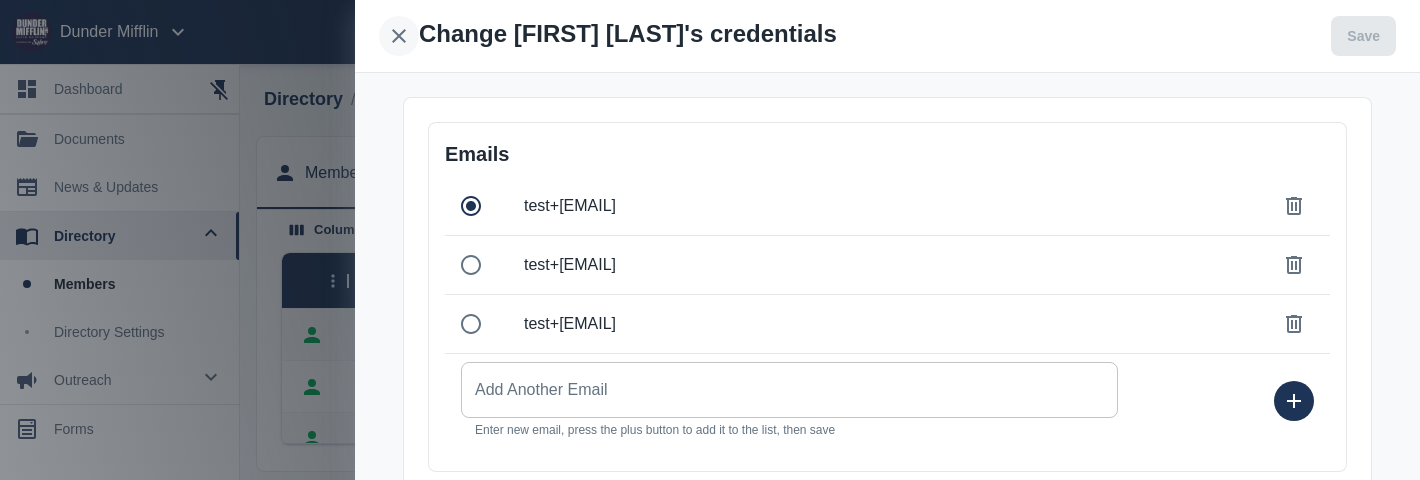 click at bounding box center [399, 36] 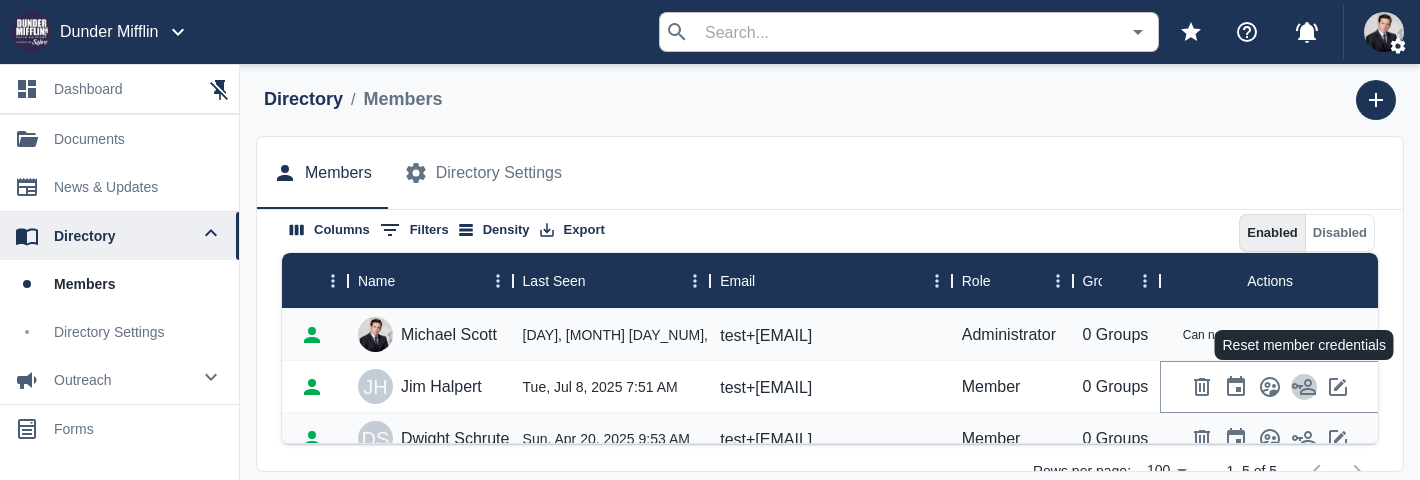 click at bounding box center [1304, 387] 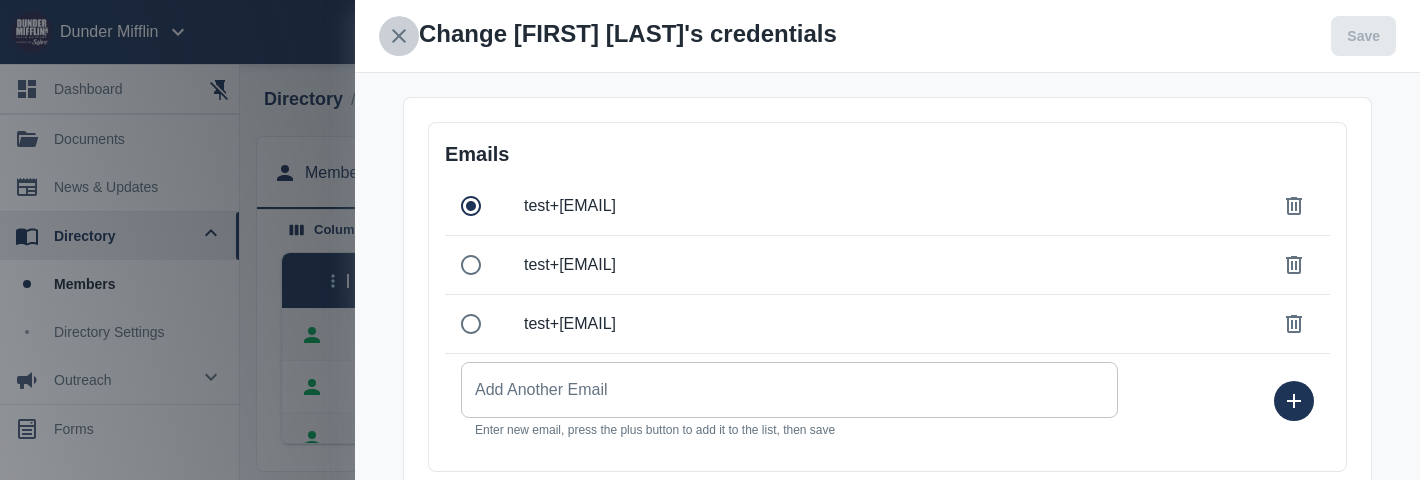 click at bounding box center (399, 36) 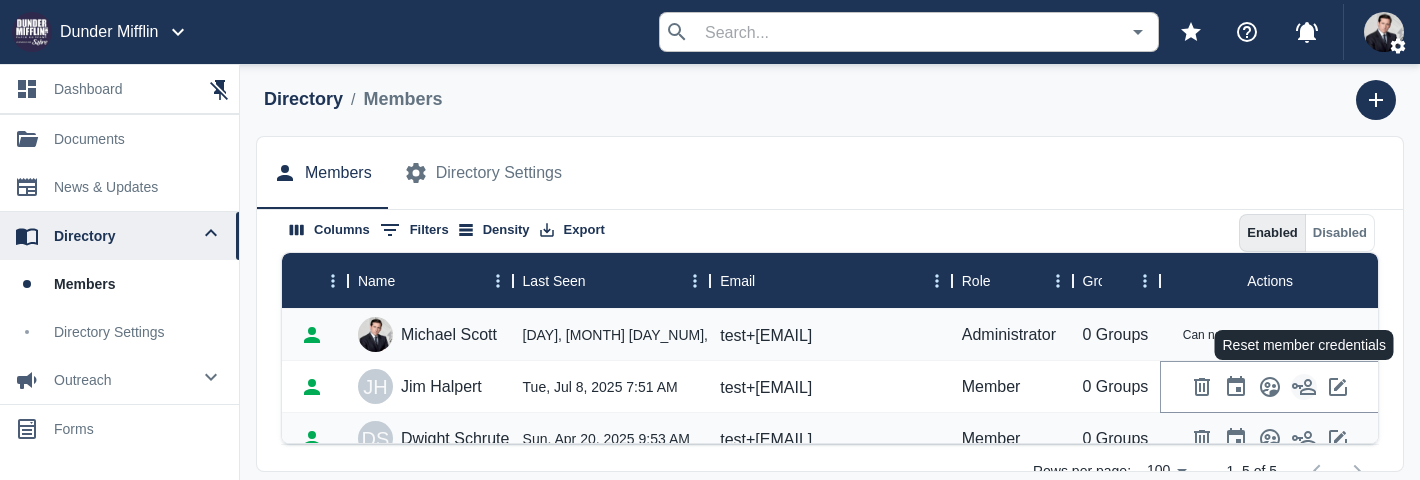 click at bounding box center (1304, 387) 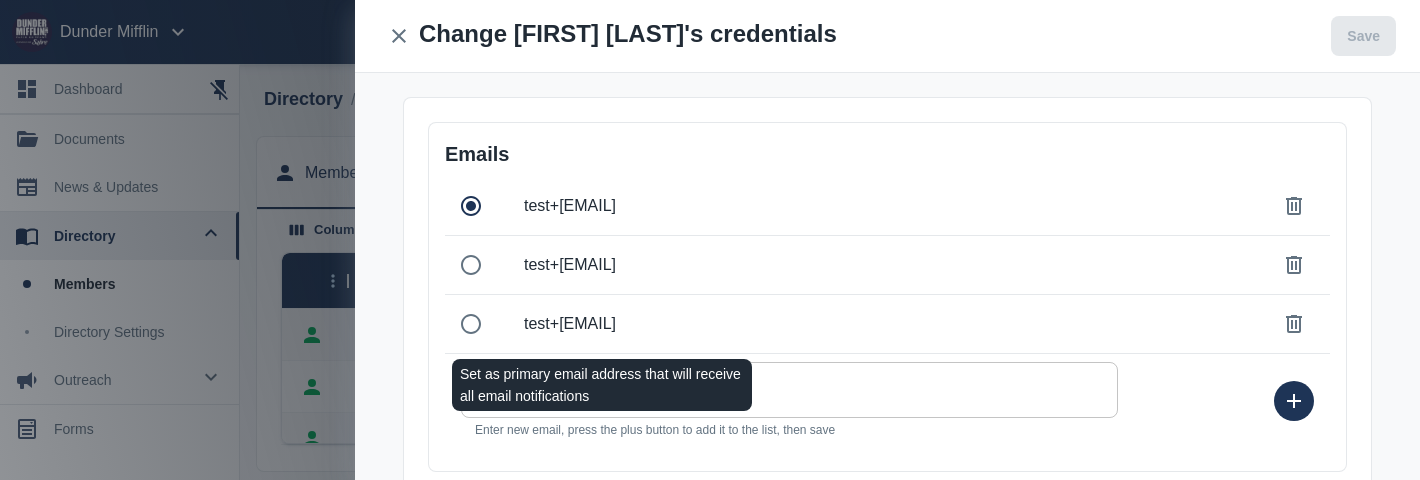 click at bounding box center (471, 265) 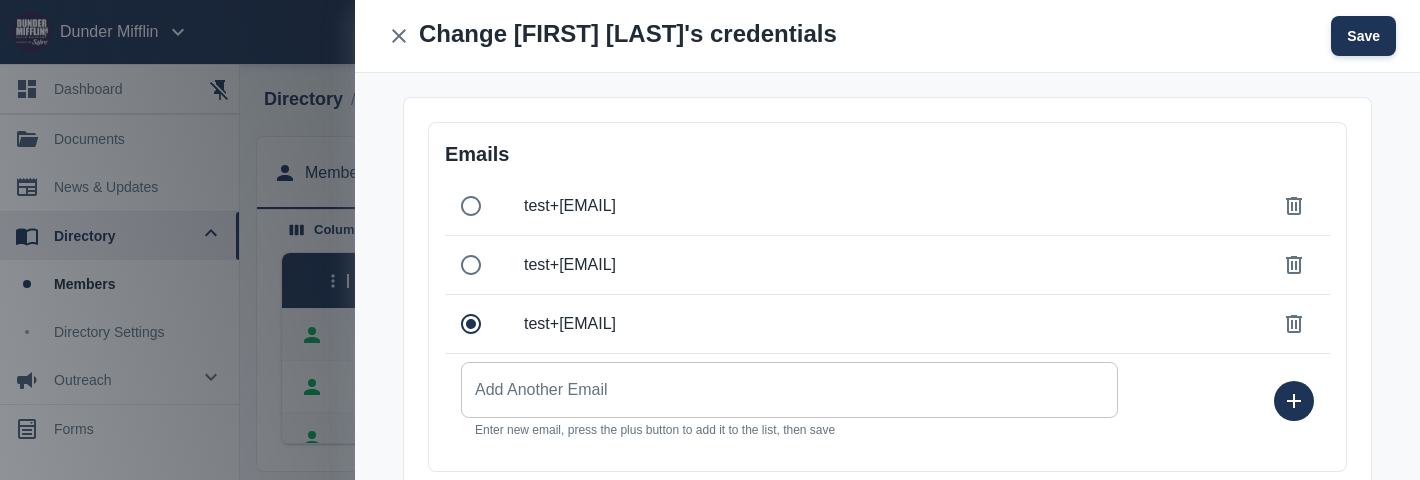 click on "Save" at bounding box center (1363, 36) 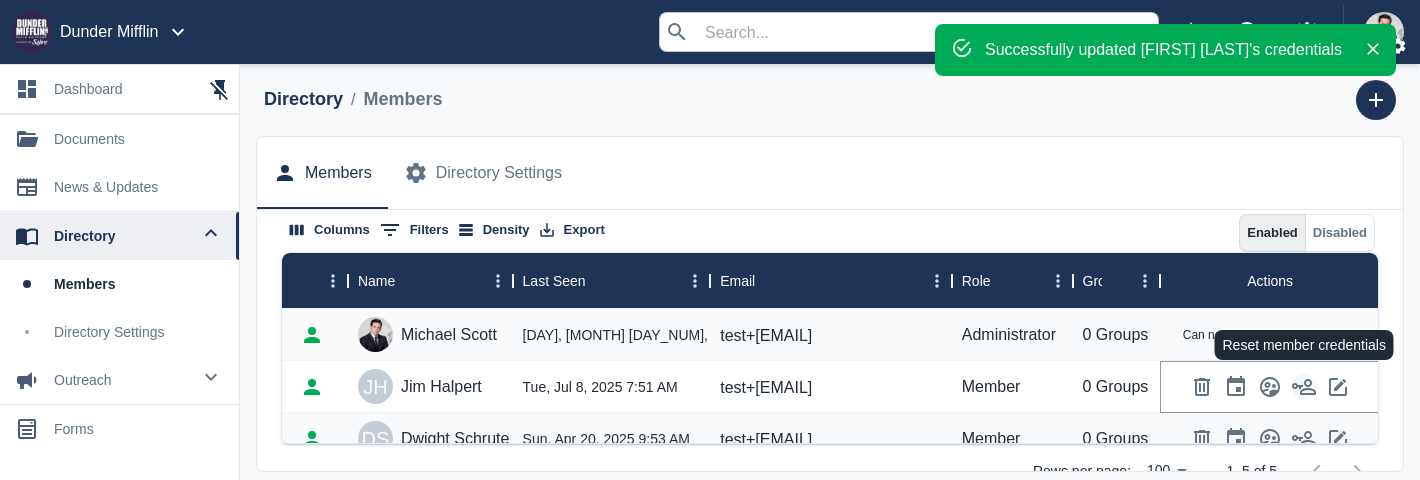 click at bounding box center [1304, 387] 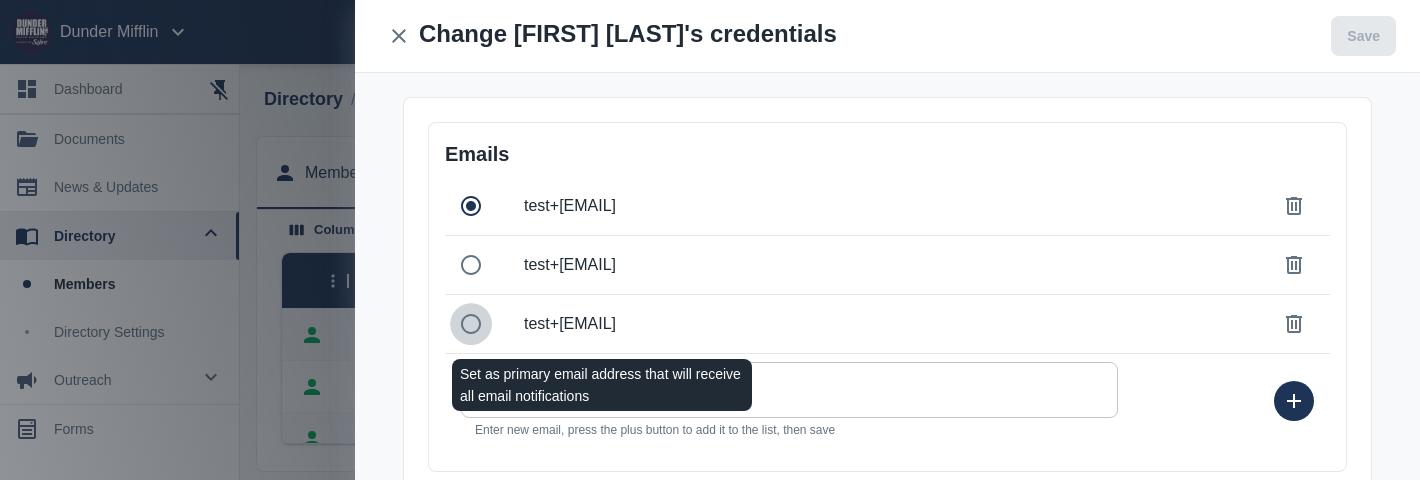 click at bounding box center [471, 265] 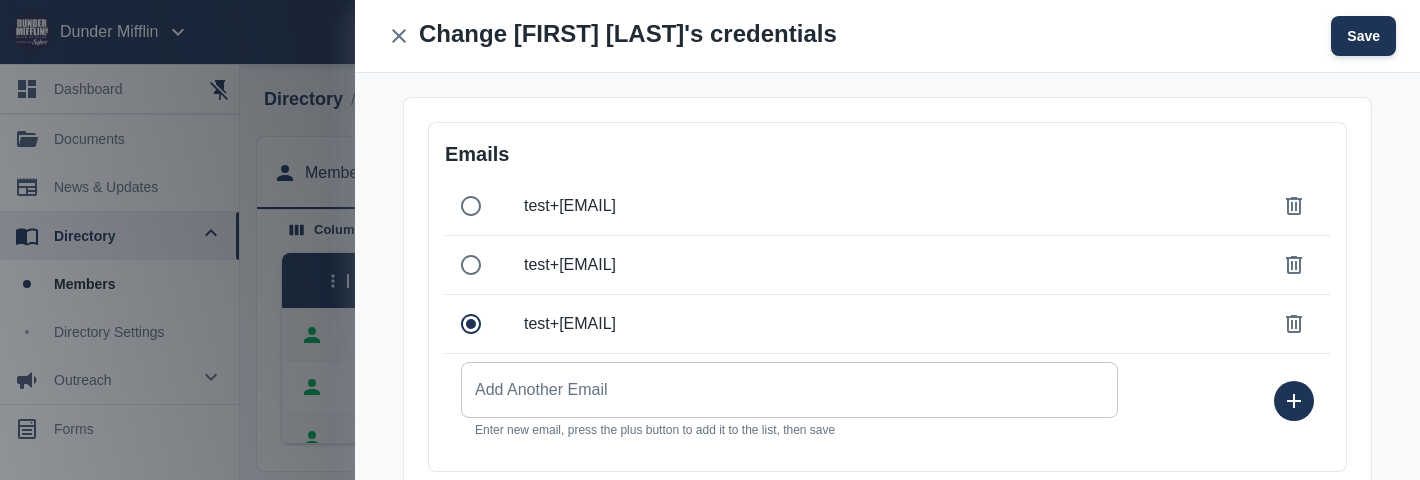 click on "Save" at bounding box center [1363, 36] 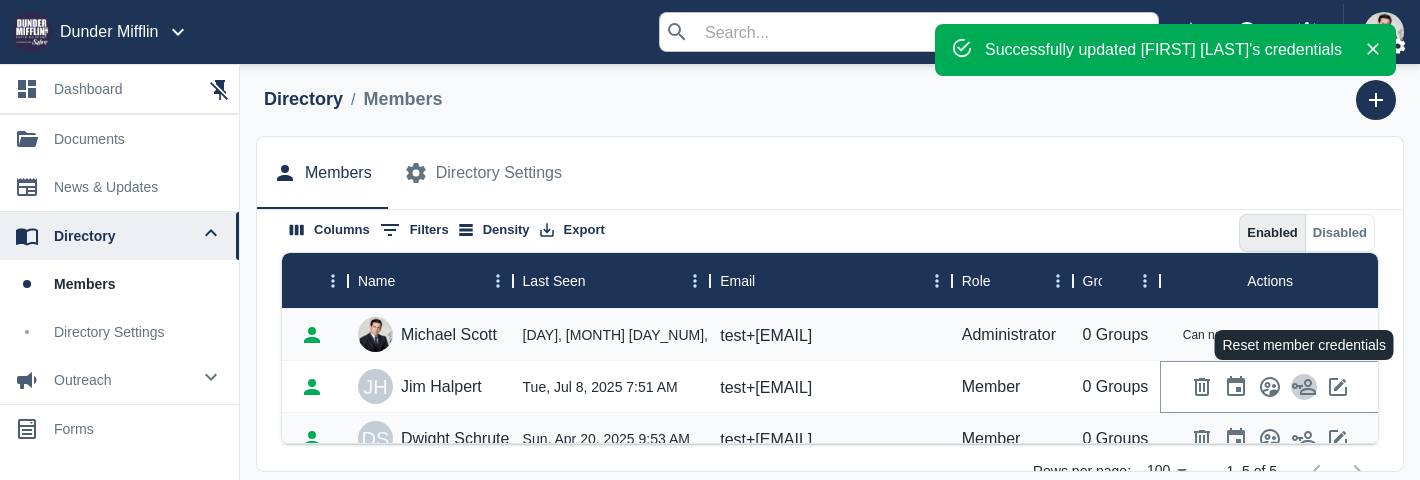 click at bounding box center (1304, 387) 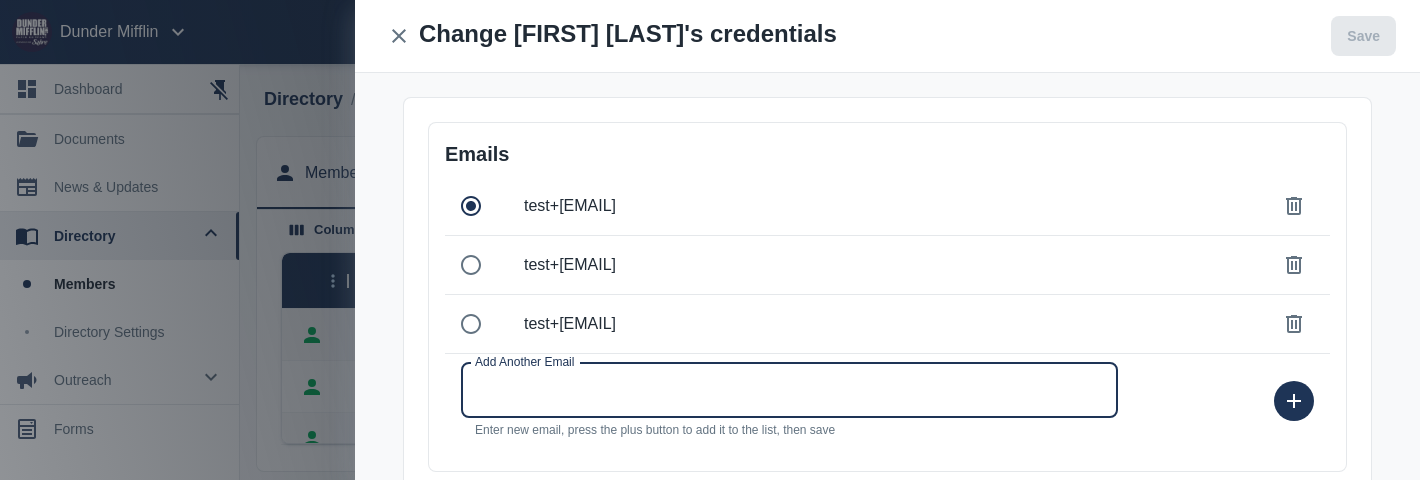 click on "Add Another Email" at bounding box center [789, 390] 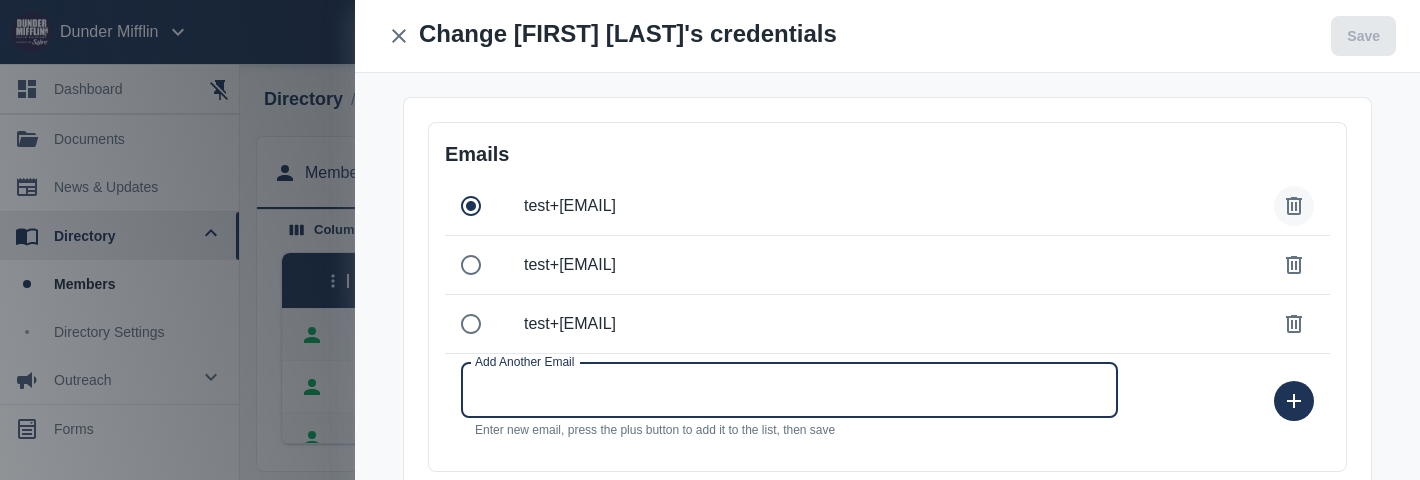 click at bounding box center (1294, 206) 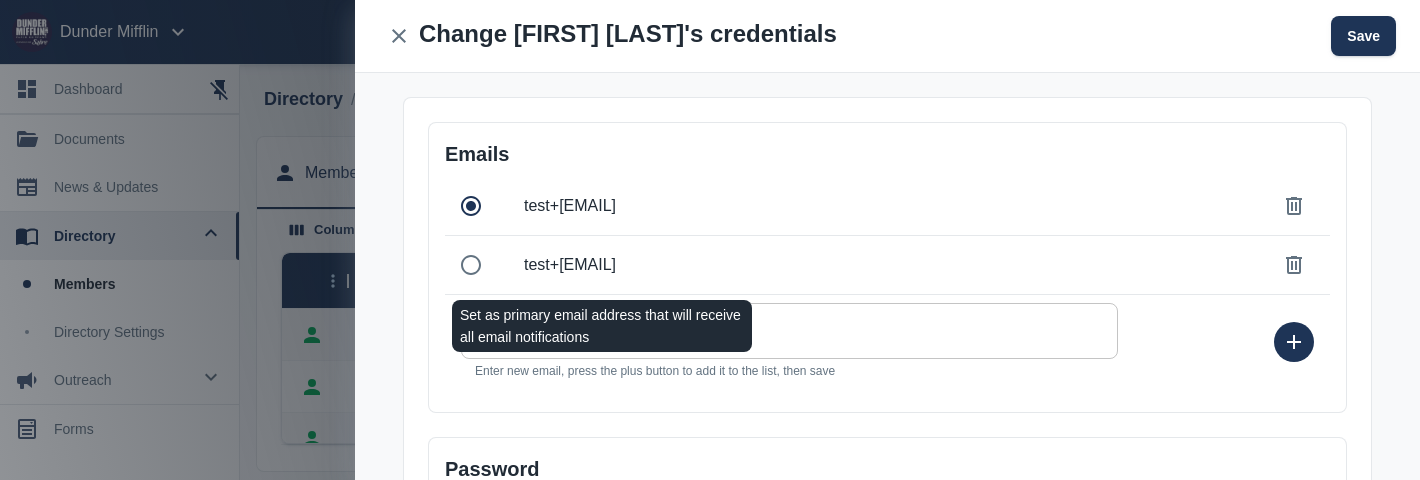 click at bounding box center (471, 265) 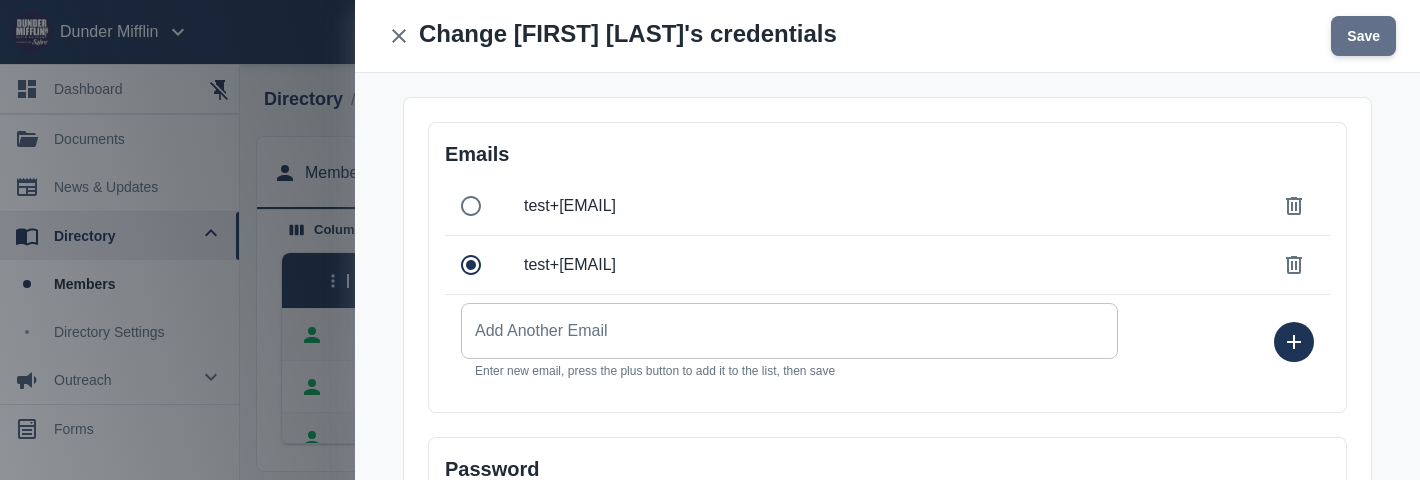 click on "Save" at bounding box center [1363, 36] 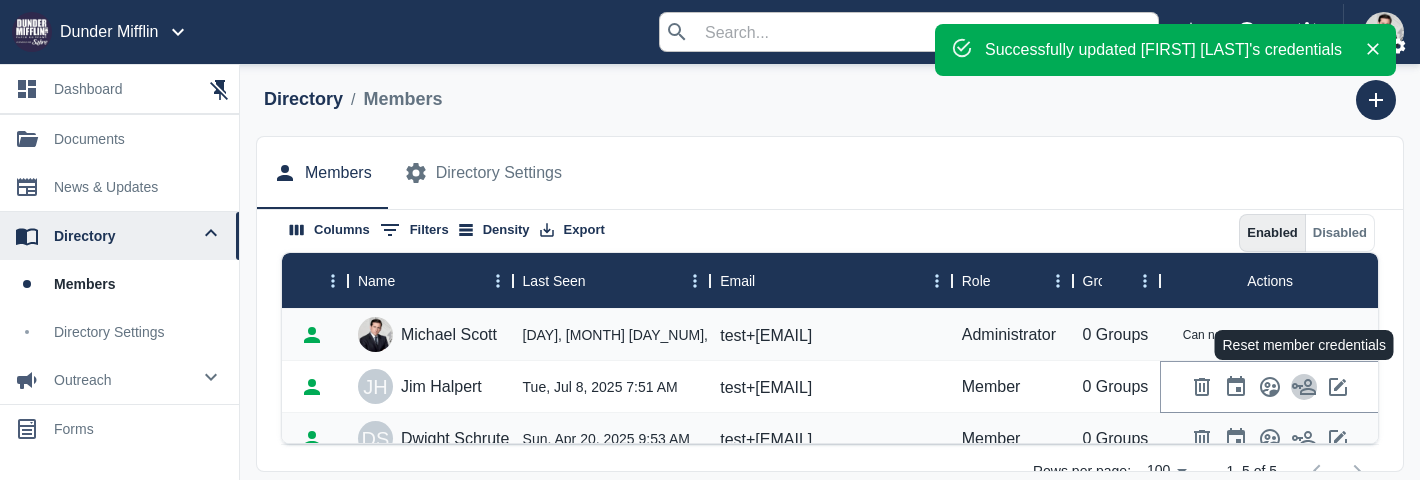 click at bounding box center (1304, 387) 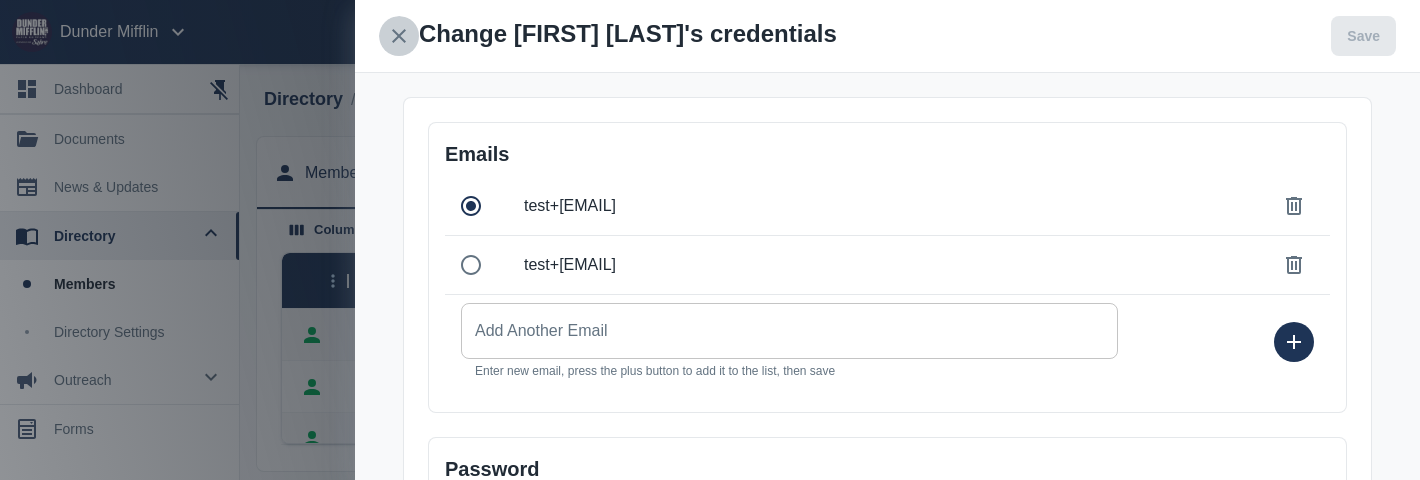 click at bounding box center [399, 36] 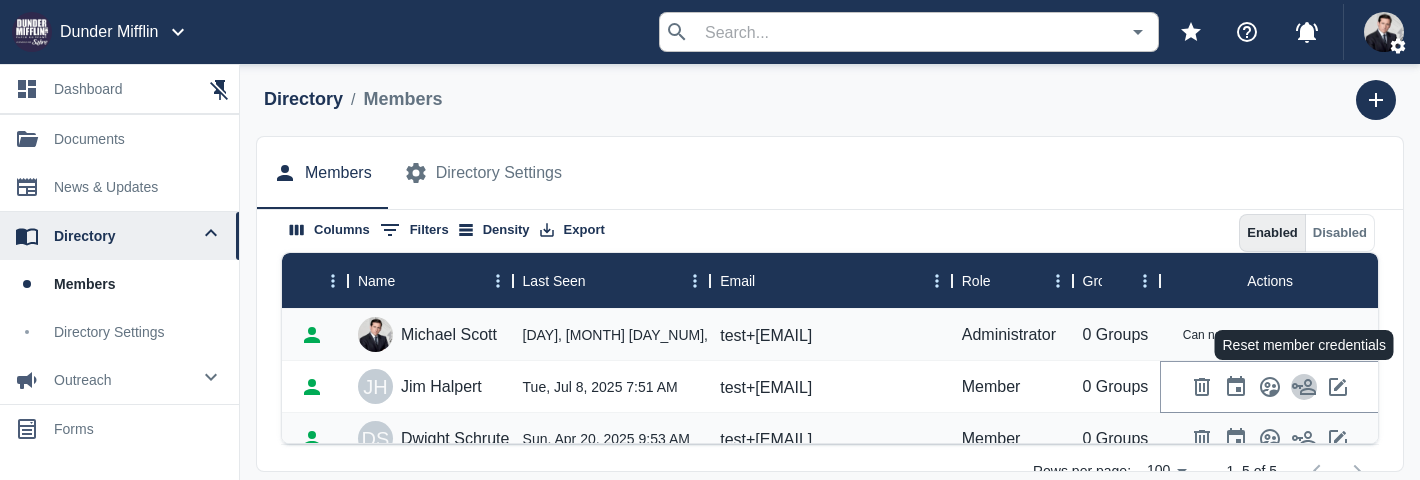 click at bounding box center [1304, 387] 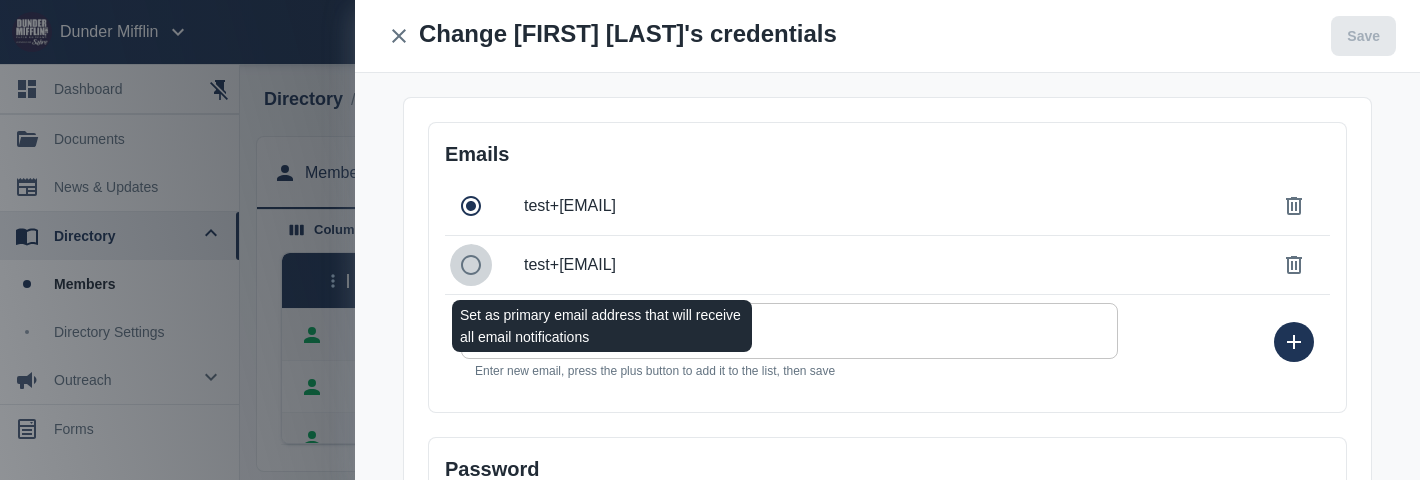 click at bounding box center [471, 265] 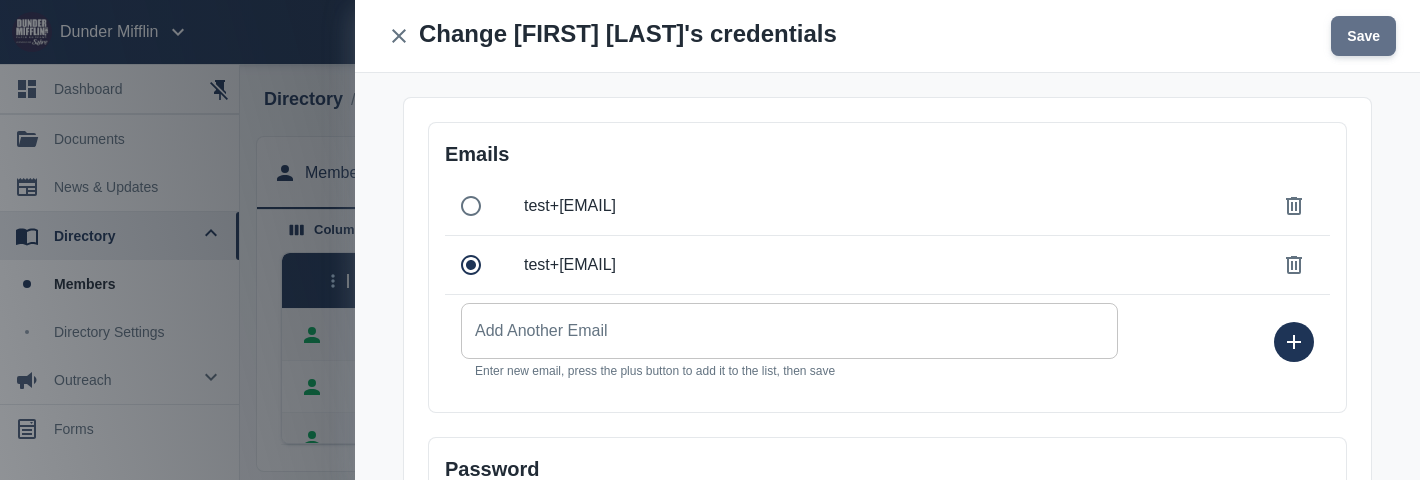 click on "Save" at bounding box center (1363, 36) 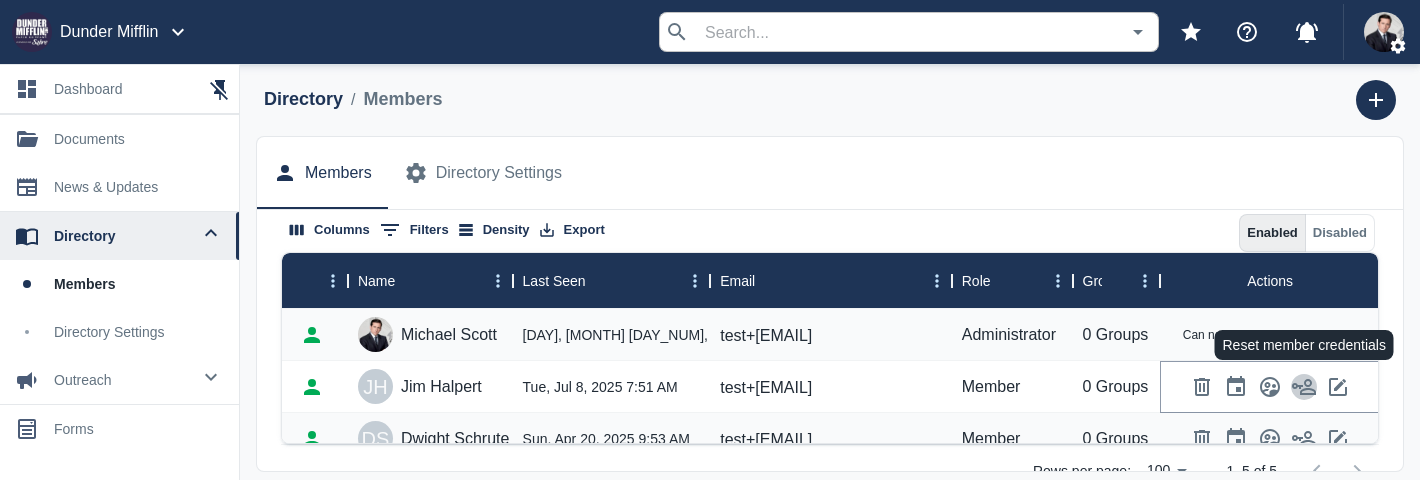 click at bounding box center (1304, 387) 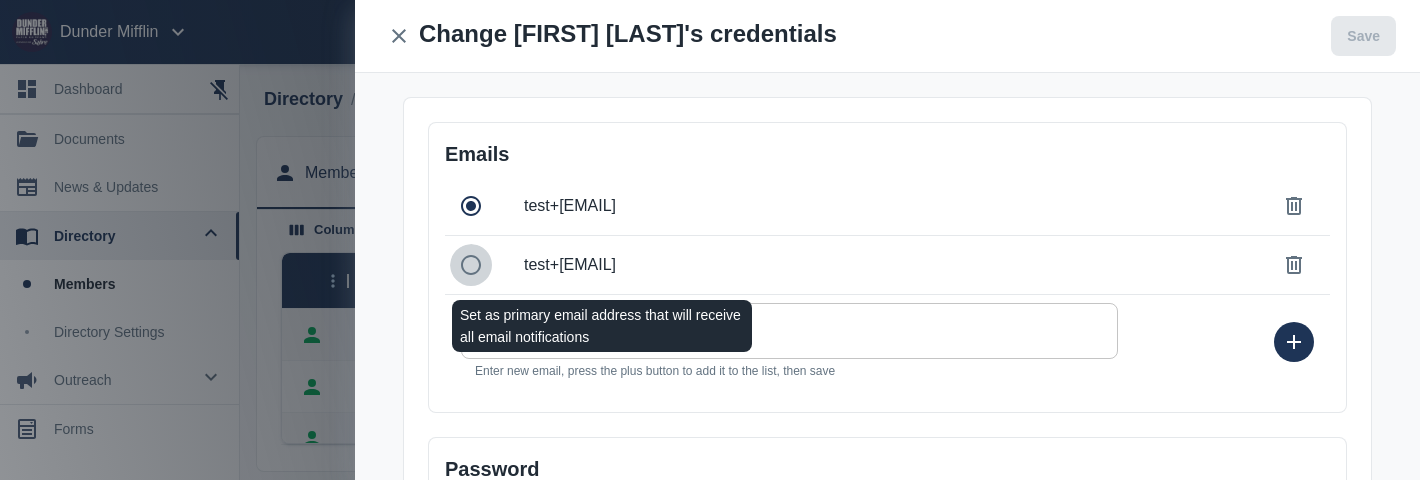 click at bounding box center (471, 265) 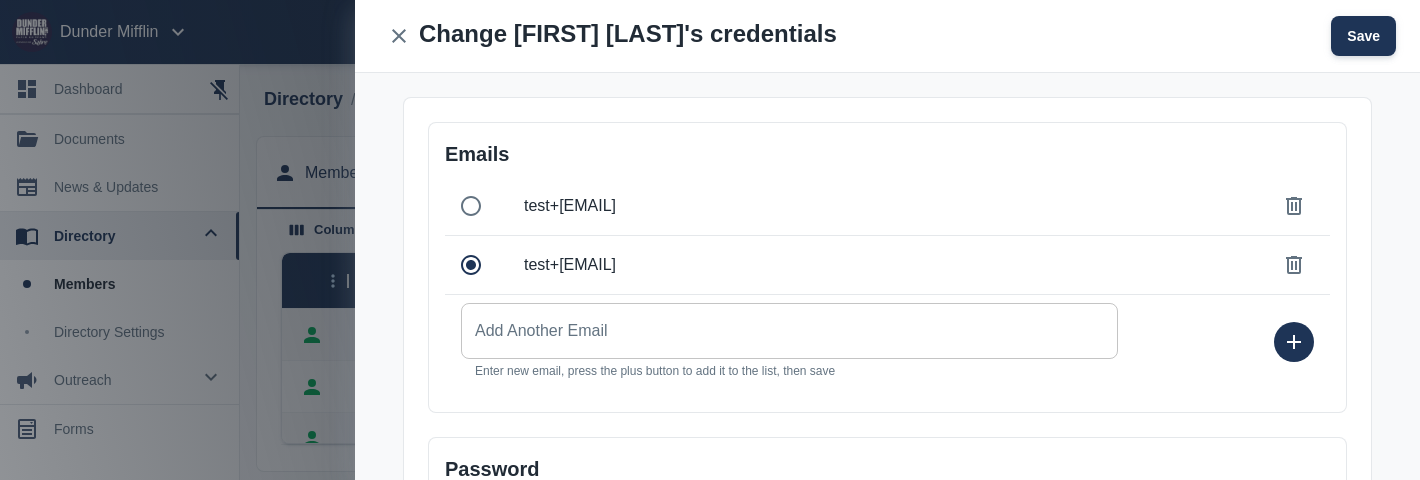 click on "Save" at bounding box center (1363, 36) 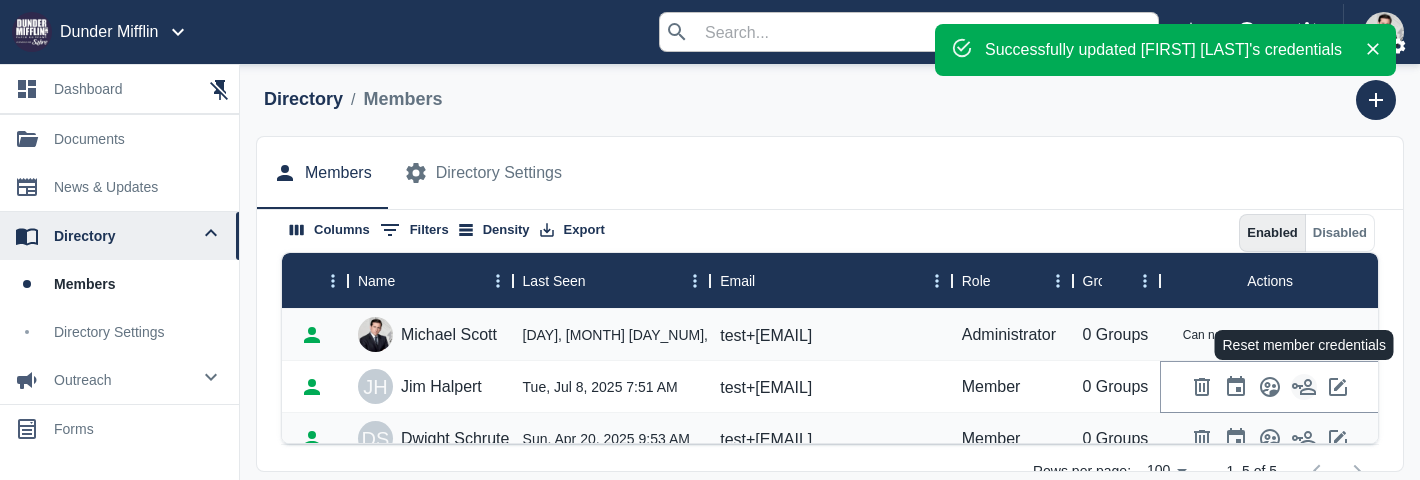 click at bounding box center [1304, 387] 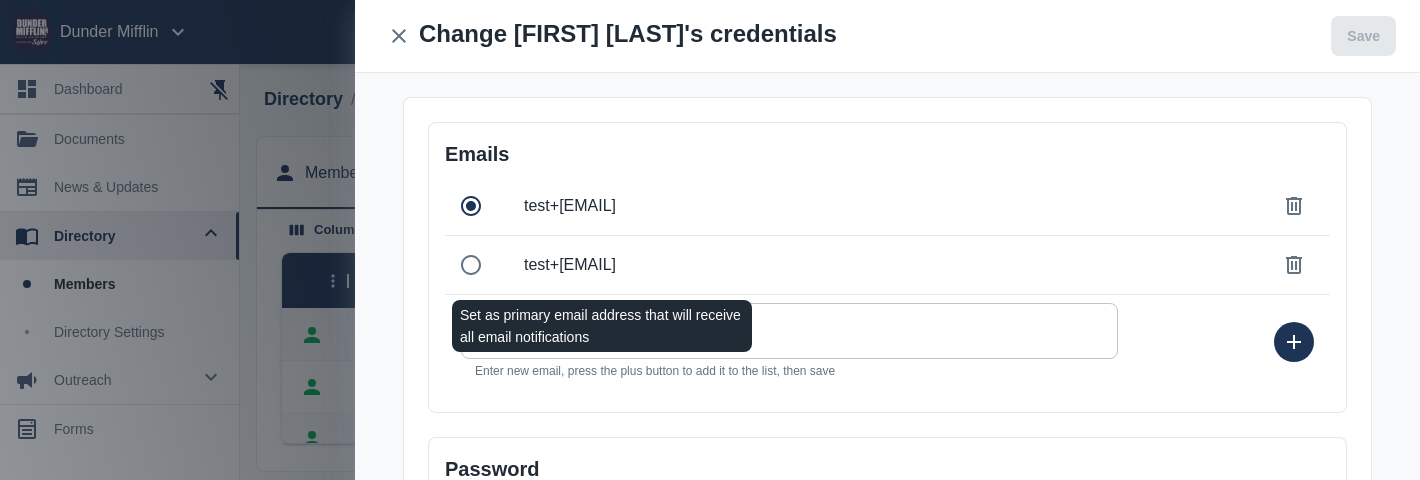 click at bounding box center (471, 265) 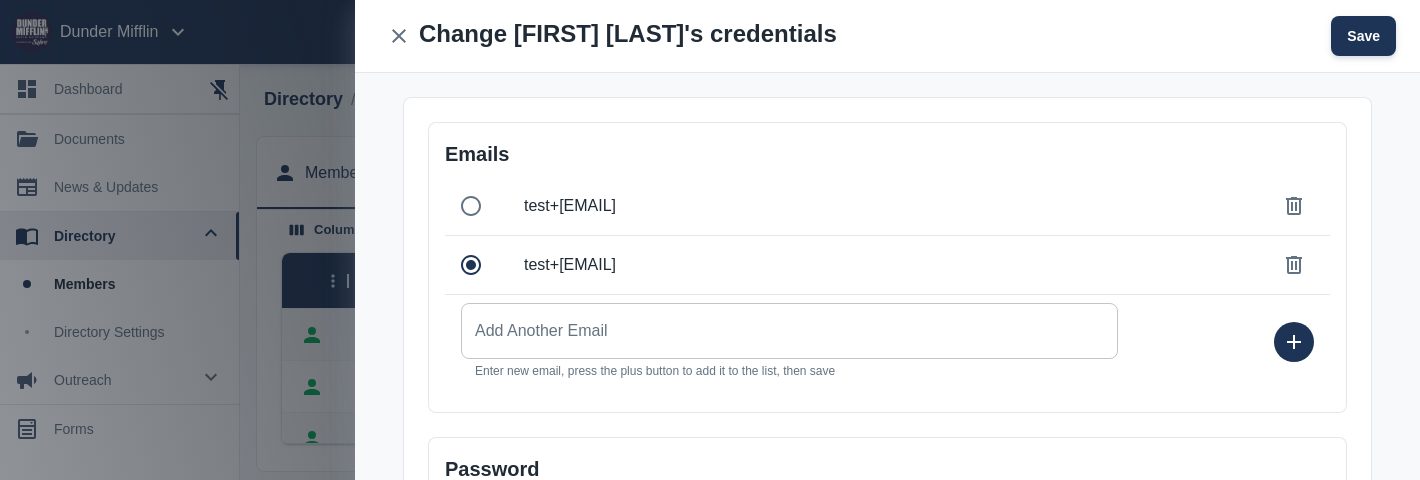 click on "Save" at bounding box center (1363, 36) 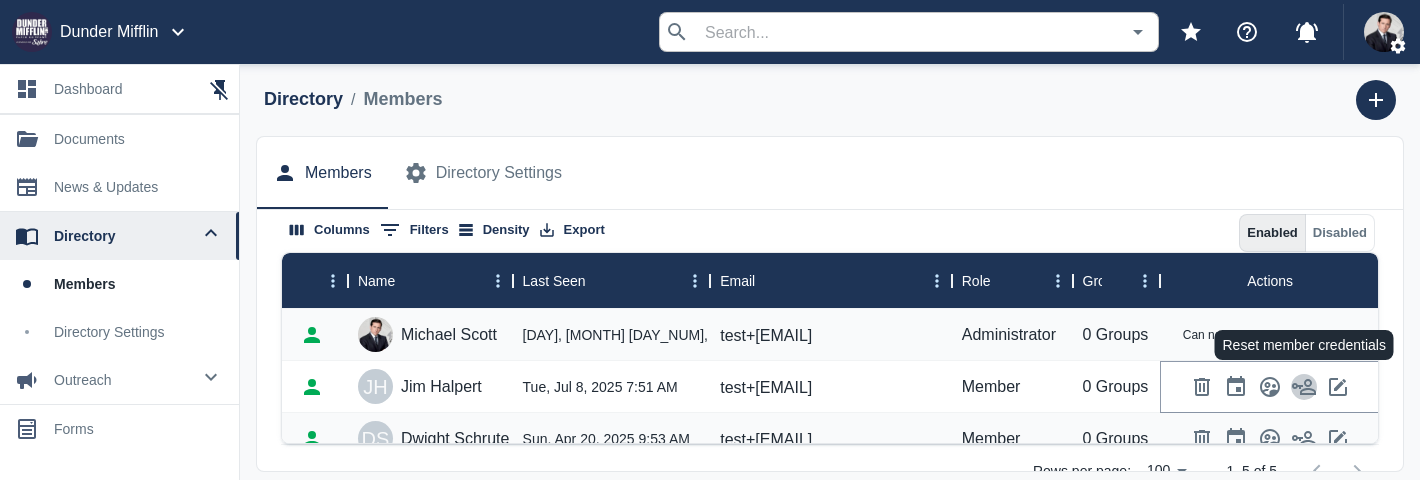 click at bounding box center (1304, 387) 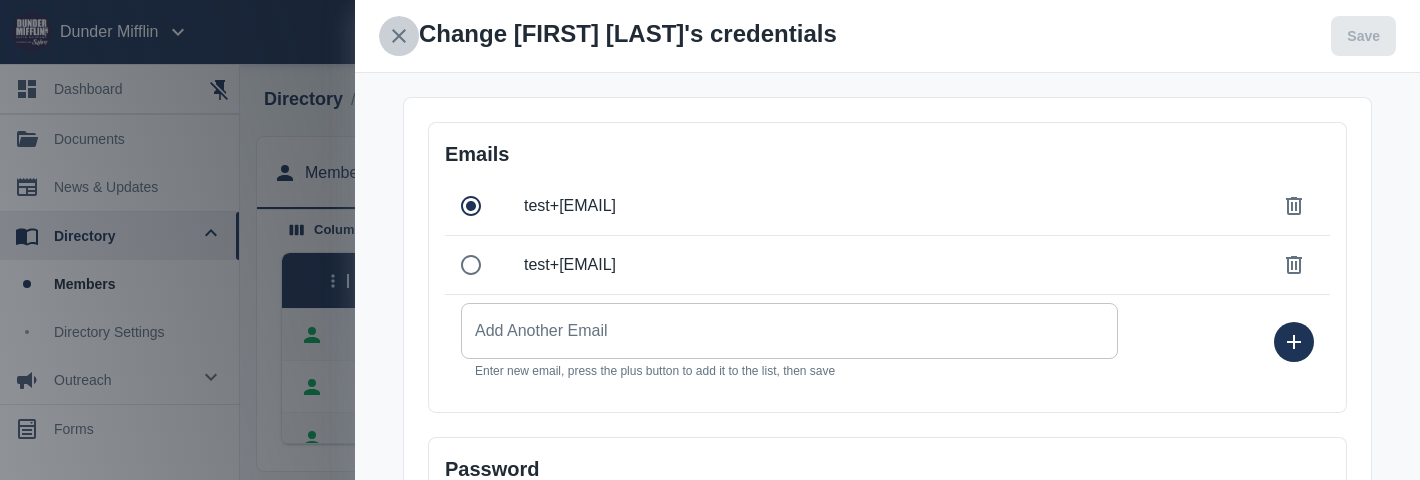 click at bounding box center [399, 36] 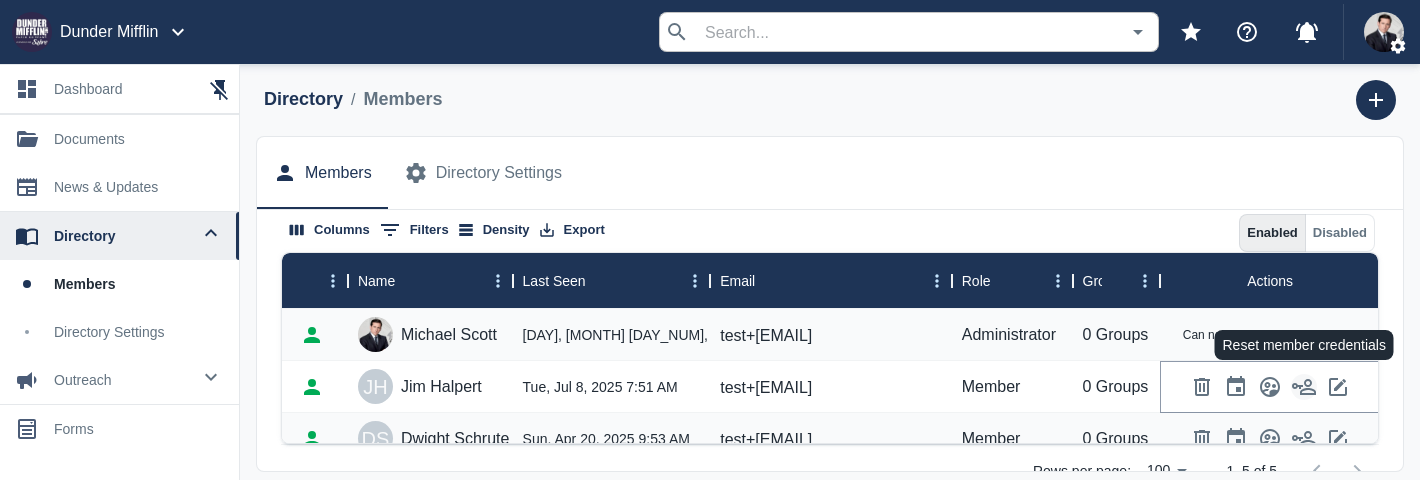click at bounding box center [1304, 387] 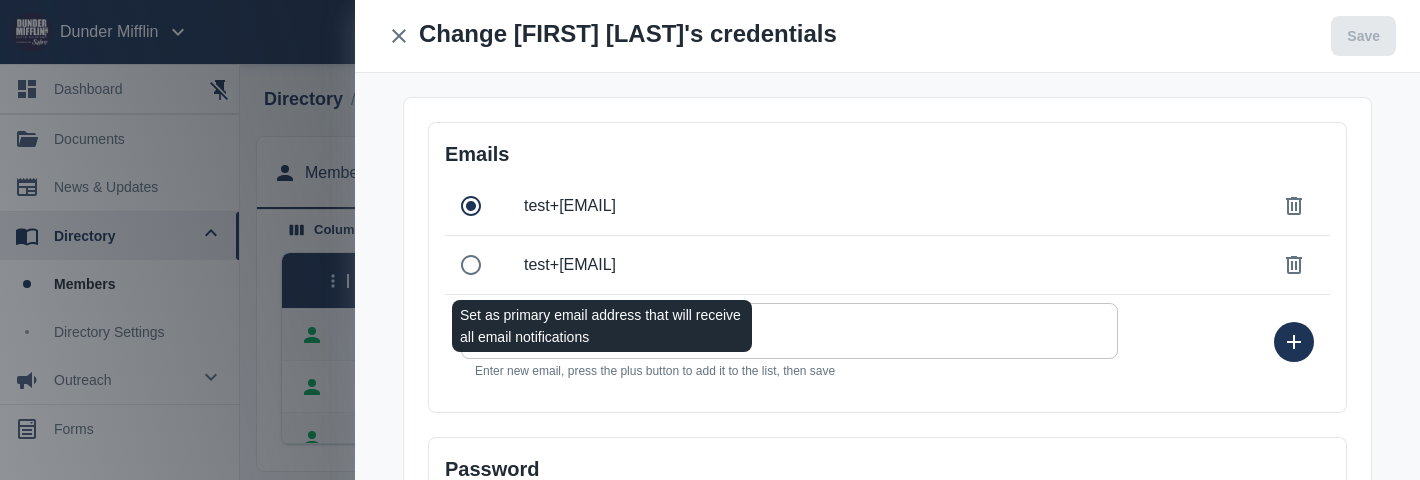 click at bounding box center [471, 265] 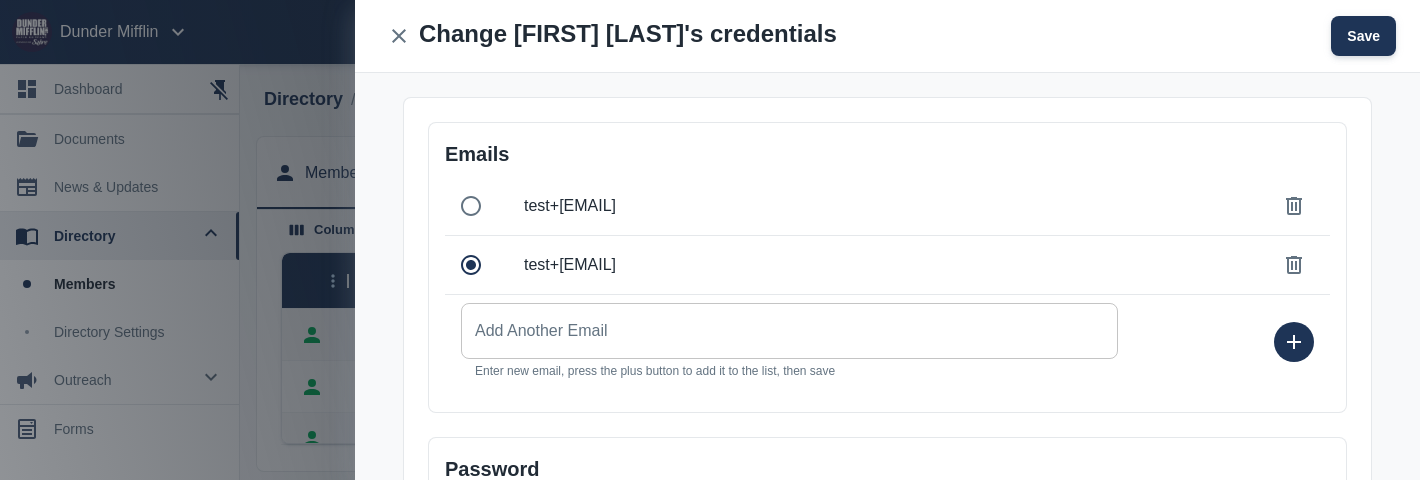 click on "Save" at bounding box center (1363, 36) 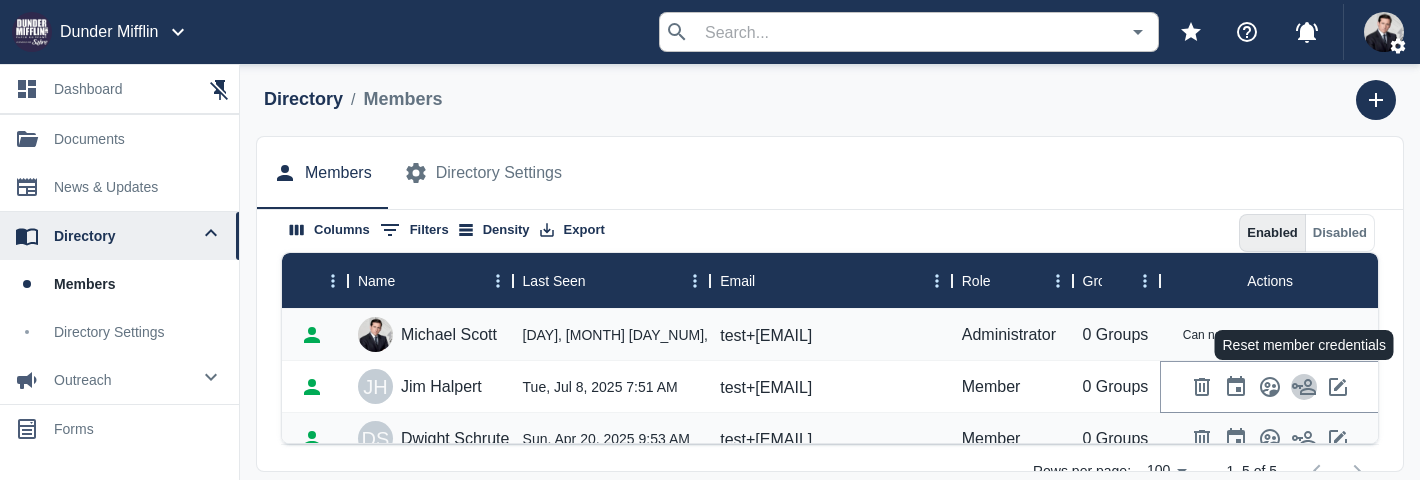 click at bounding box center (1304, 387) 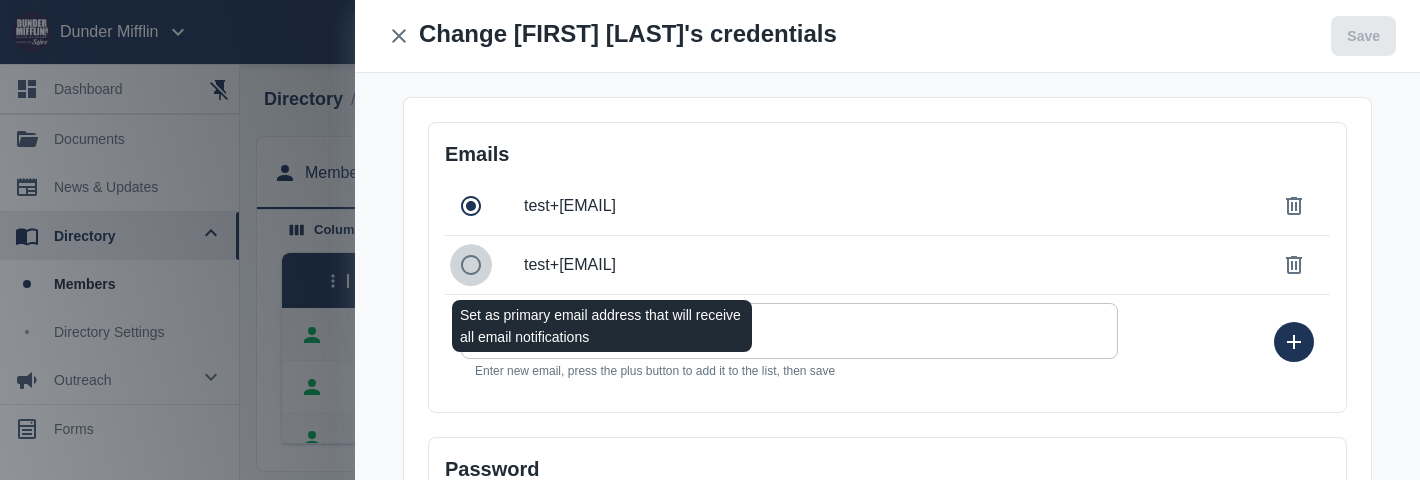 click at bounding box center (471, 265) 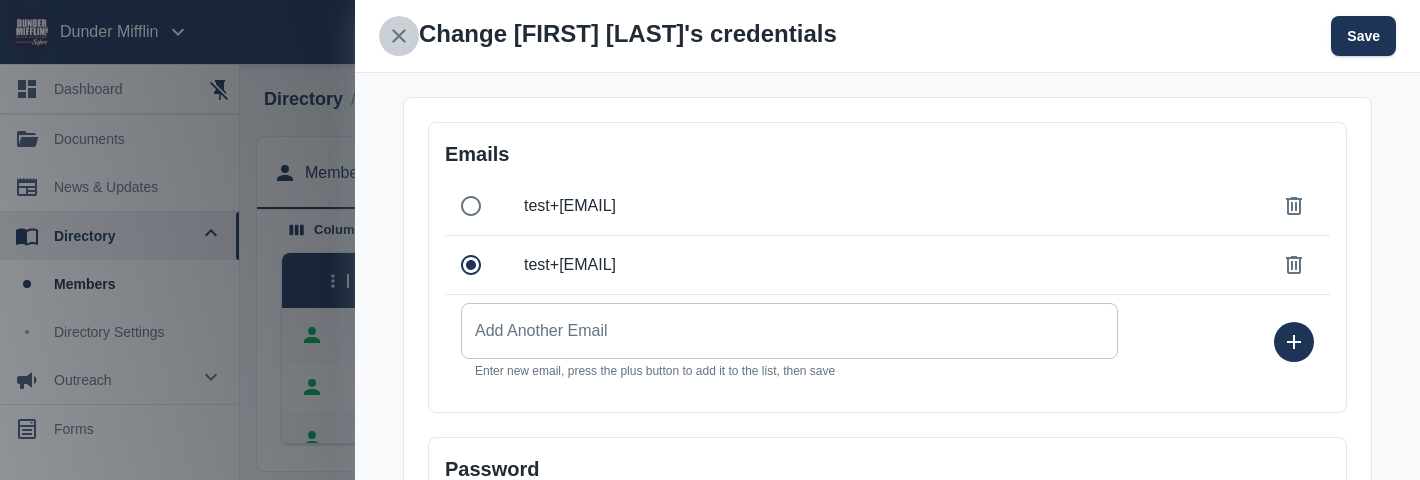 click at bounding box center (399, 36) 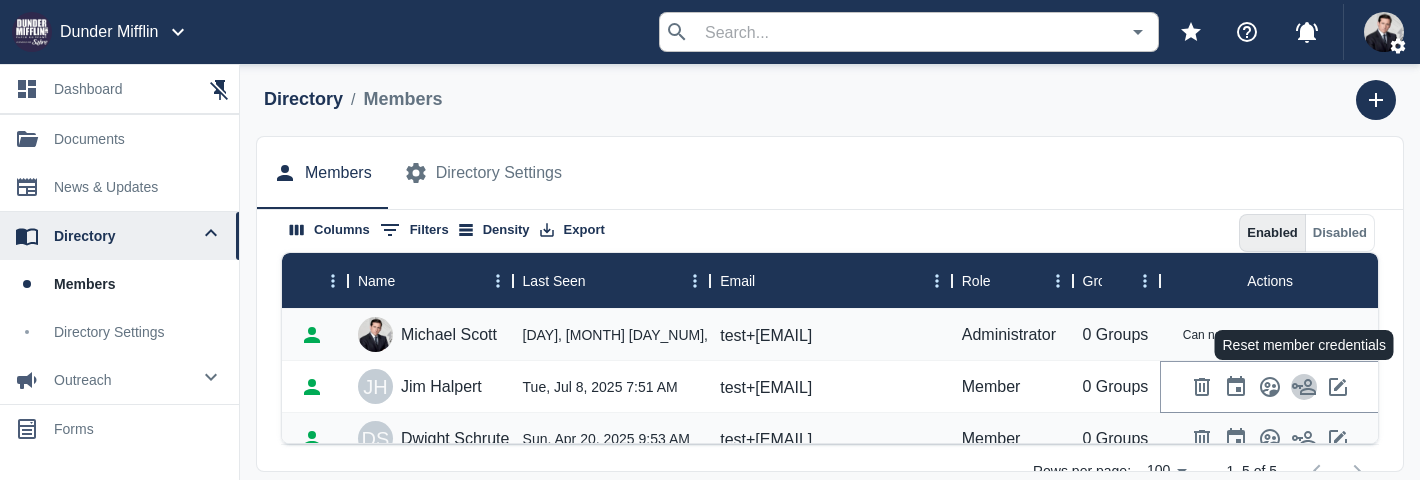 click at bounding box center (1304, 387) 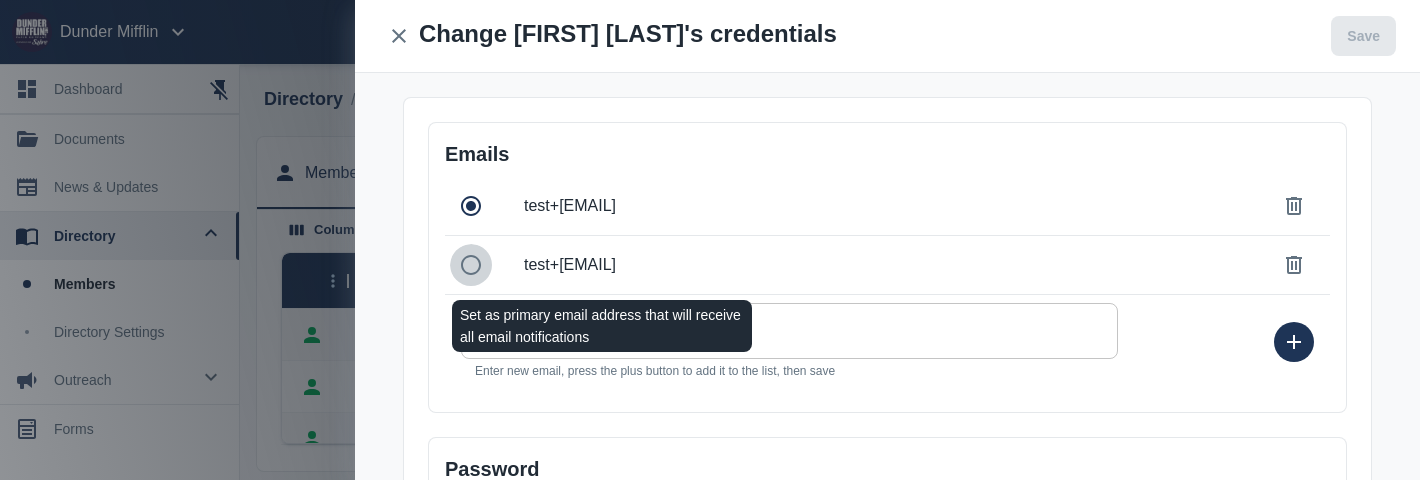 click at bounding box center (471, 265) 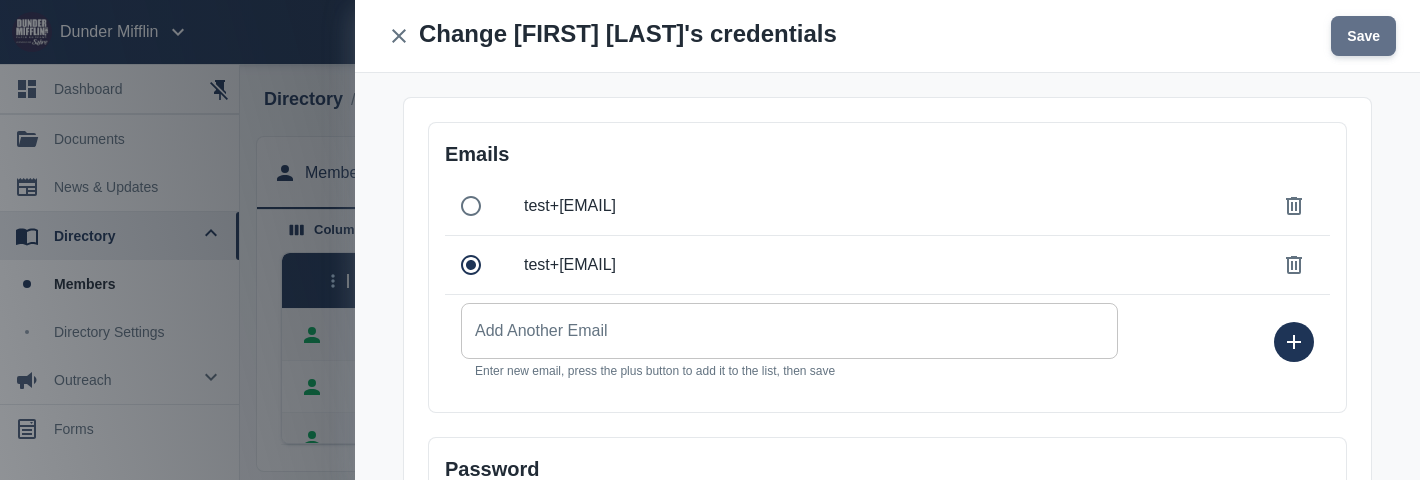 click on "Save" at bounding box center [1363, 36] 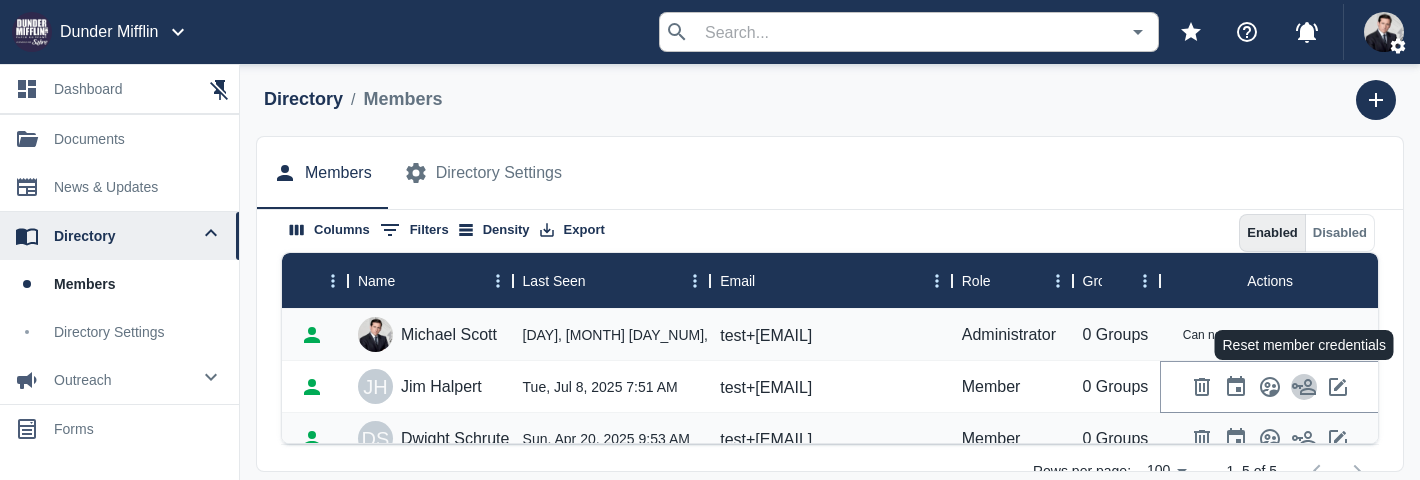 click at bounding box center [1304, 387] 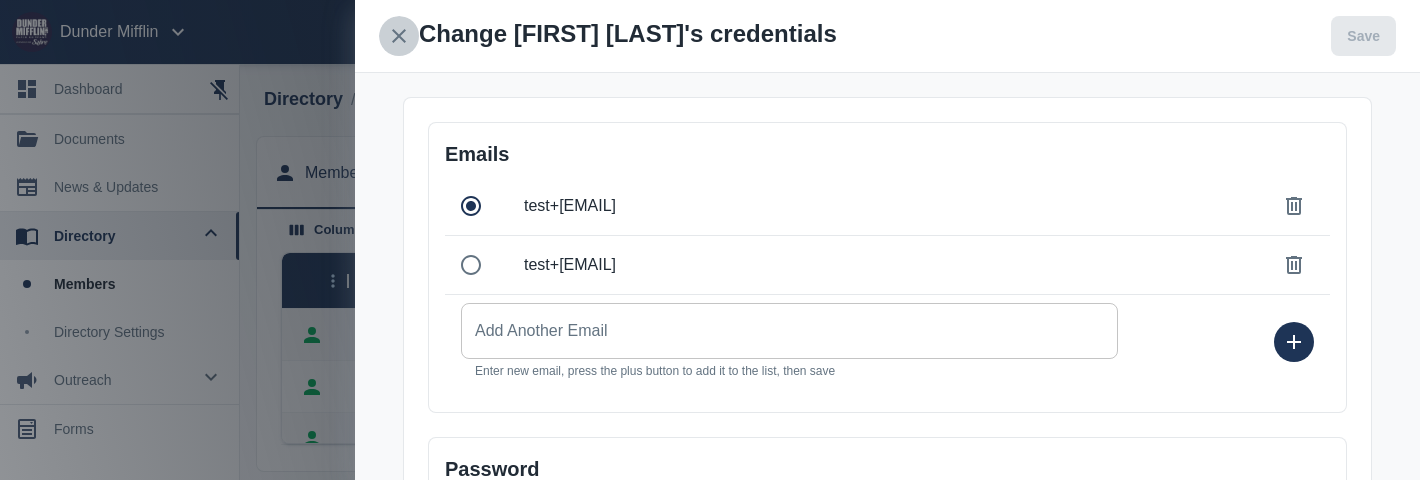 click at bounding box center (399, 36) 